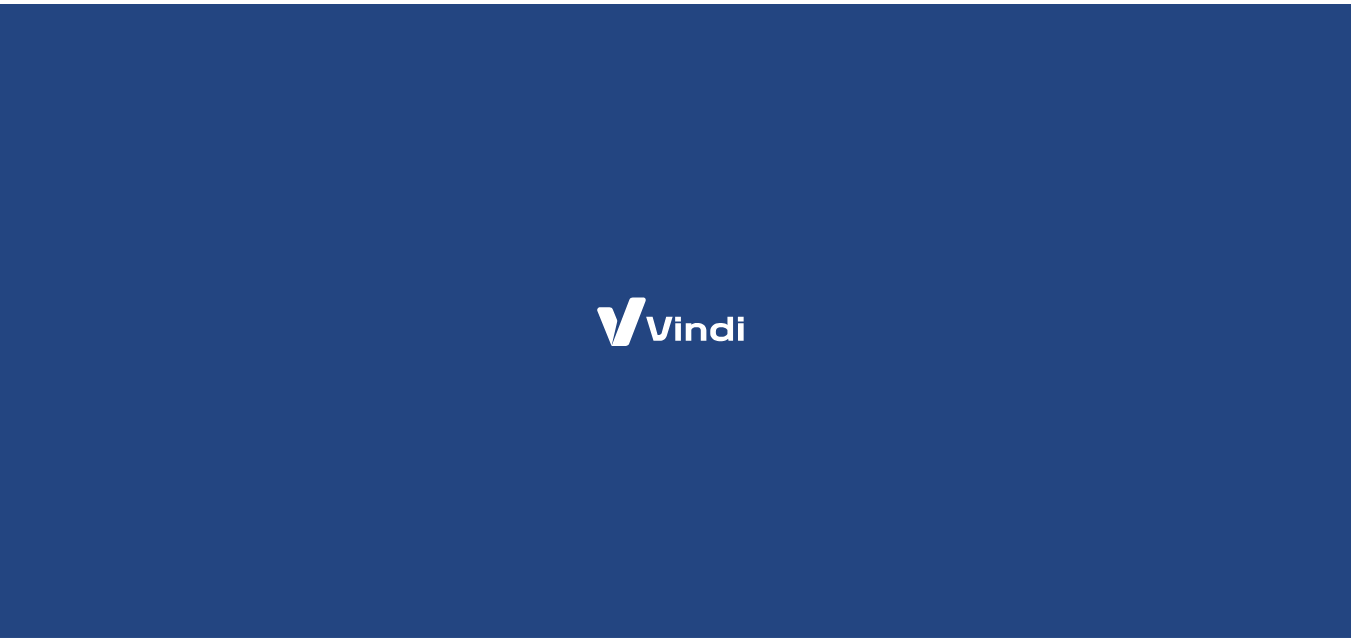 scroll, scrollTop: 0, scrollLeft: 0, axis: both 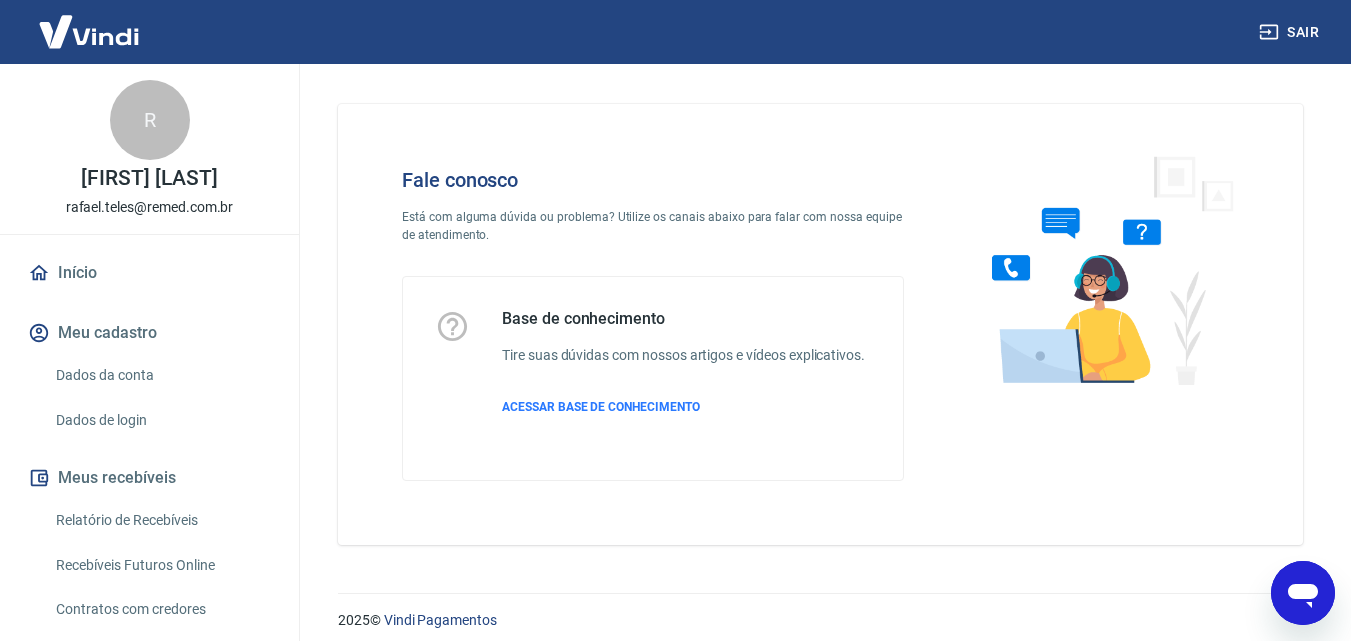 click 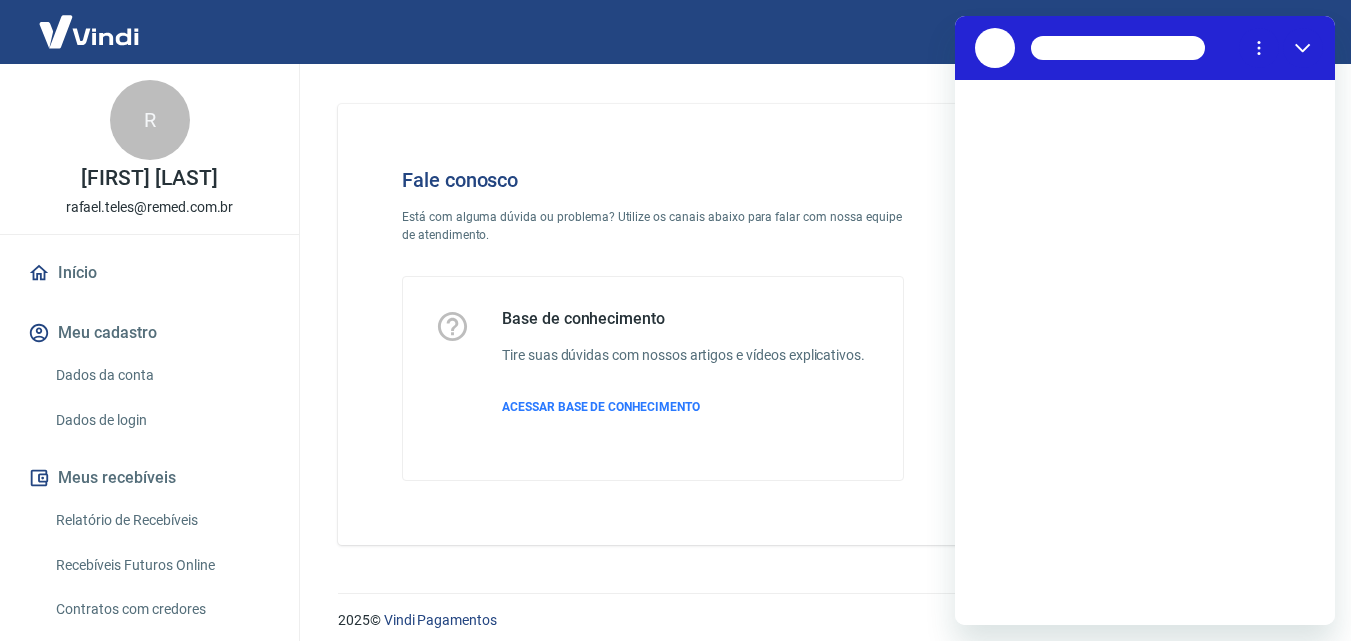 scroll, scrollTop: 0, scrollLeft: 0, axis: both 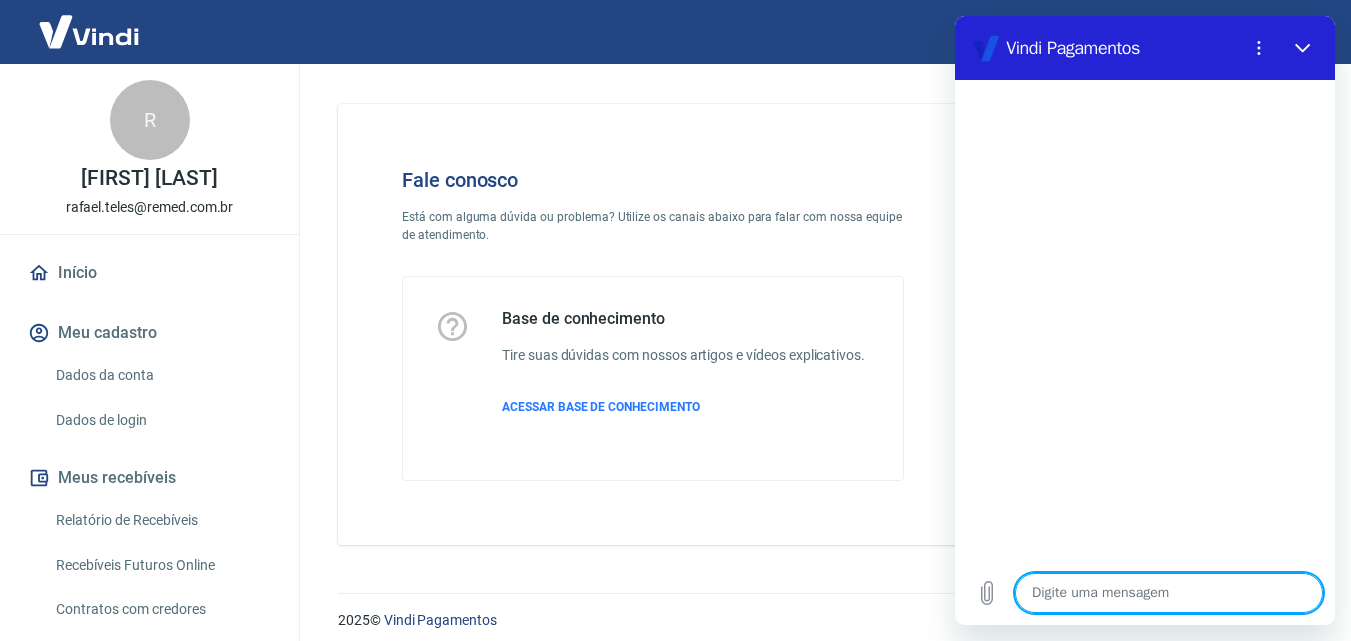 click at bounding box center (1169, 593) 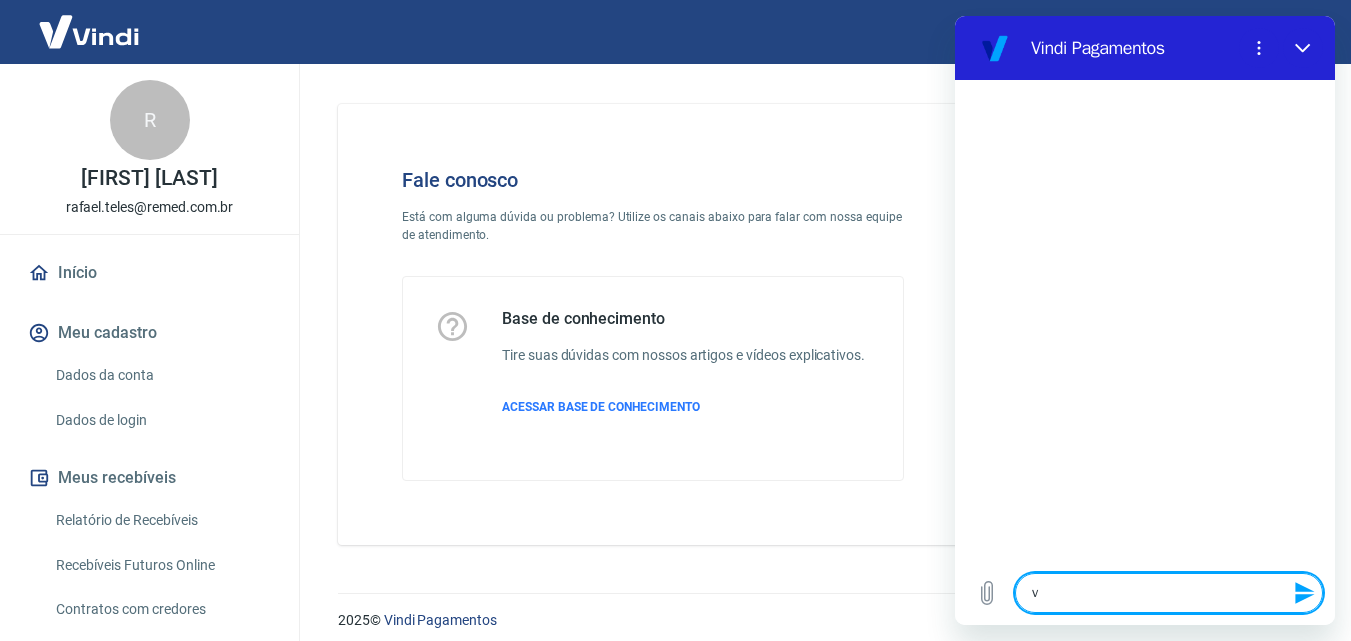 type on "v" 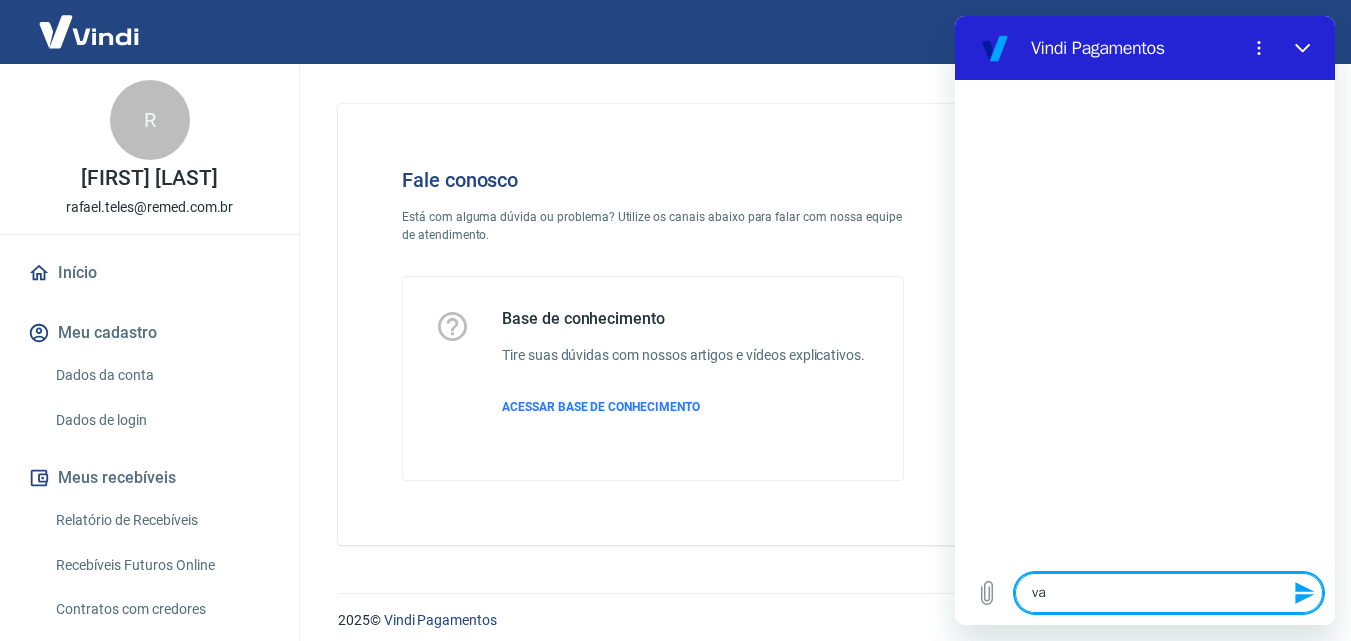 type on "val" 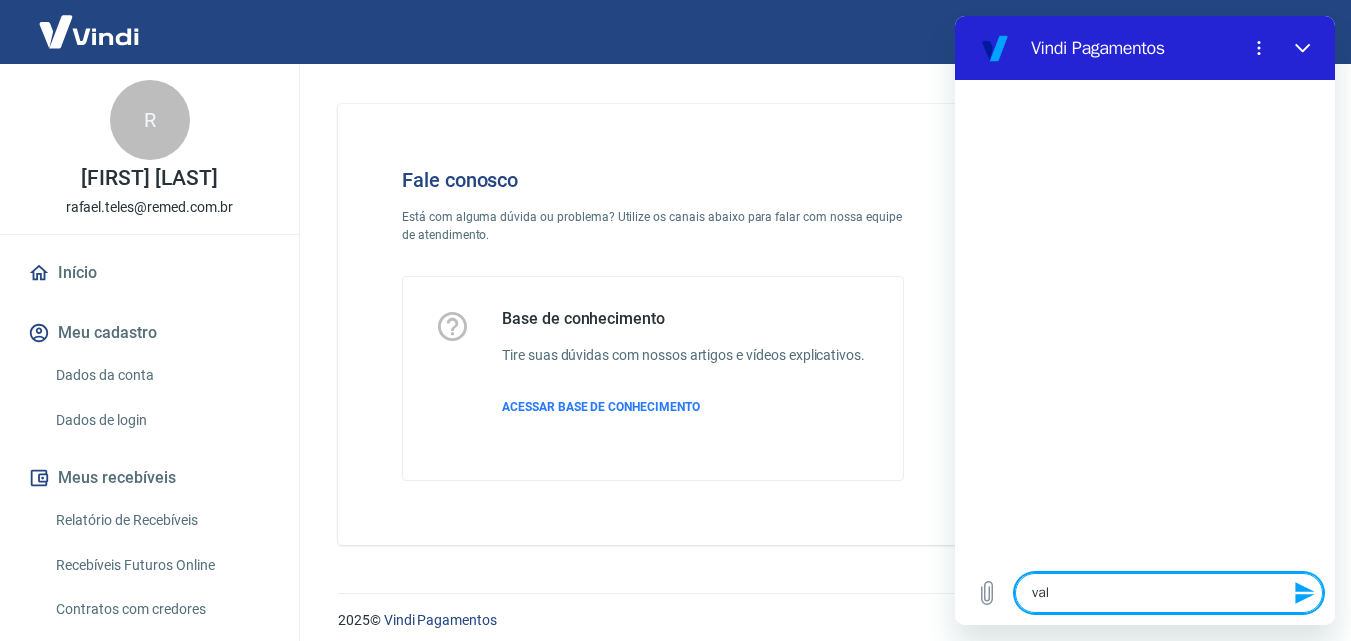 type on "valo" 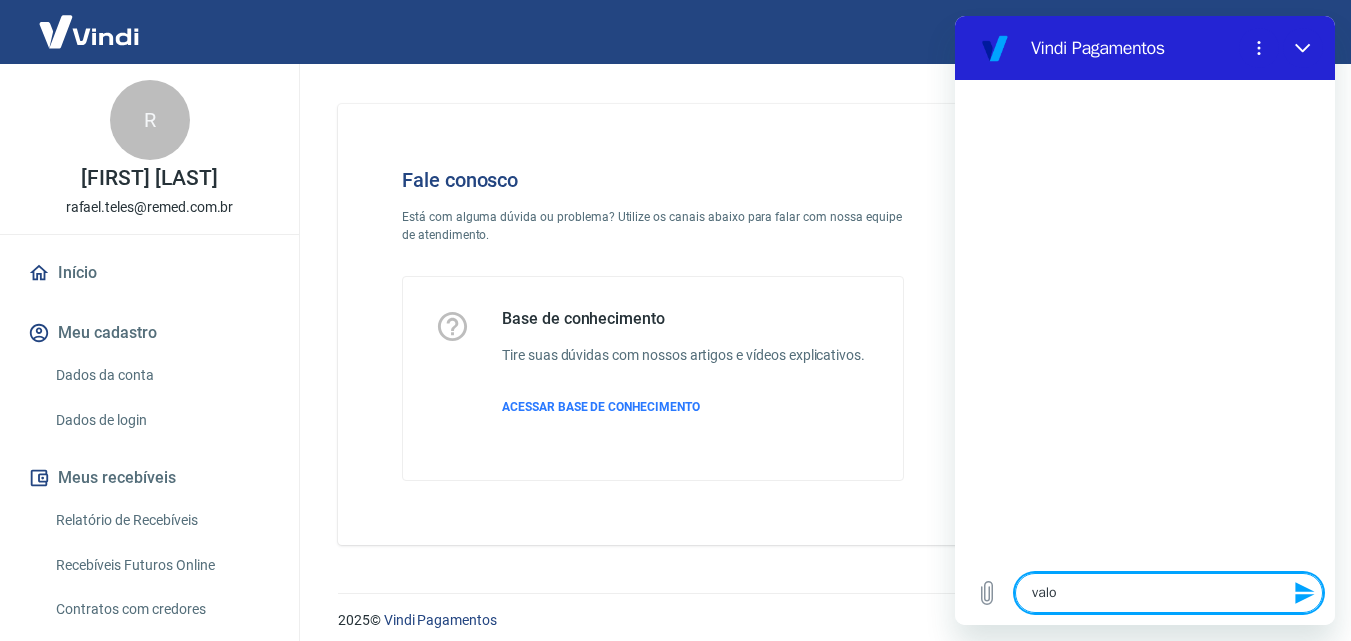 type on "valor" 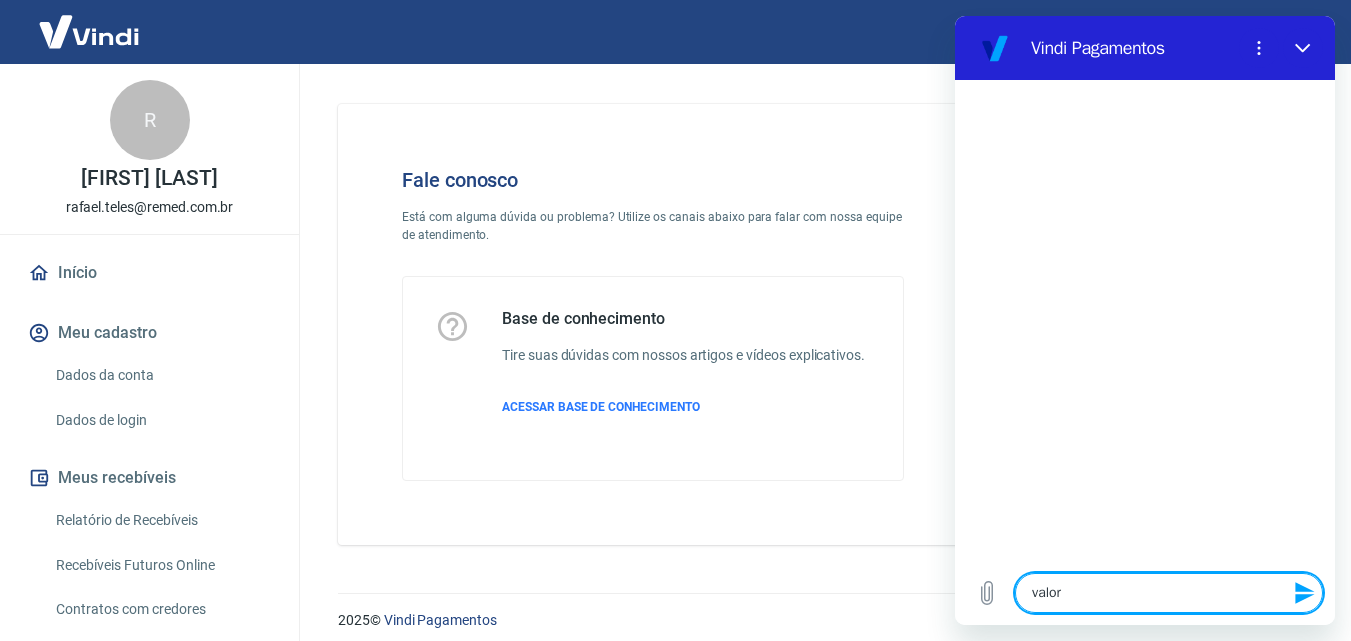 type on "x" 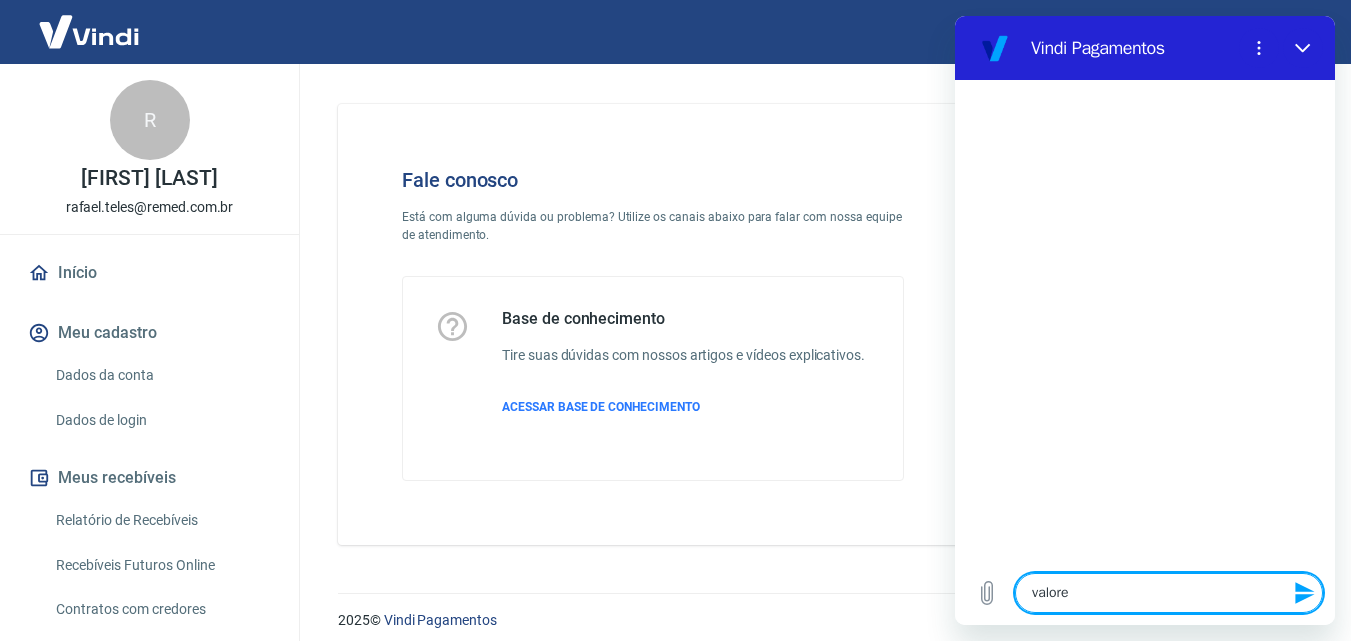 type on "valores" 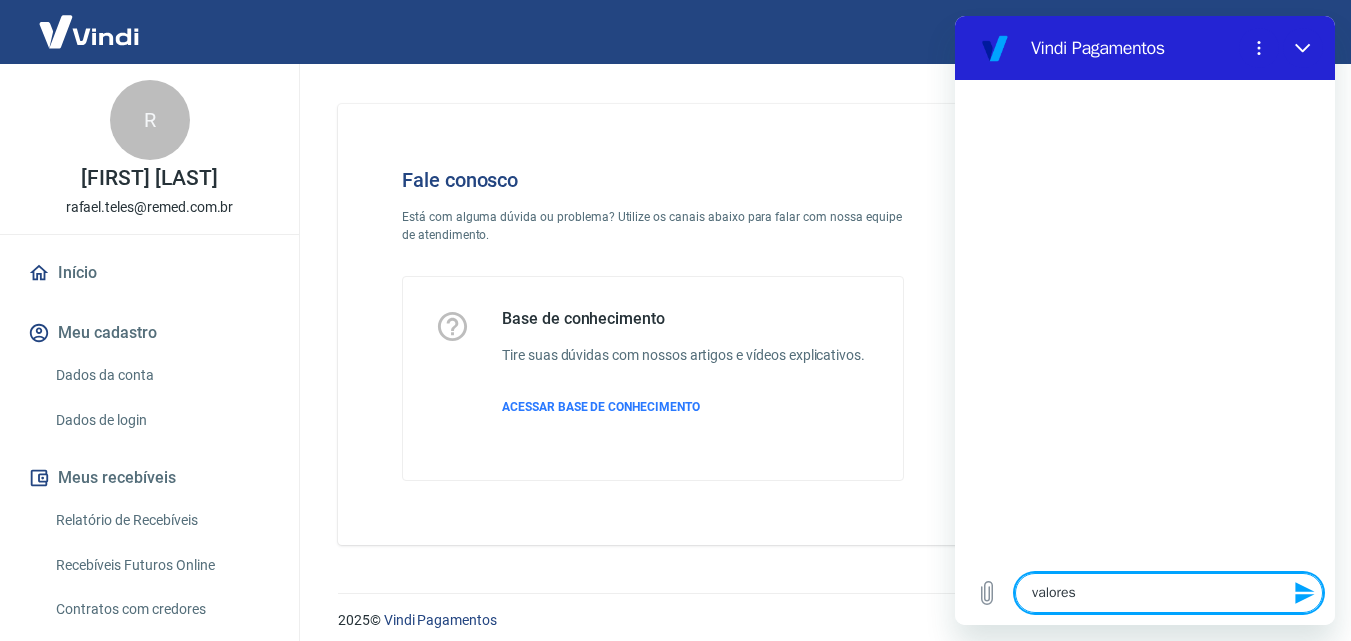 type on "valores" 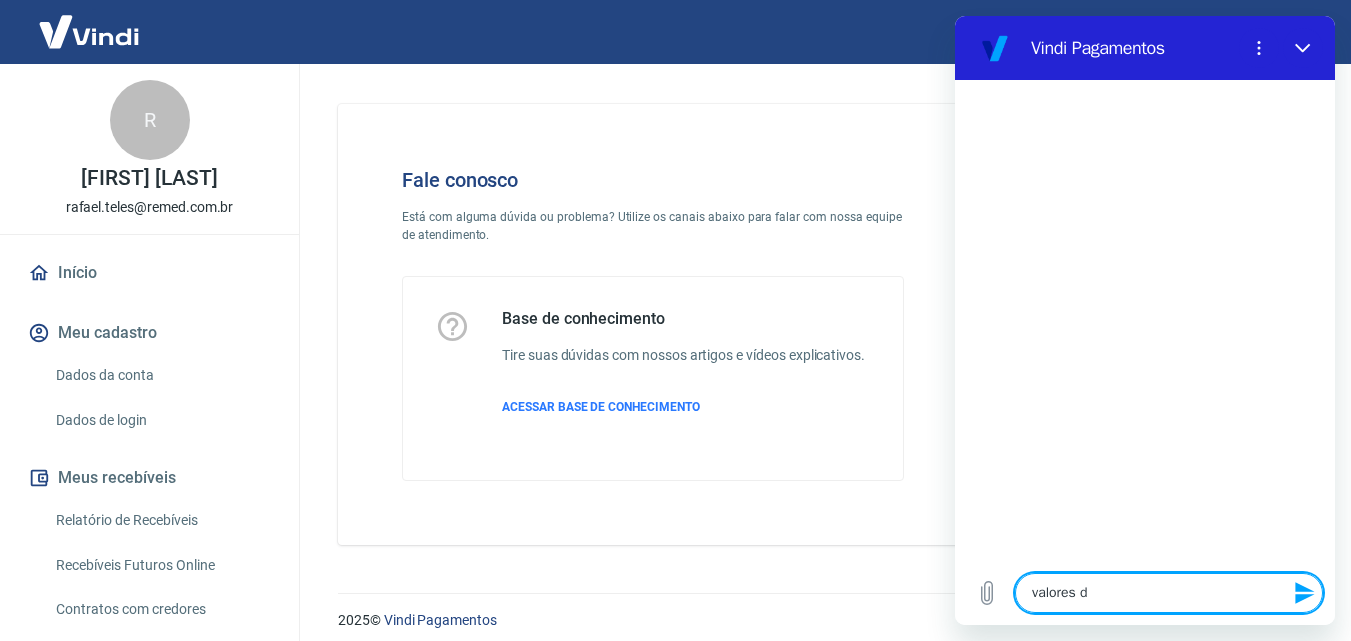 type on "valores de" 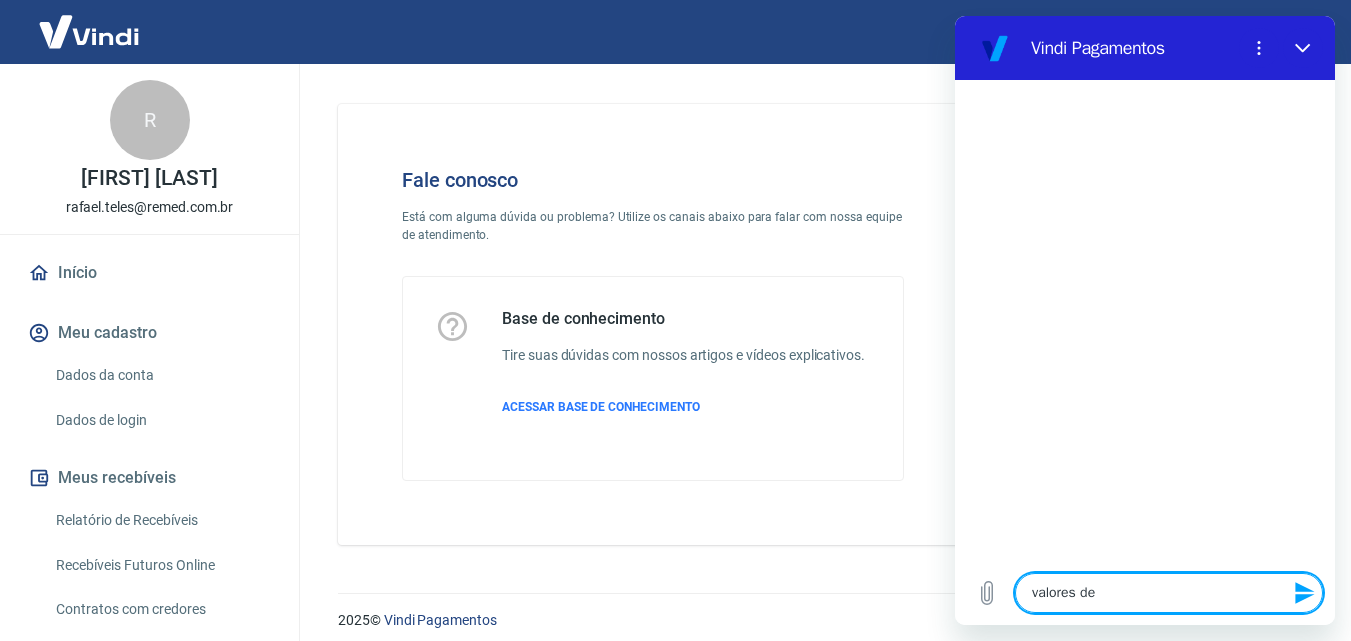 type on "valores de" 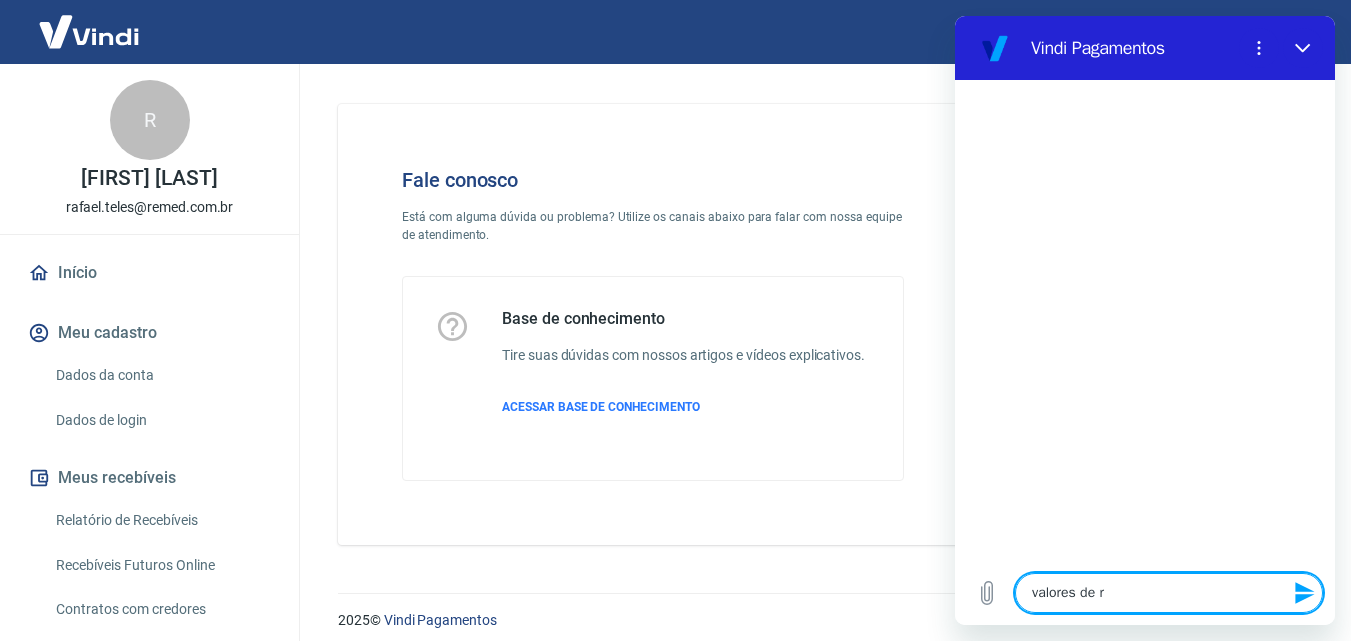 type on "valores de re" 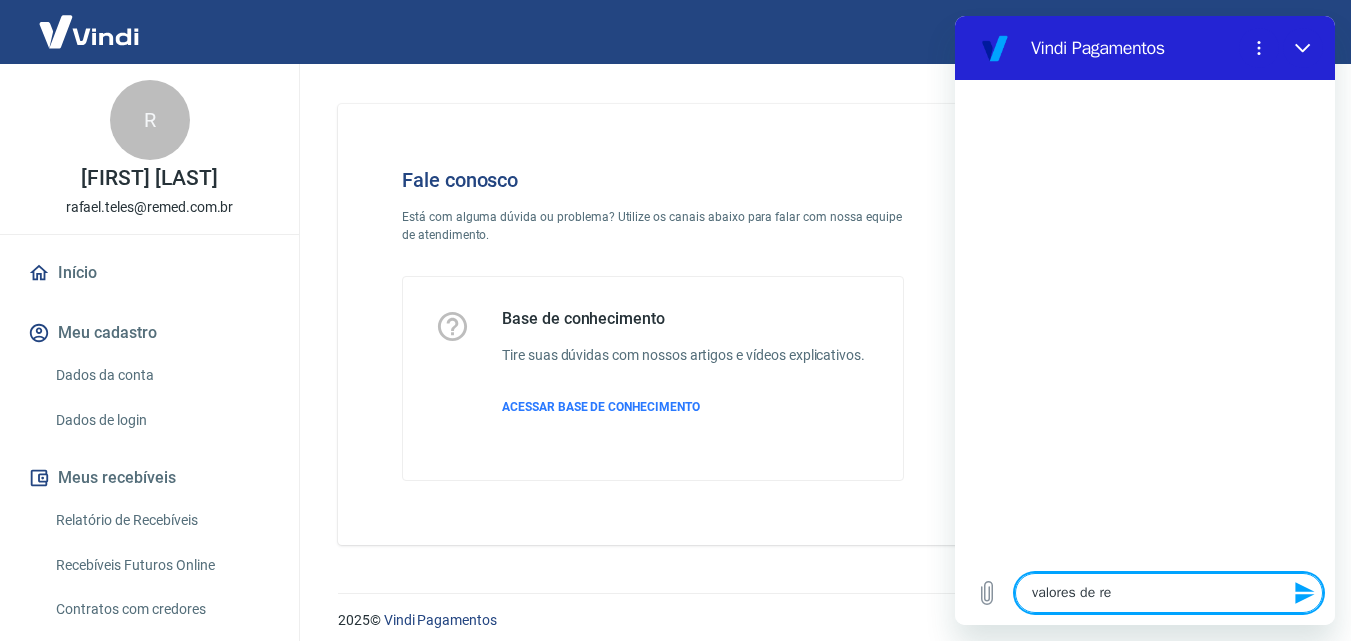 type on "valores de rep" 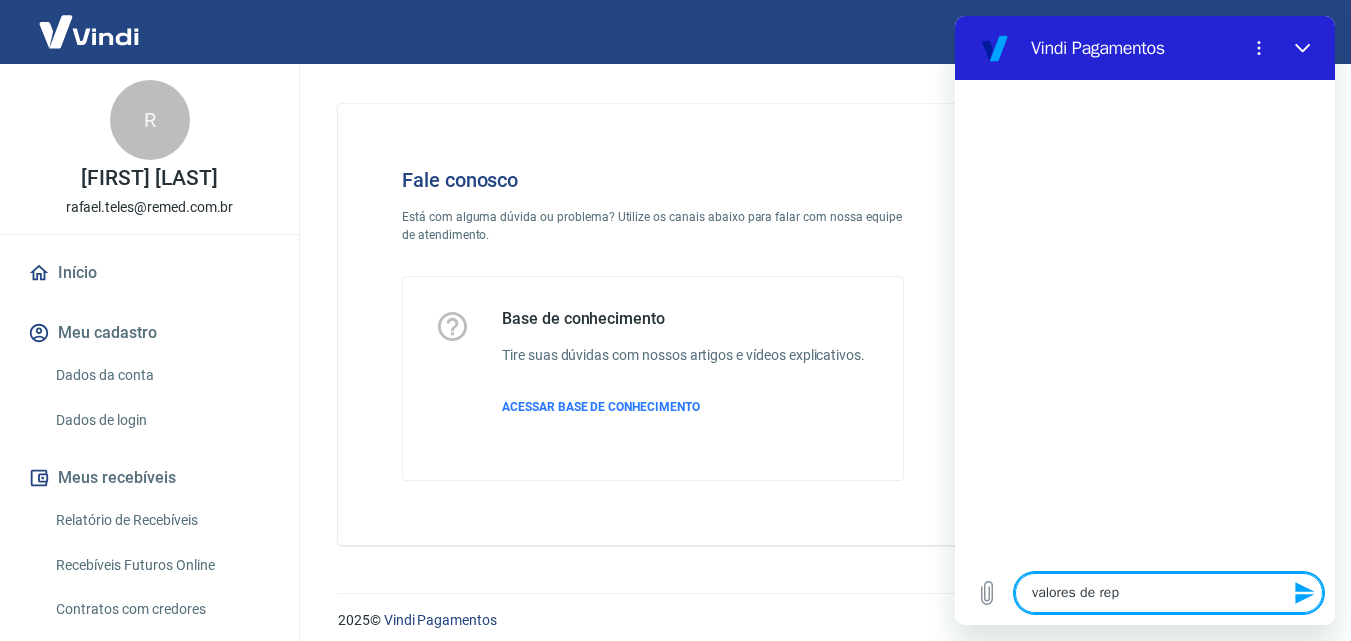 type on "valores de repa" 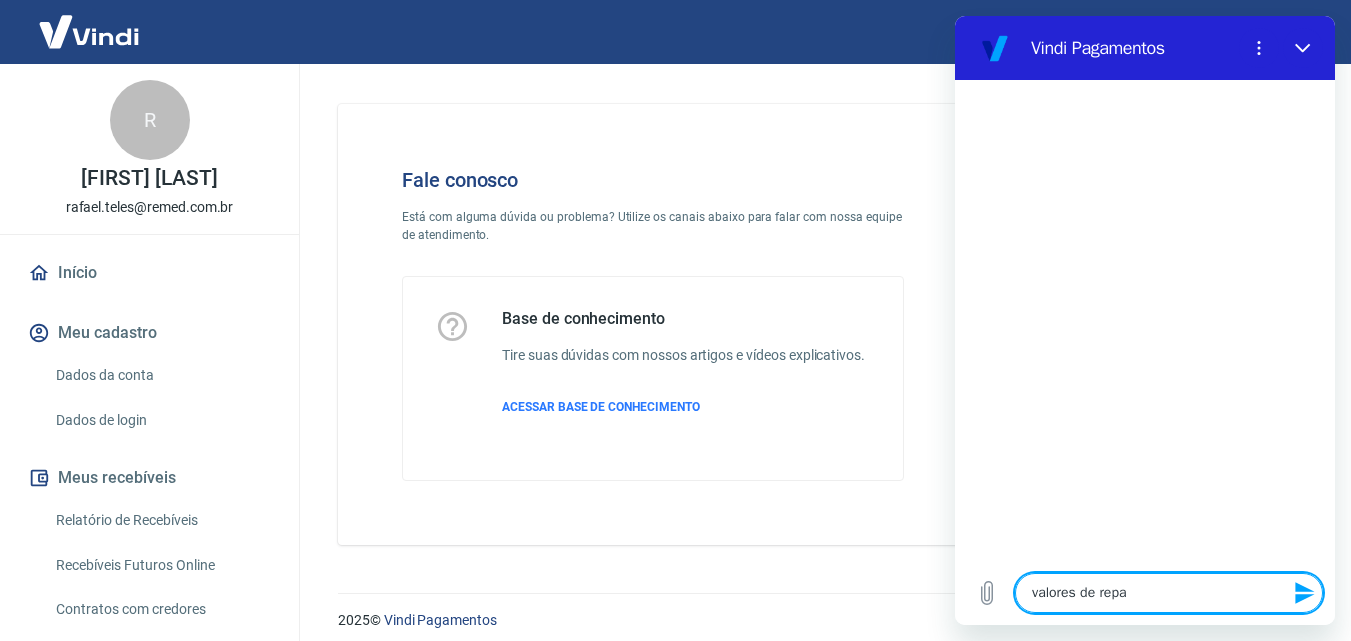 type on "valores de repas" 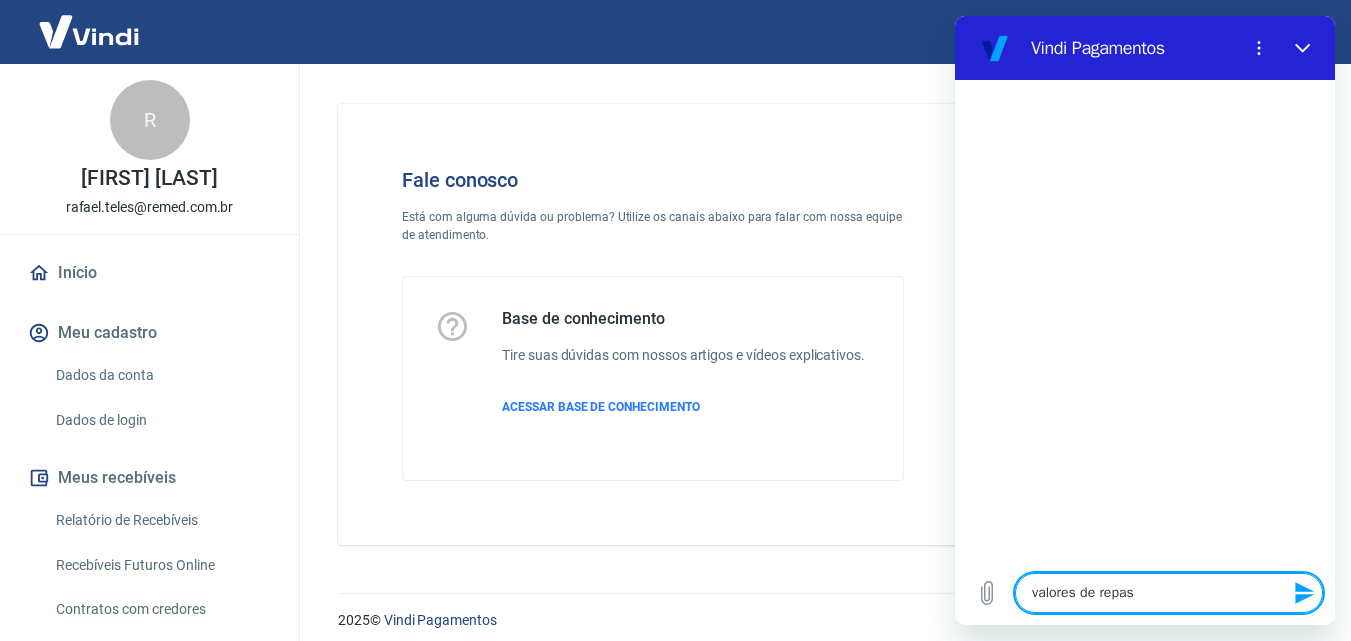 type on "valores de repass" 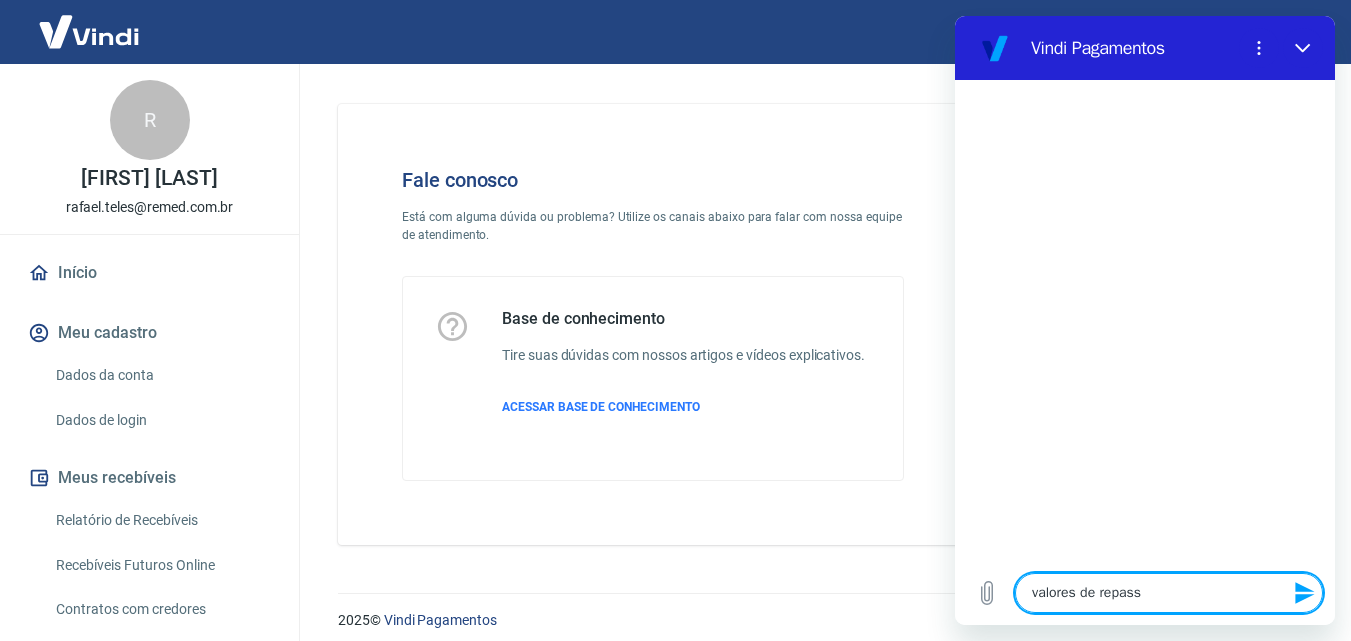 type on "valores de repasse" 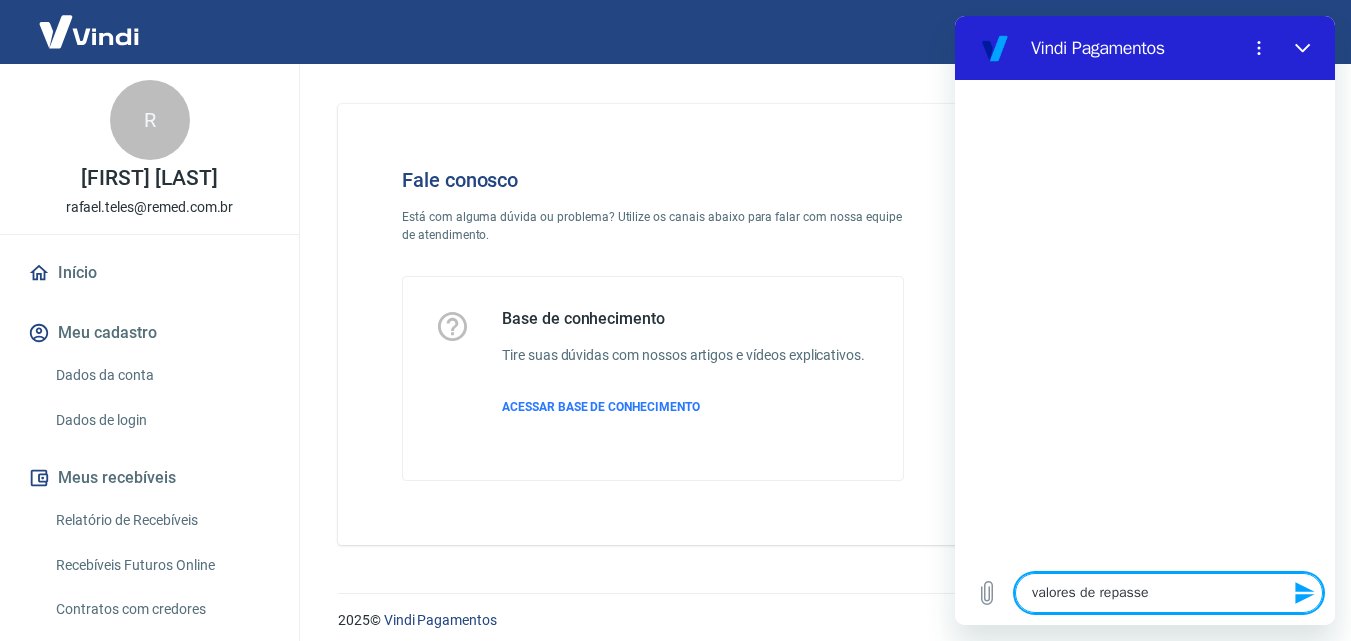 type on "valores de repasse" 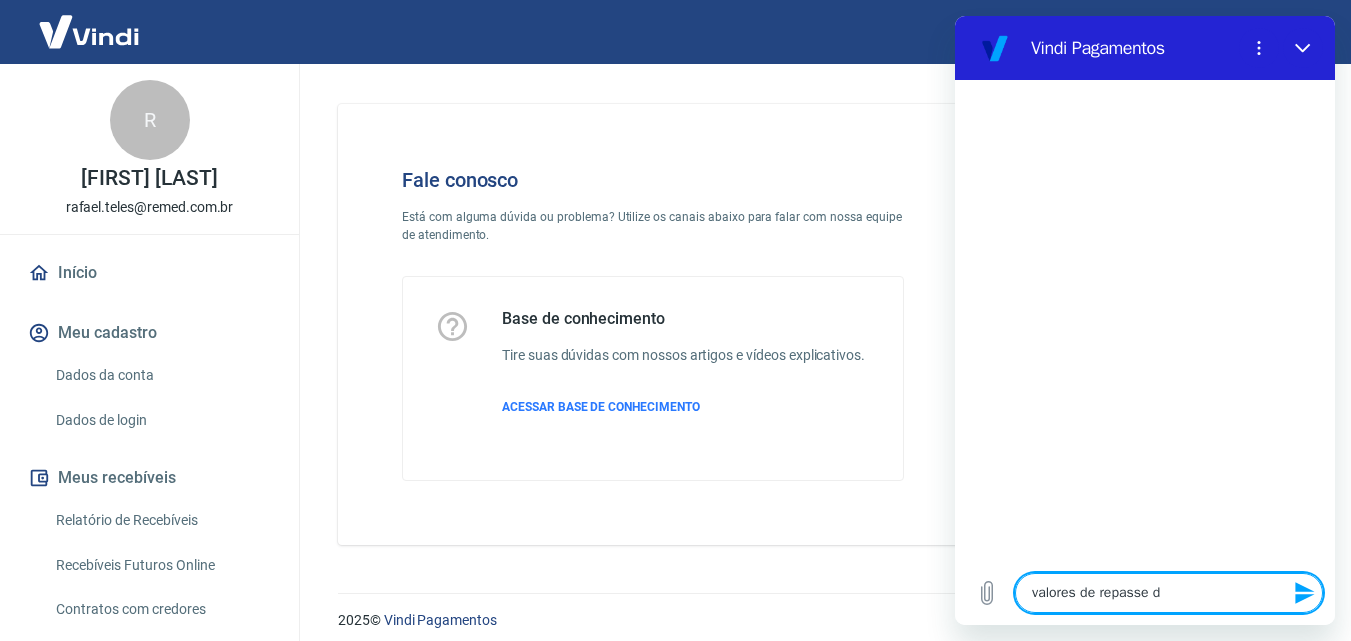 type on "valores de repasse di" 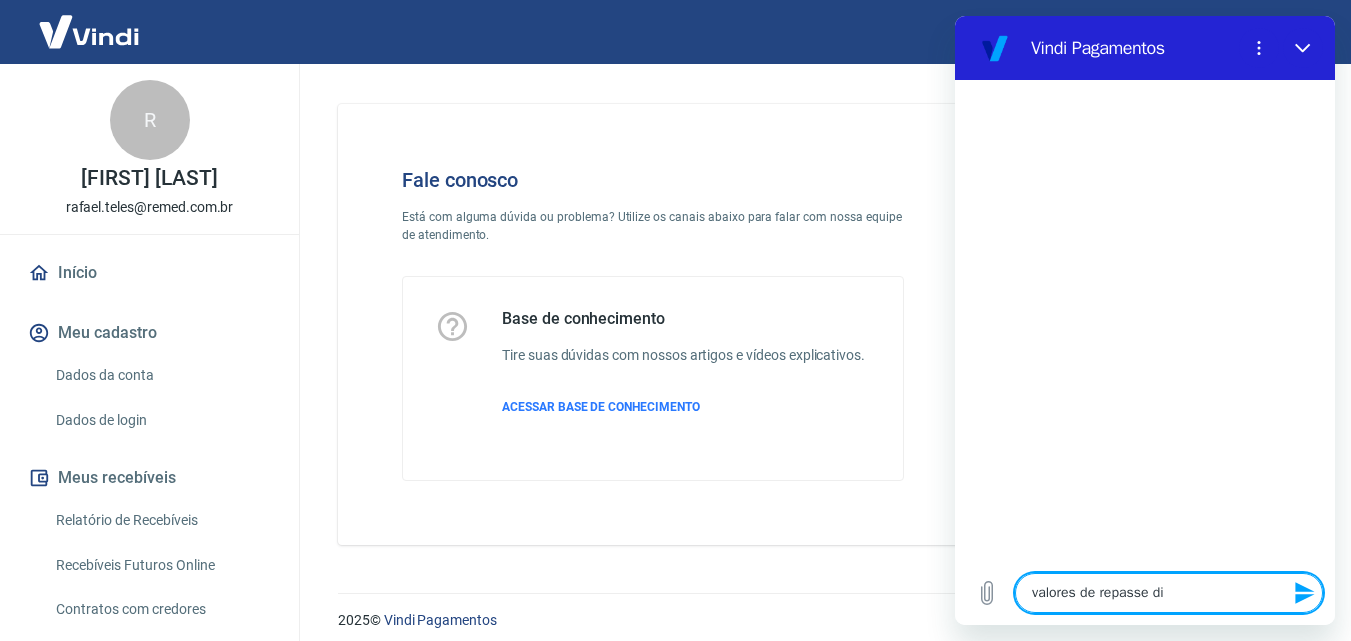 type on "x" 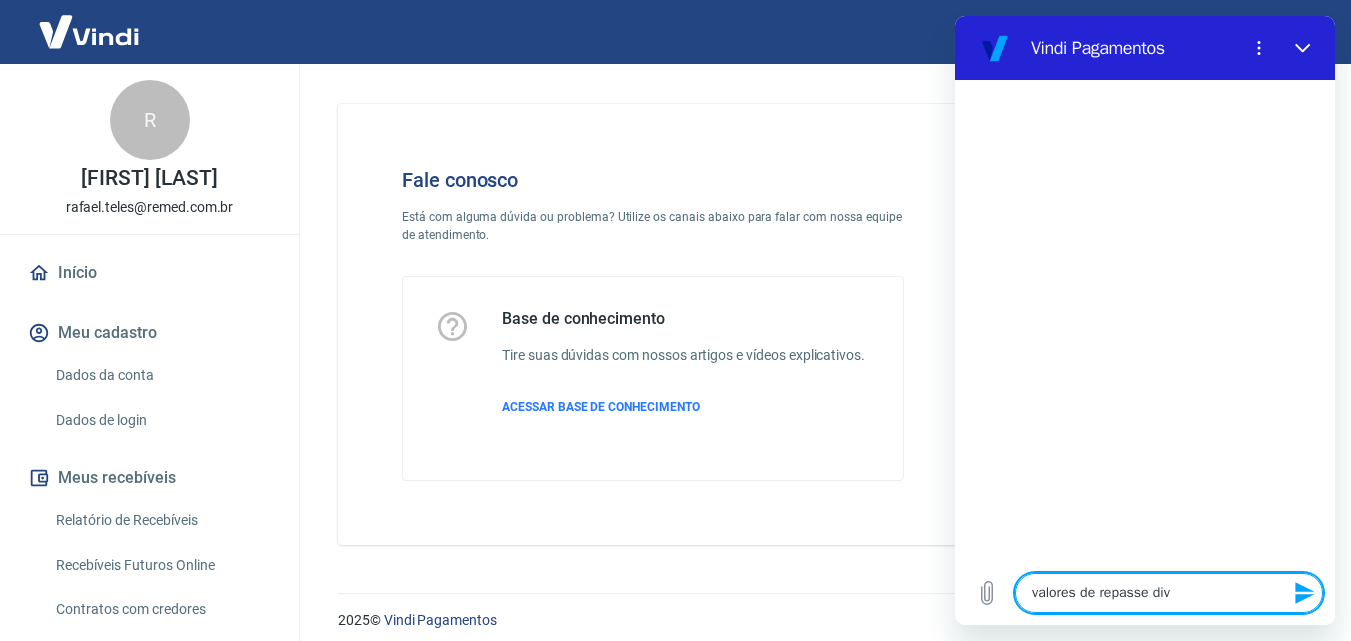 type on "valores de repasse dive" 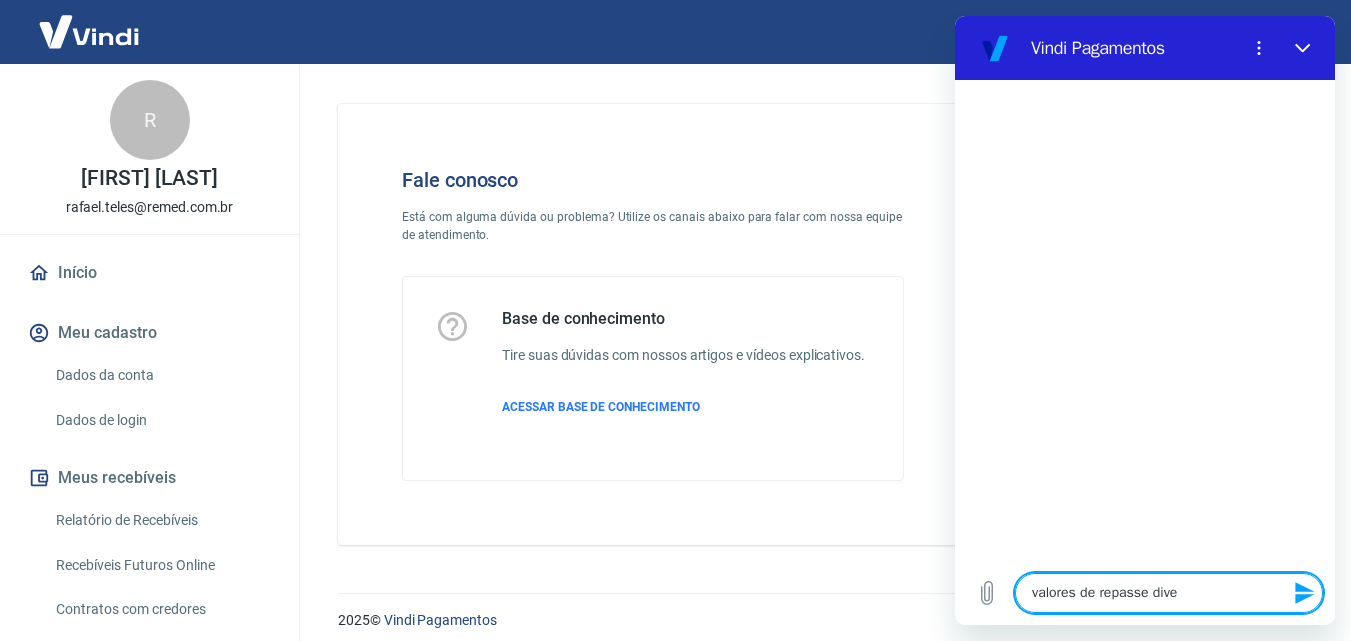 type on "valores de repasse diver" 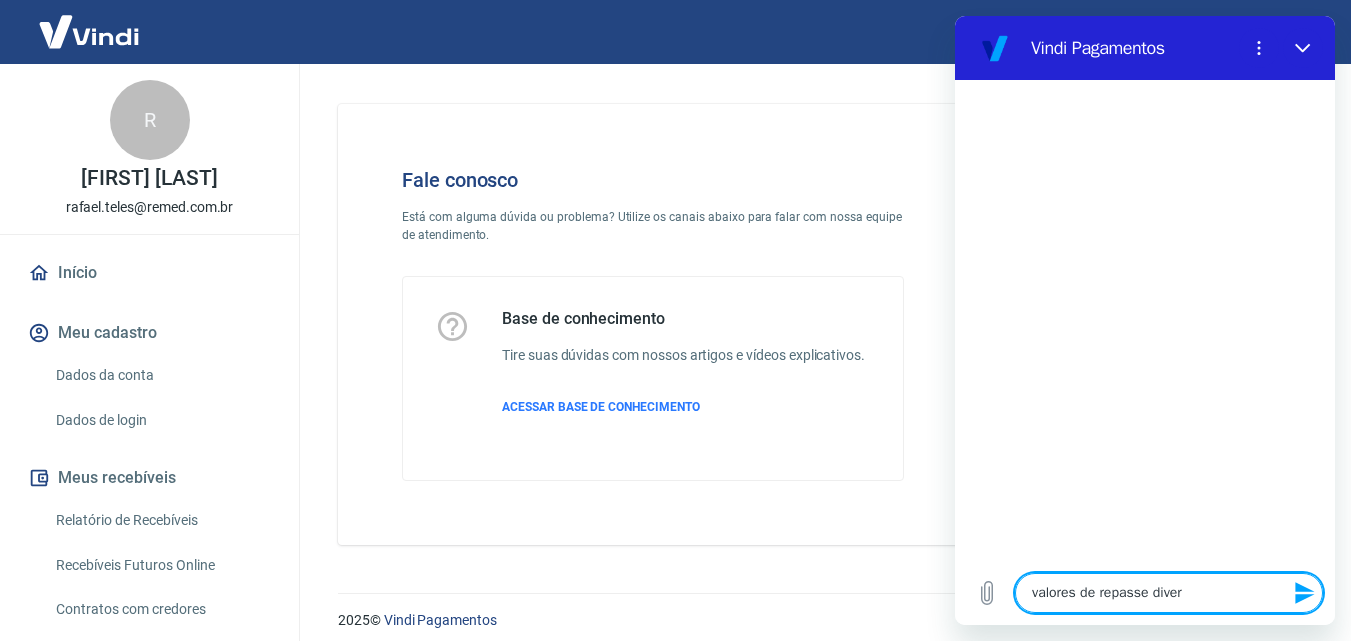 type on "valores de repasse diverg" 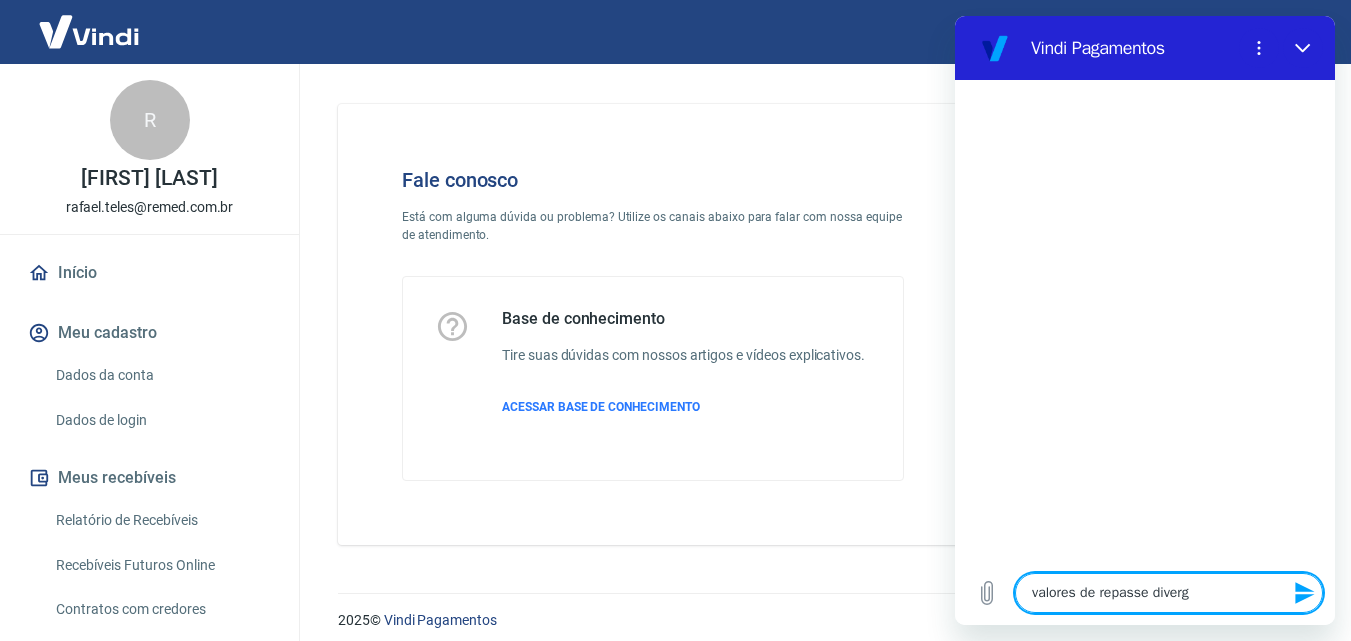 type on "valores de repasse diverge" 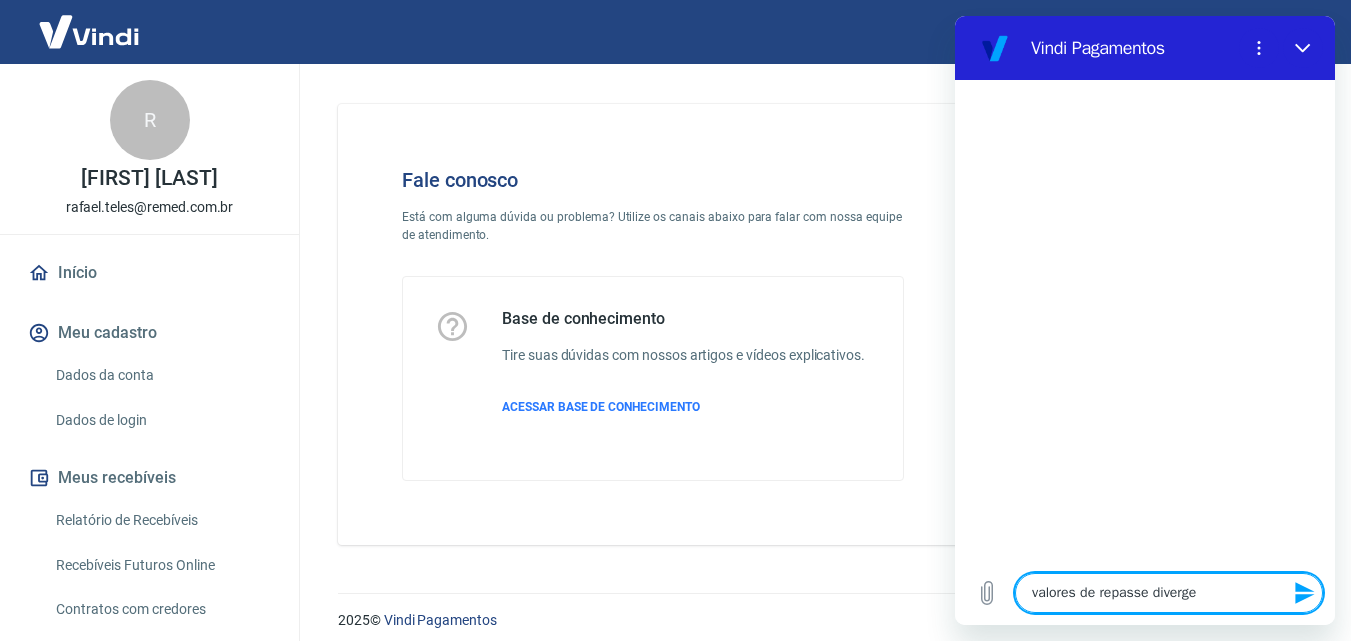 type on "valores de repasse divergen" 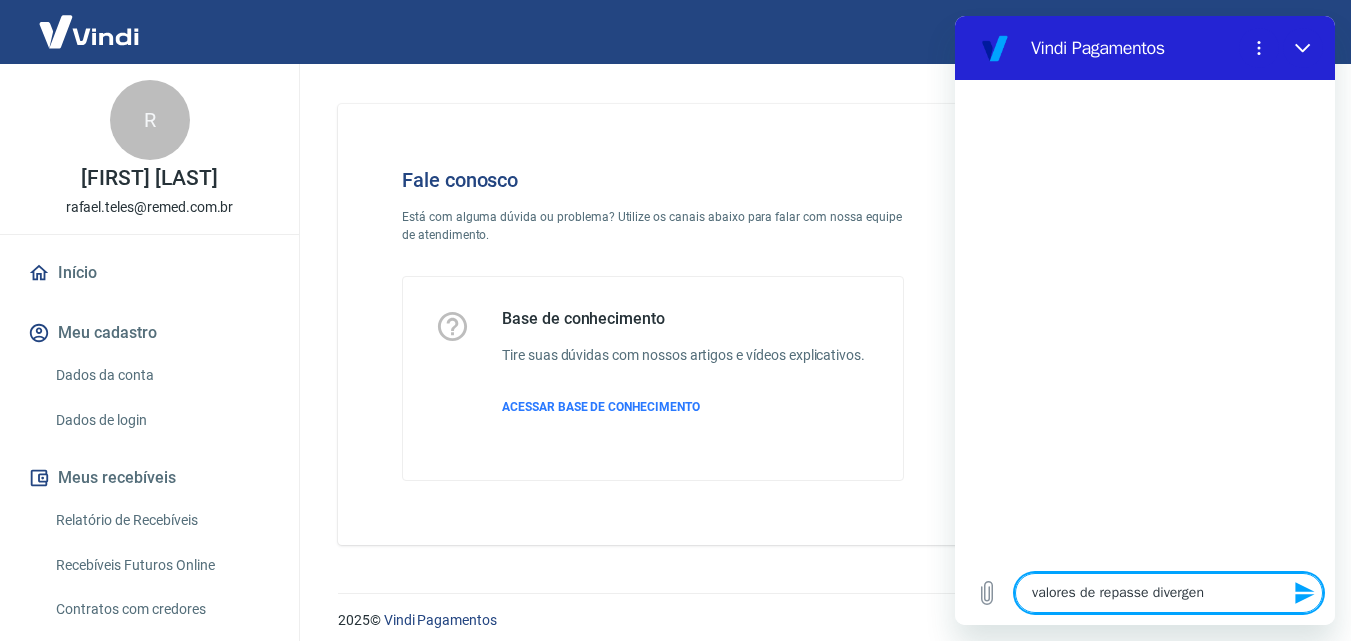 type on "valores de repasse divergent" 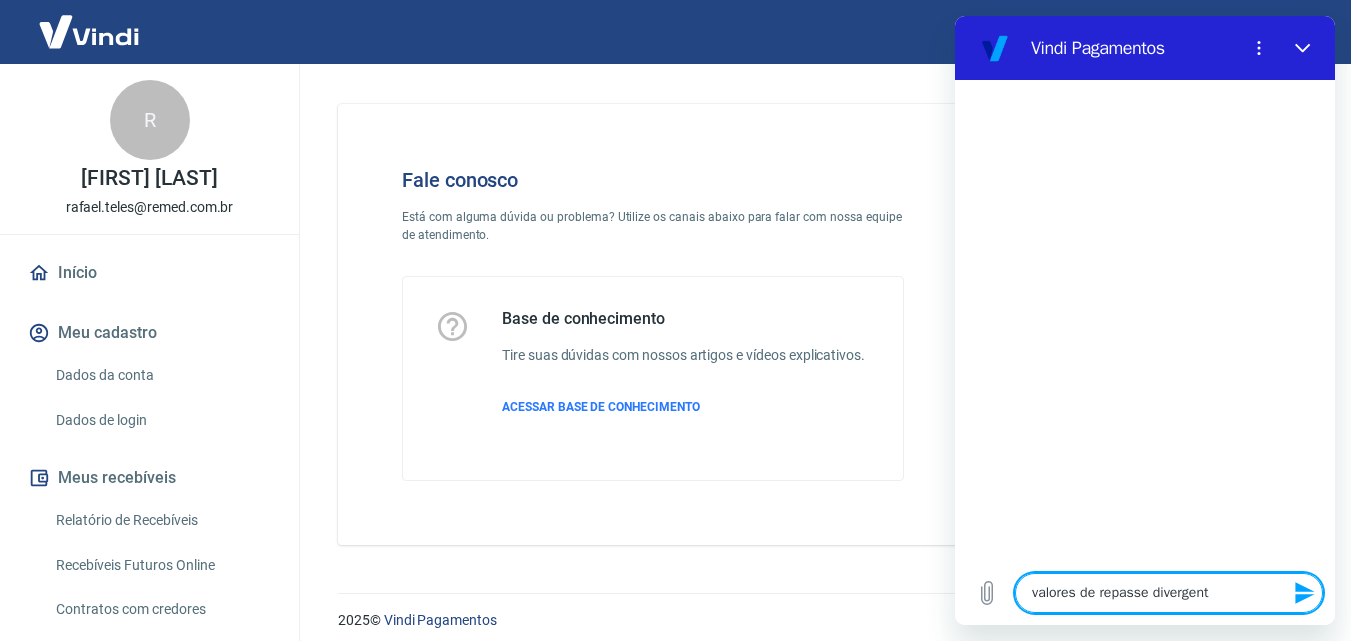 type on "valores de repasse divergente" 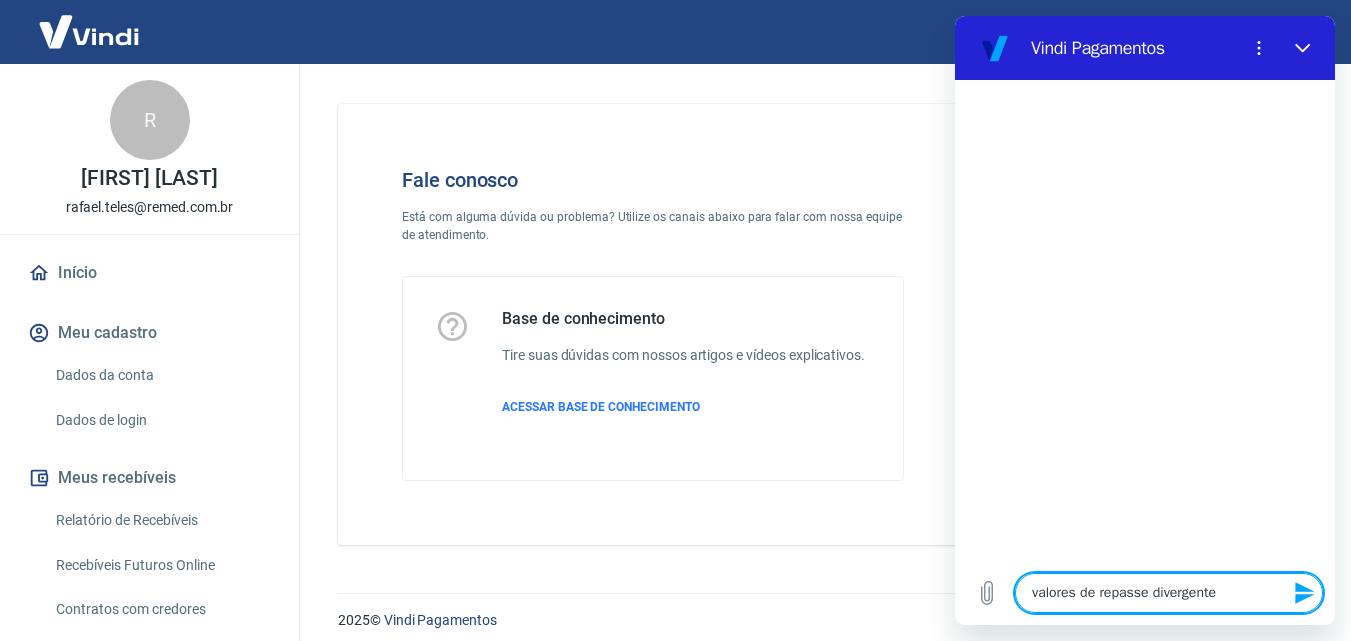 type on "valores de repasse divergentes" 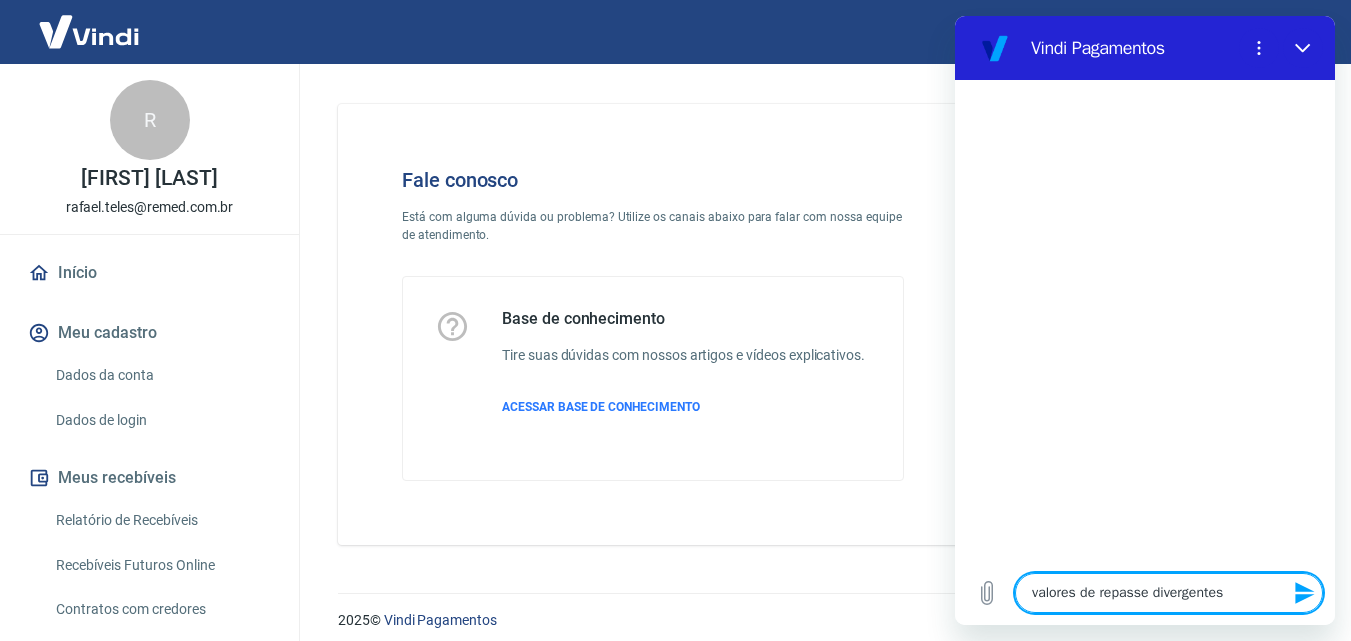 type on "x" 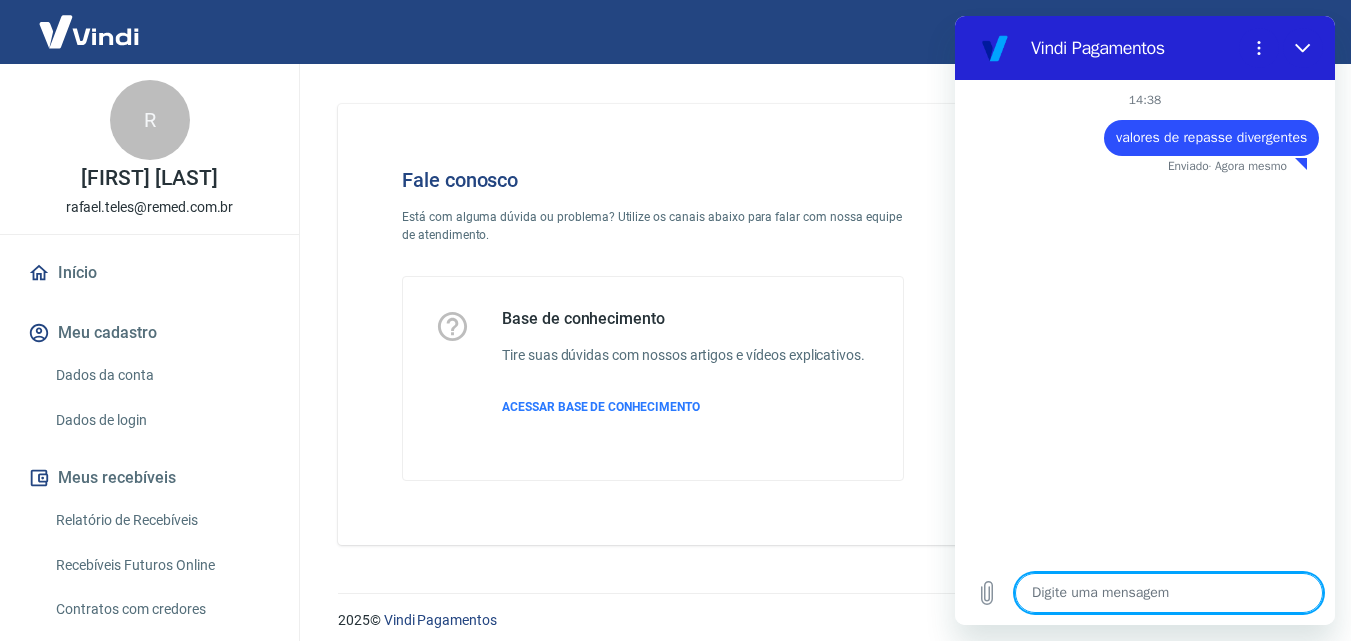 type on "x" 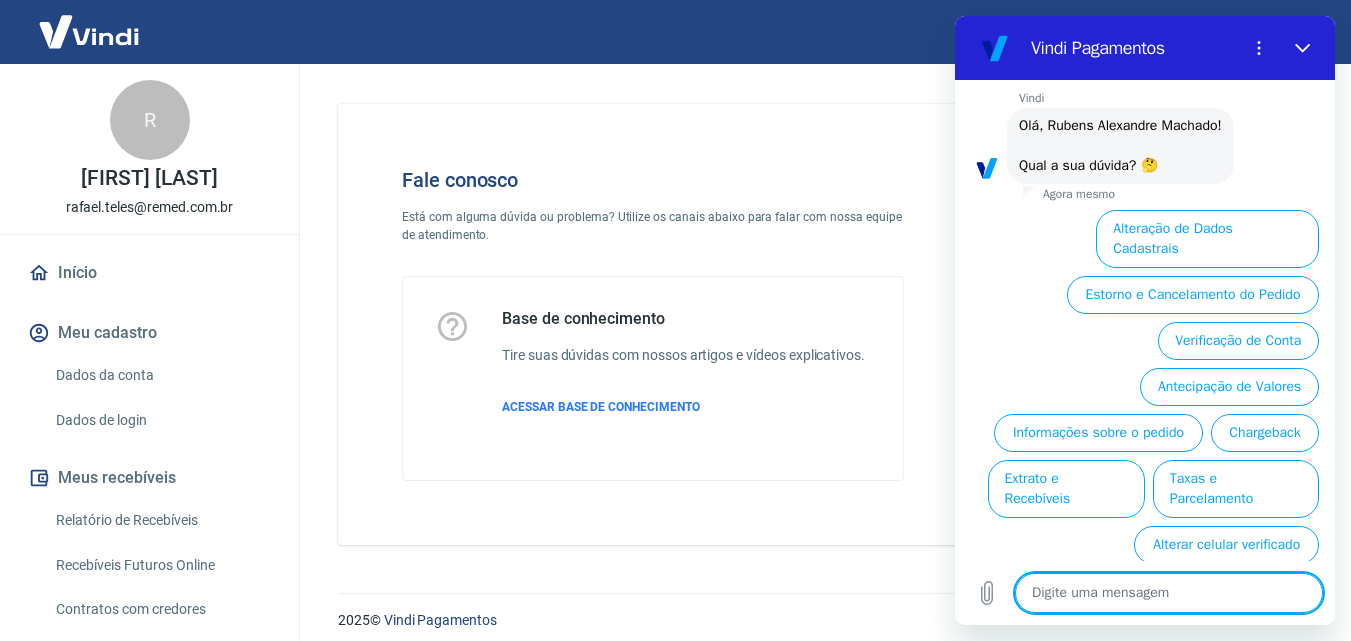 scroll, scrollTop: 92, scrollLeft: 0, axis: vertical 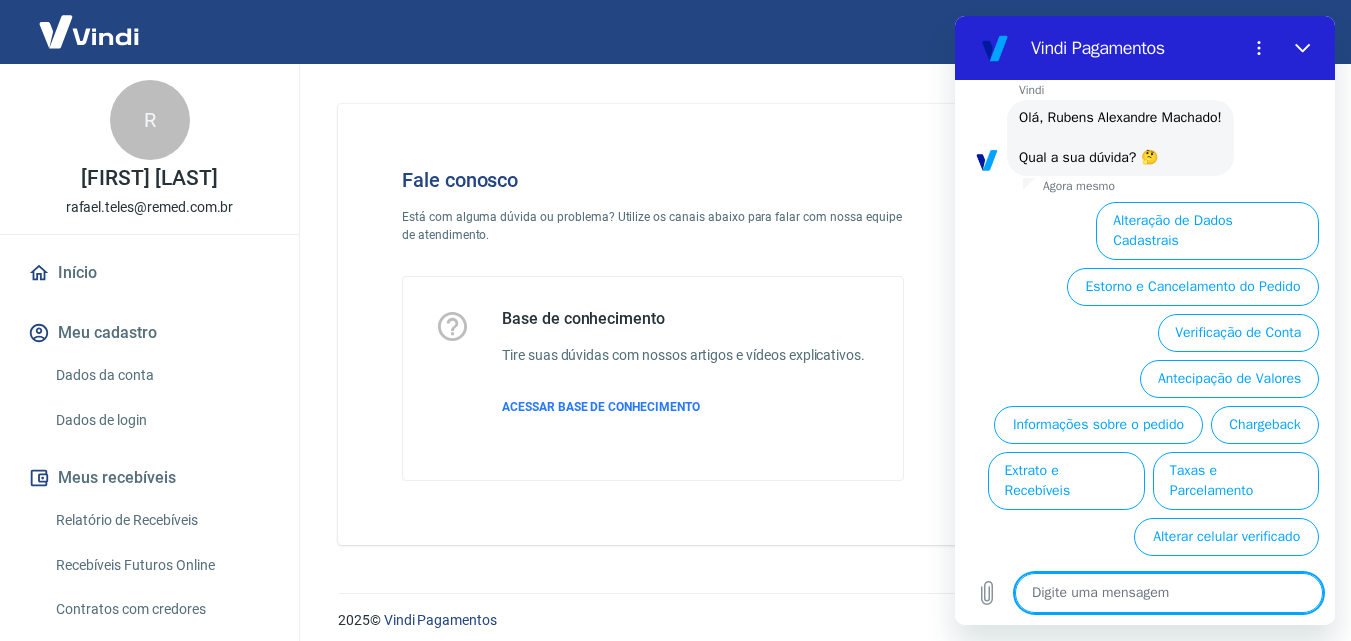 type on "f" 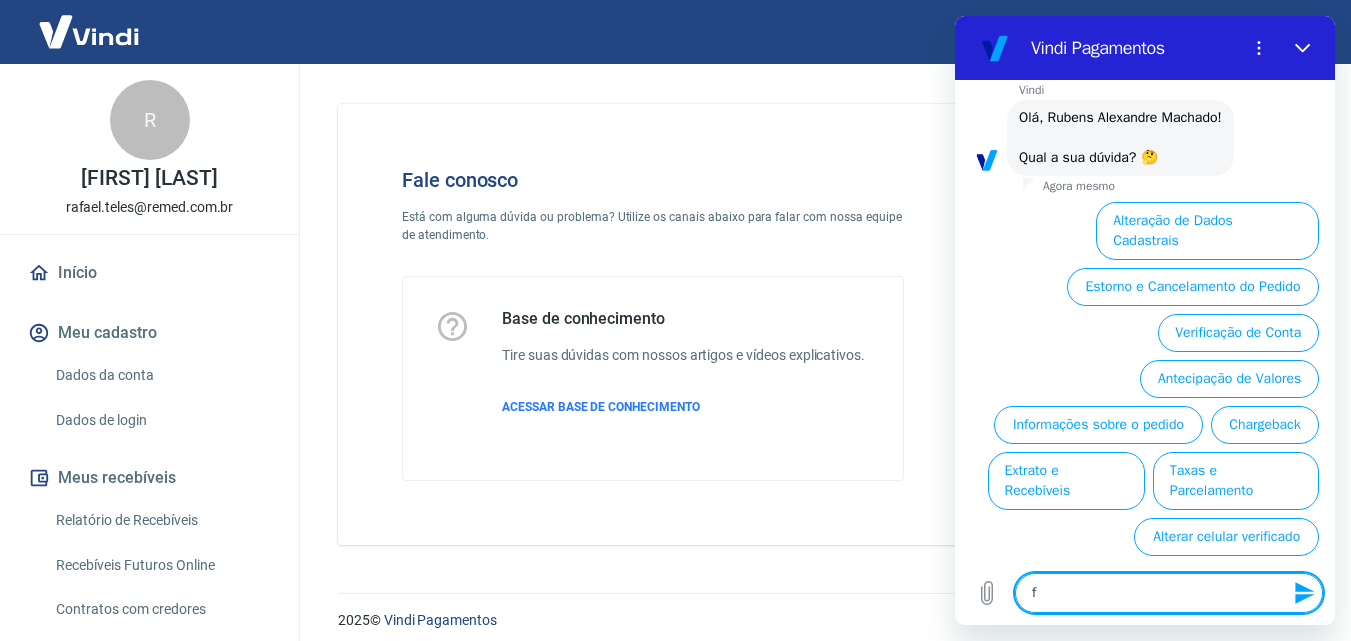 type on "fa" 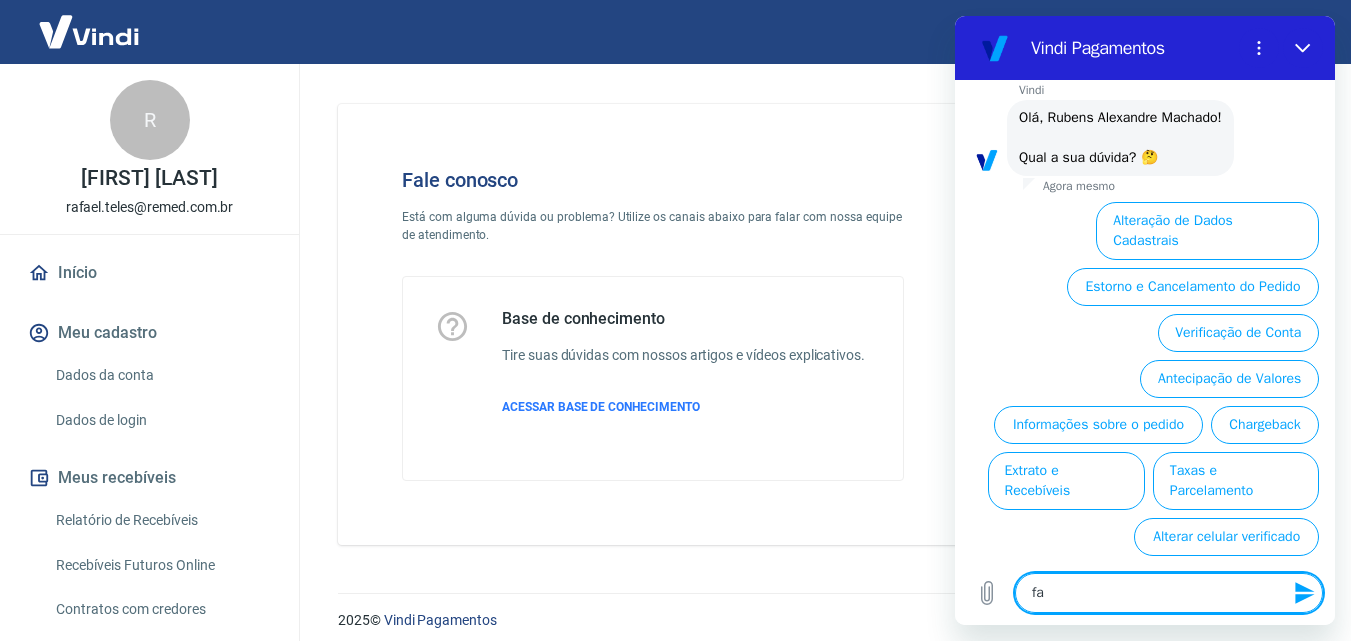 type on "fal" 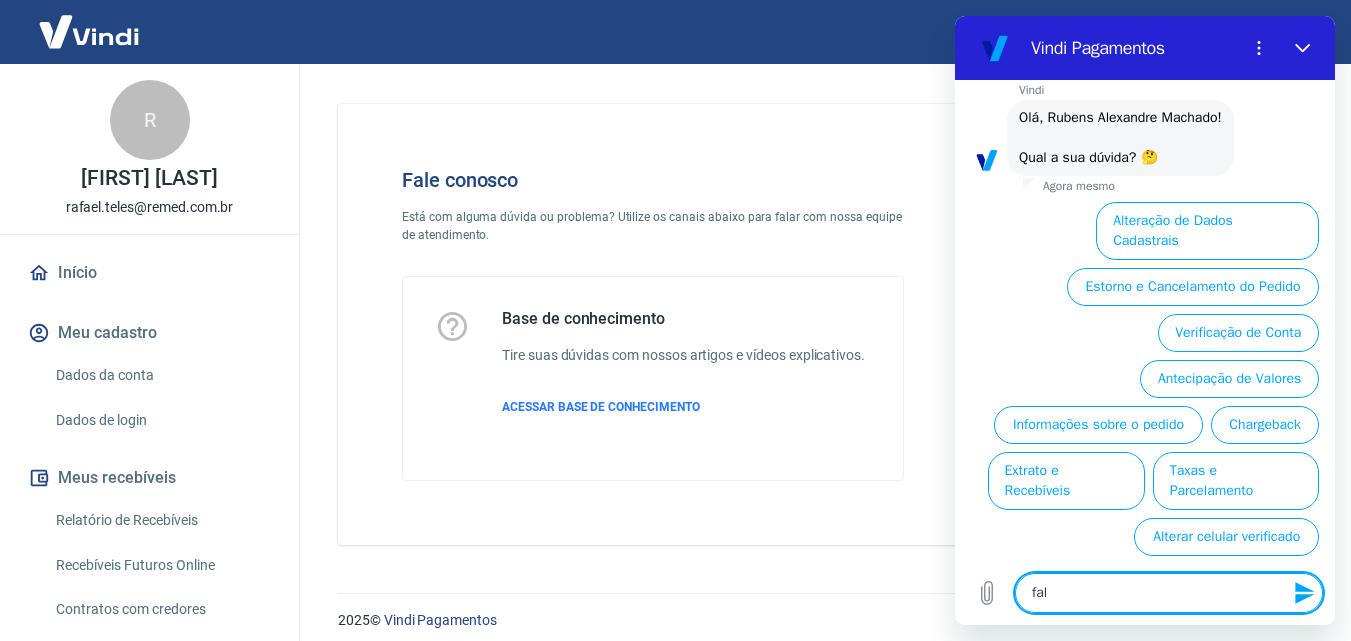 type on "fala" 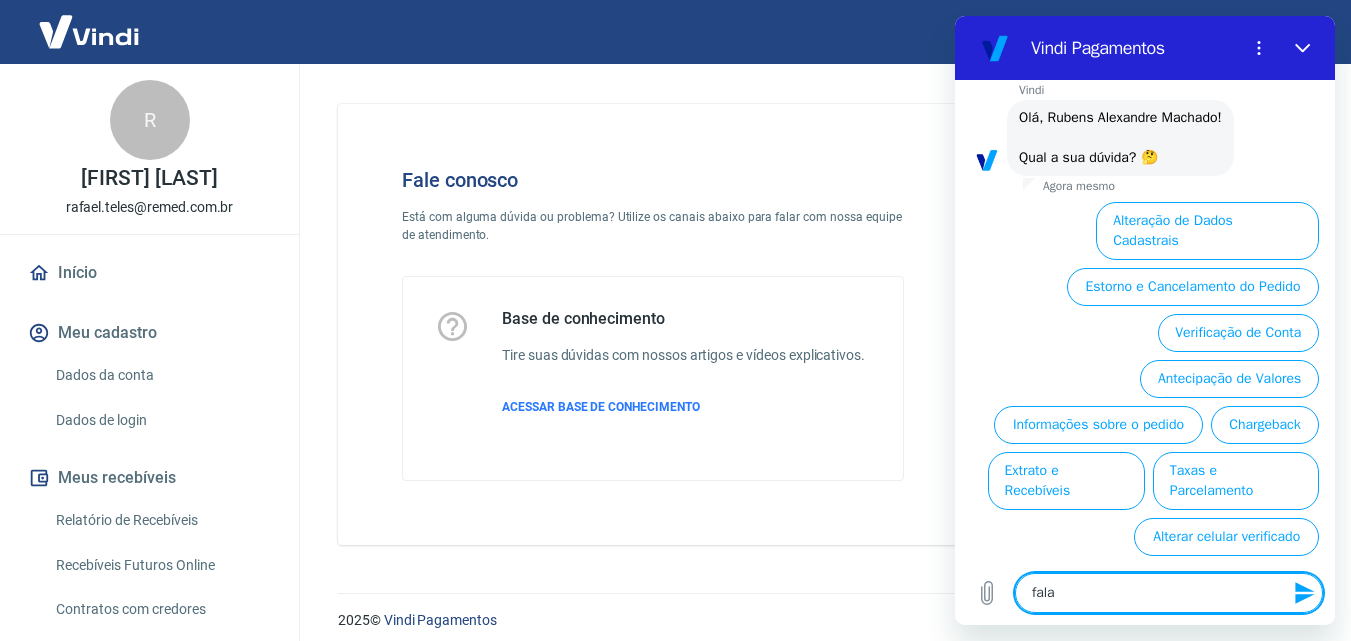 type on "falar" 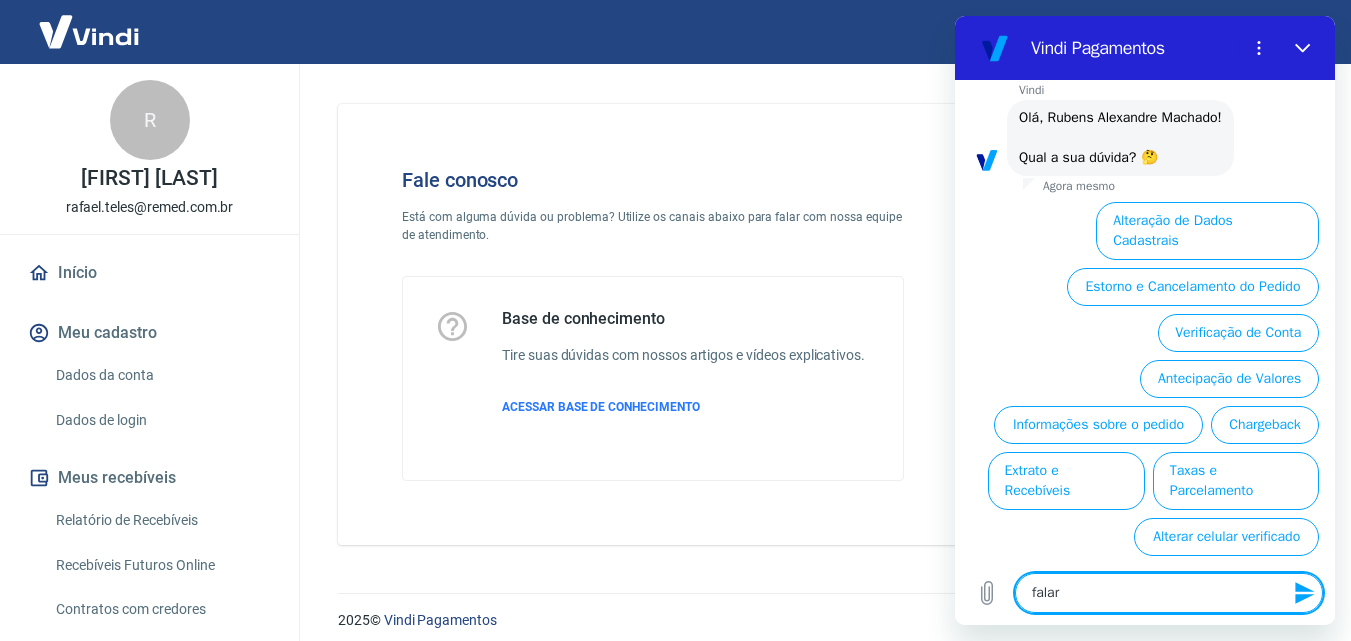 type on "falar" 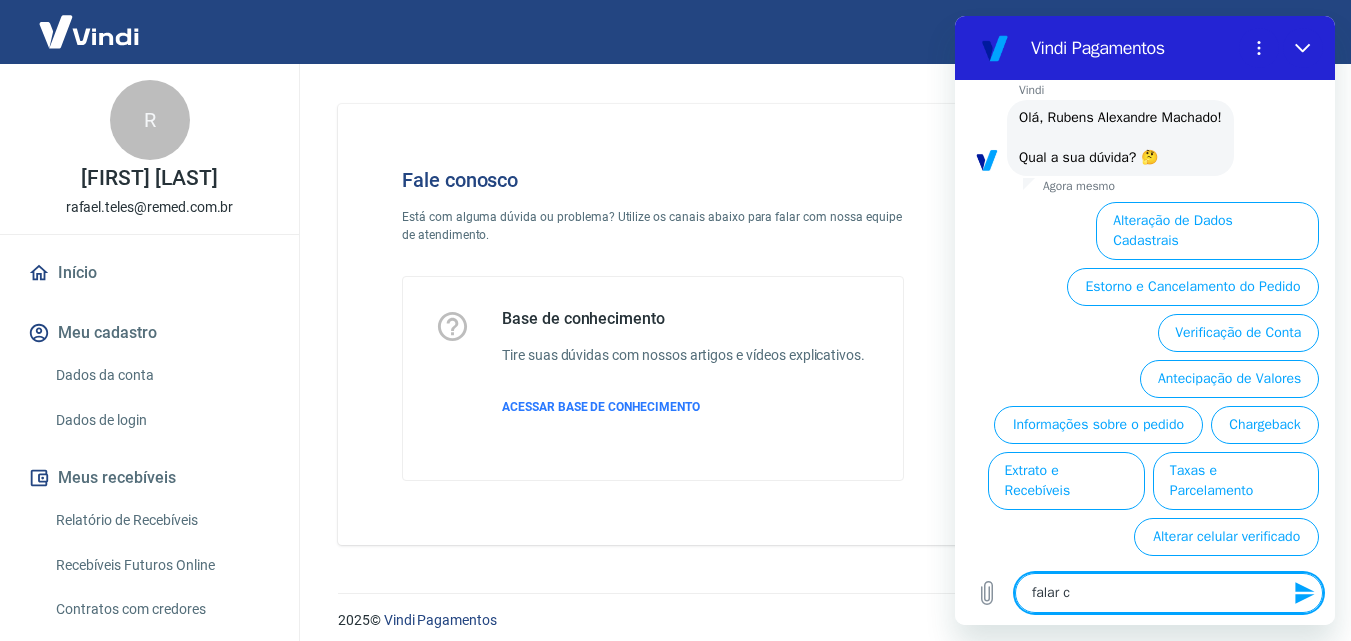 type on "falar co" 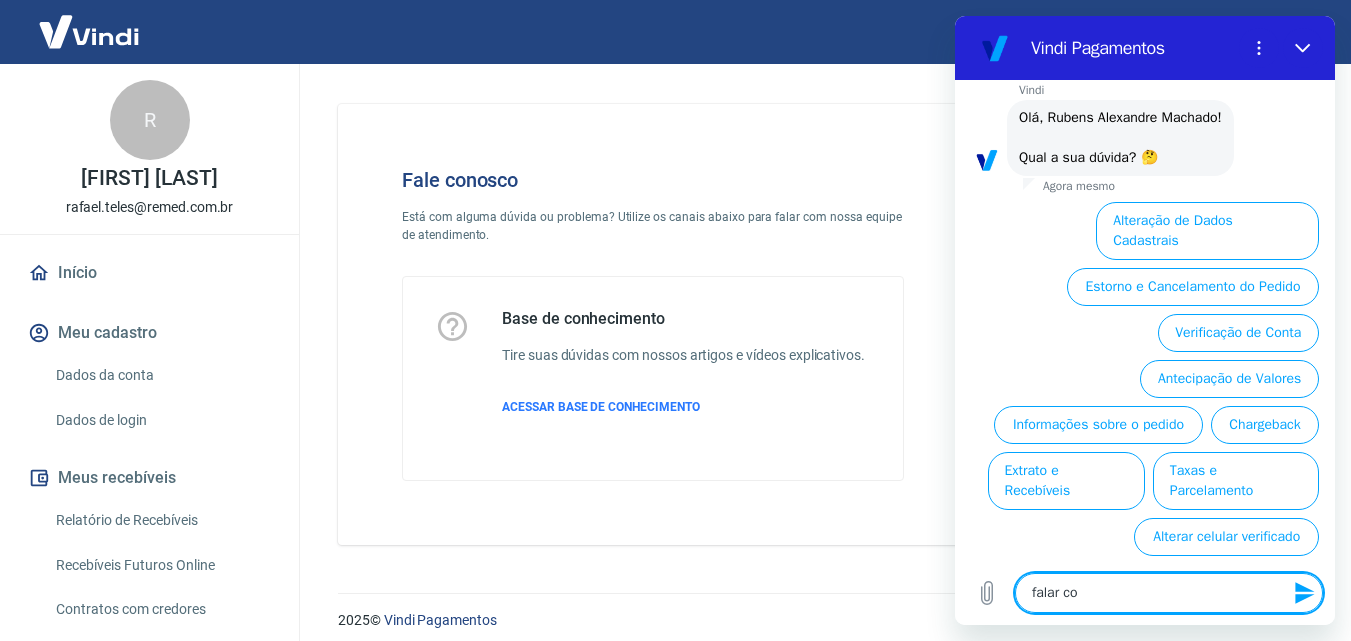 type on "falar com" 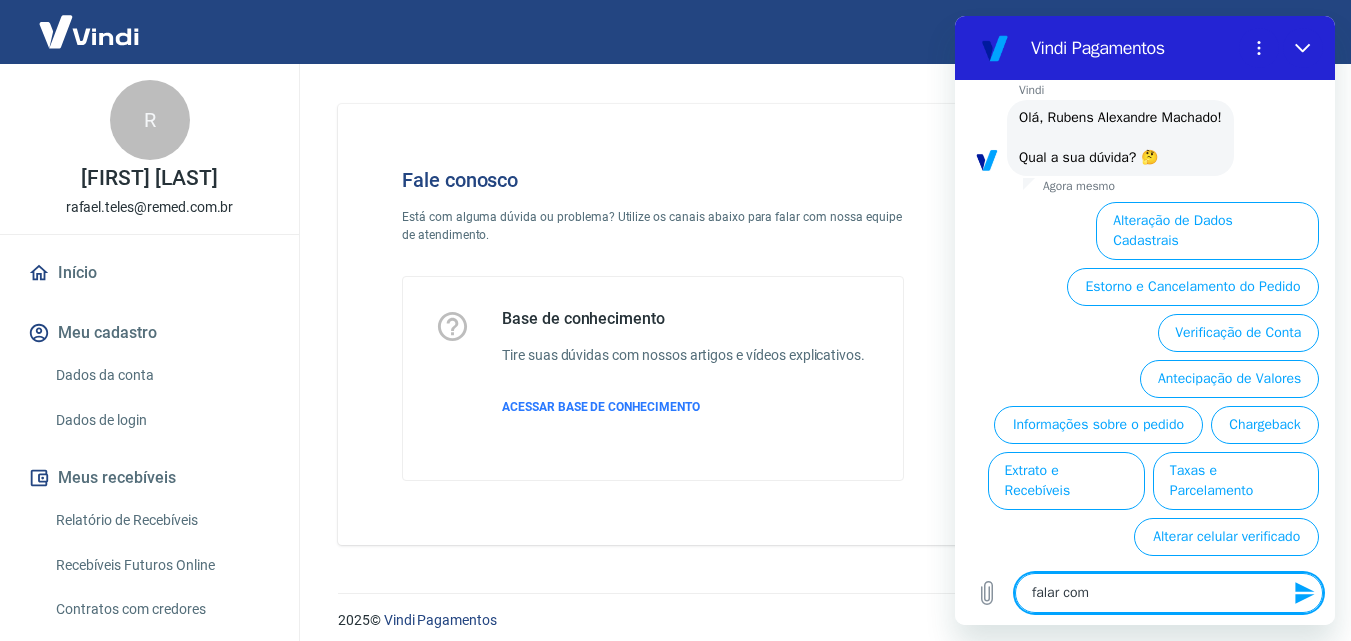 type on "falar com" 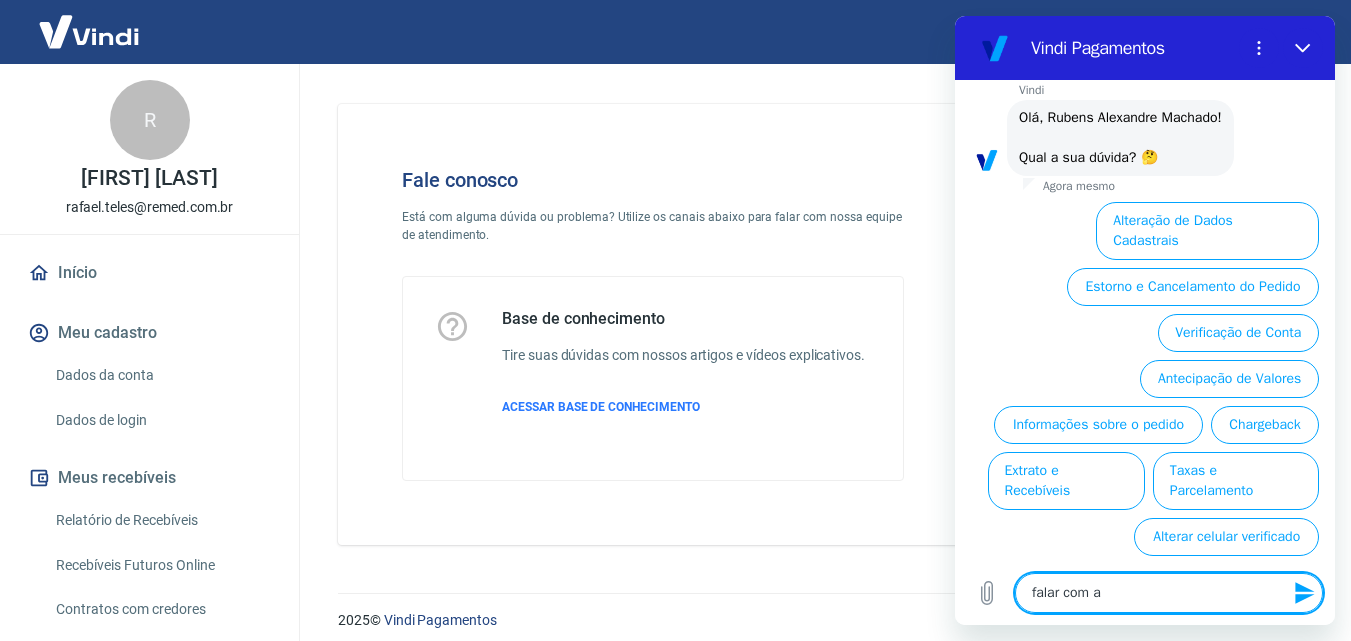type on "falar com at" 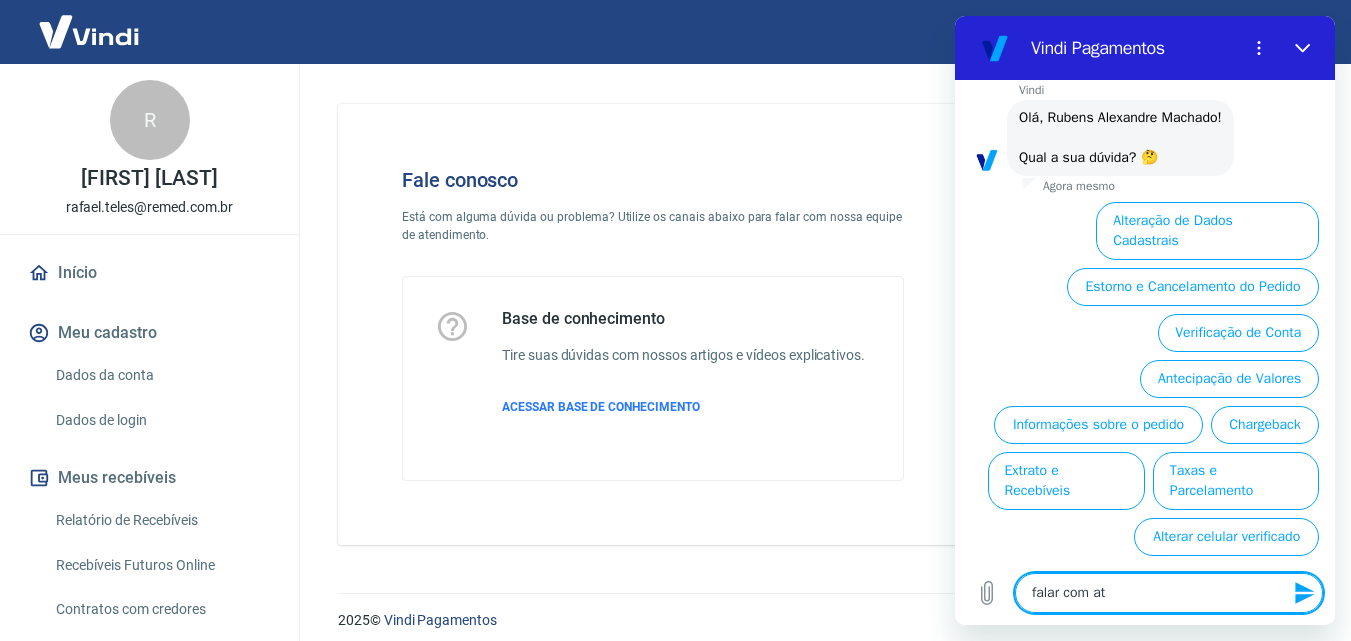 type on "falar com ate" 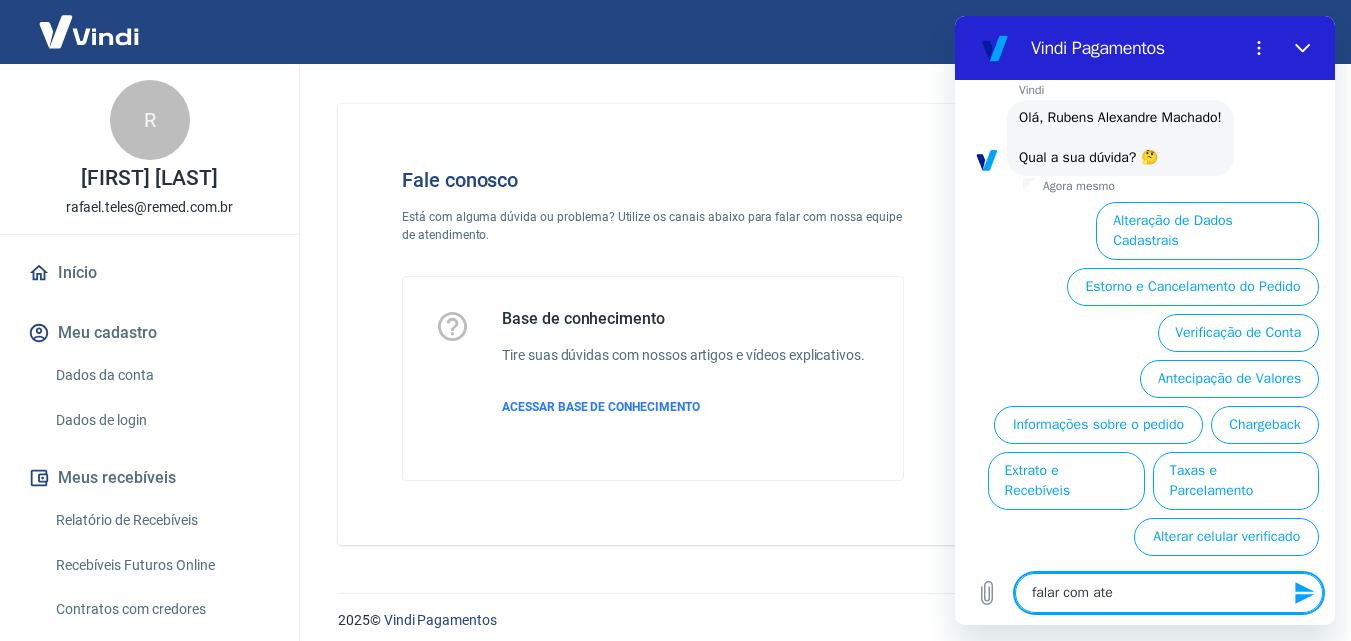 type on "falar com aten" 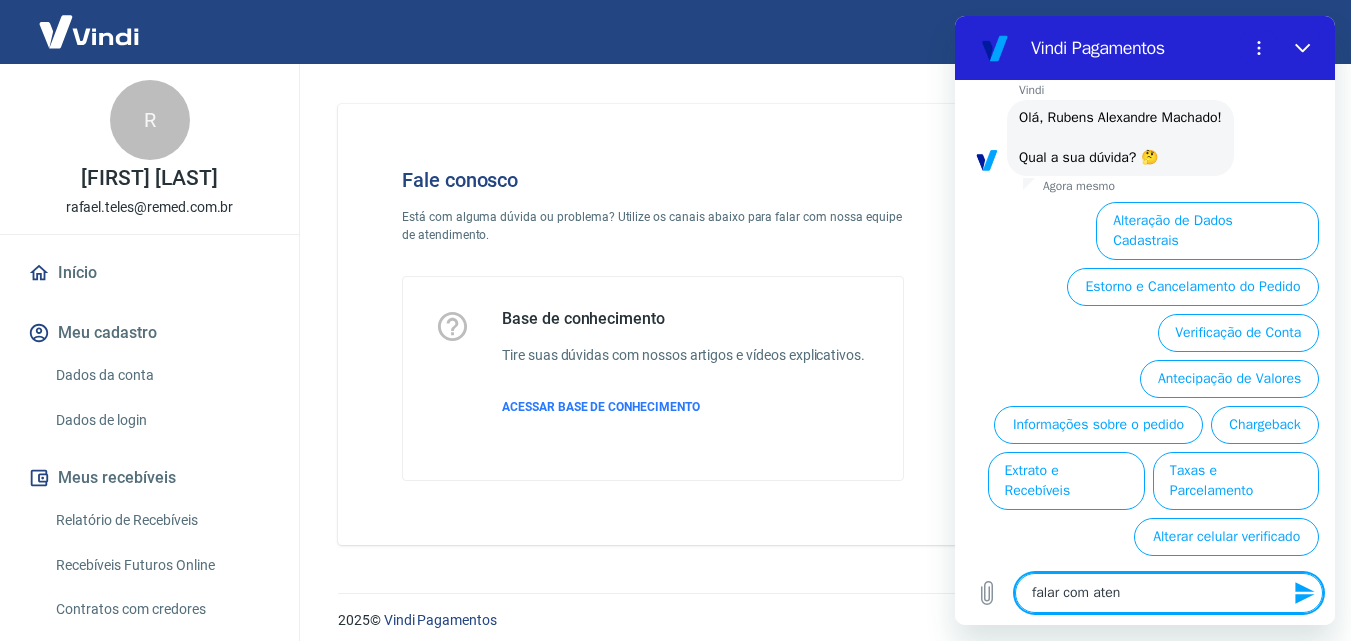 type on "falar com atend" 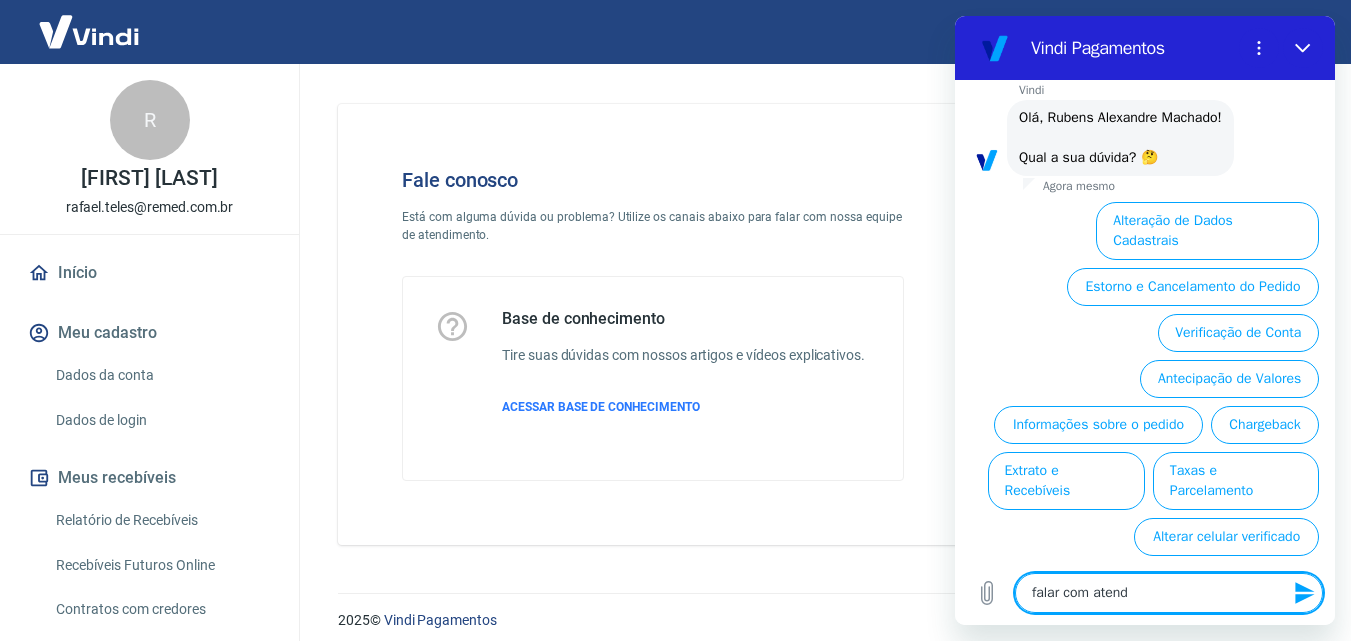 type on "falar com atende" 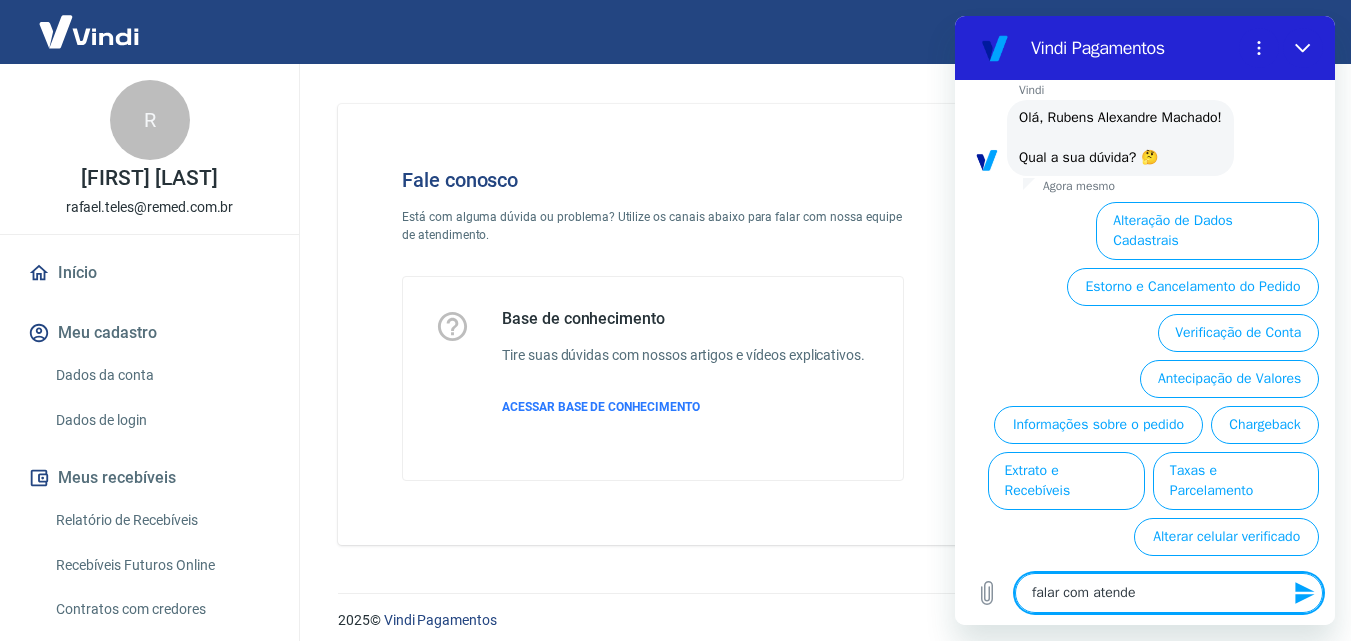 type on "falar com atenden" 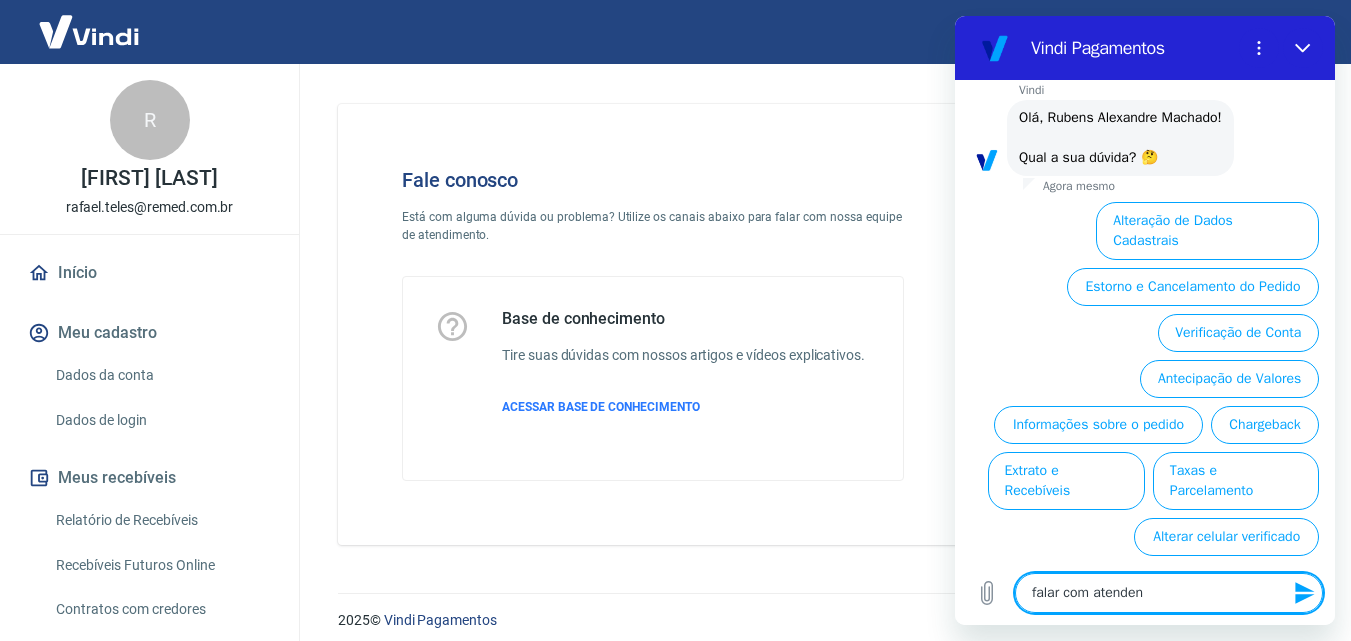 type on "falar com atendent" 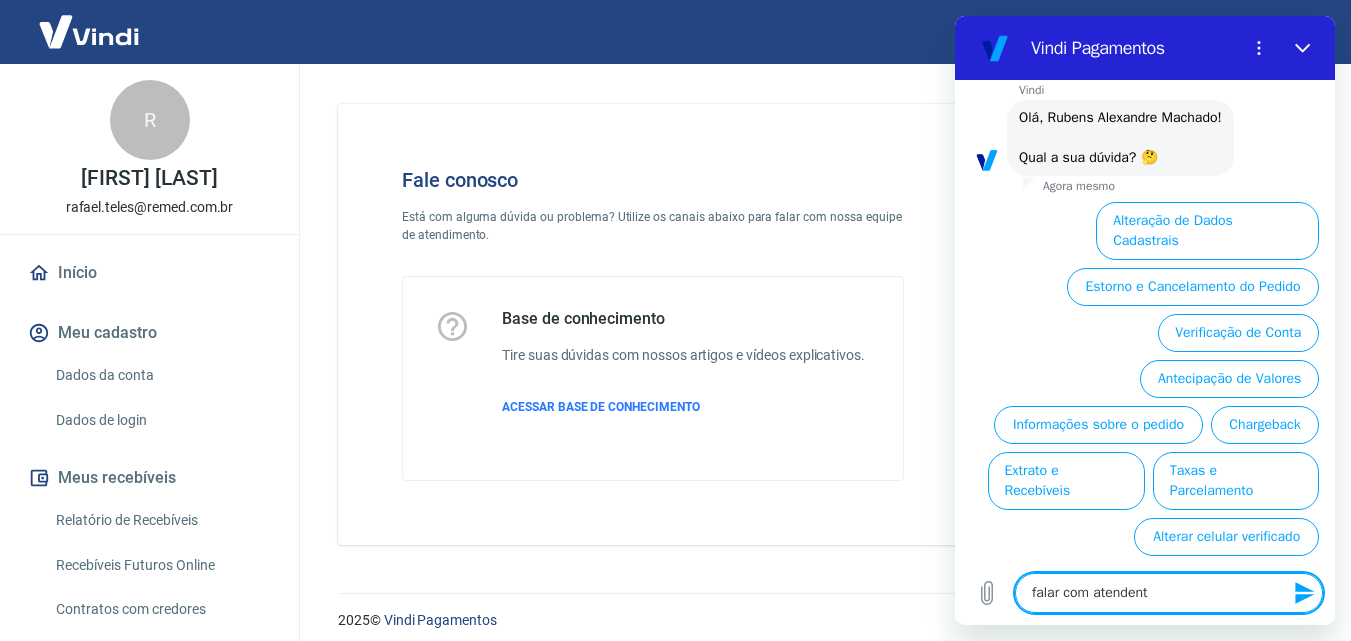 type on "falar com atendente" 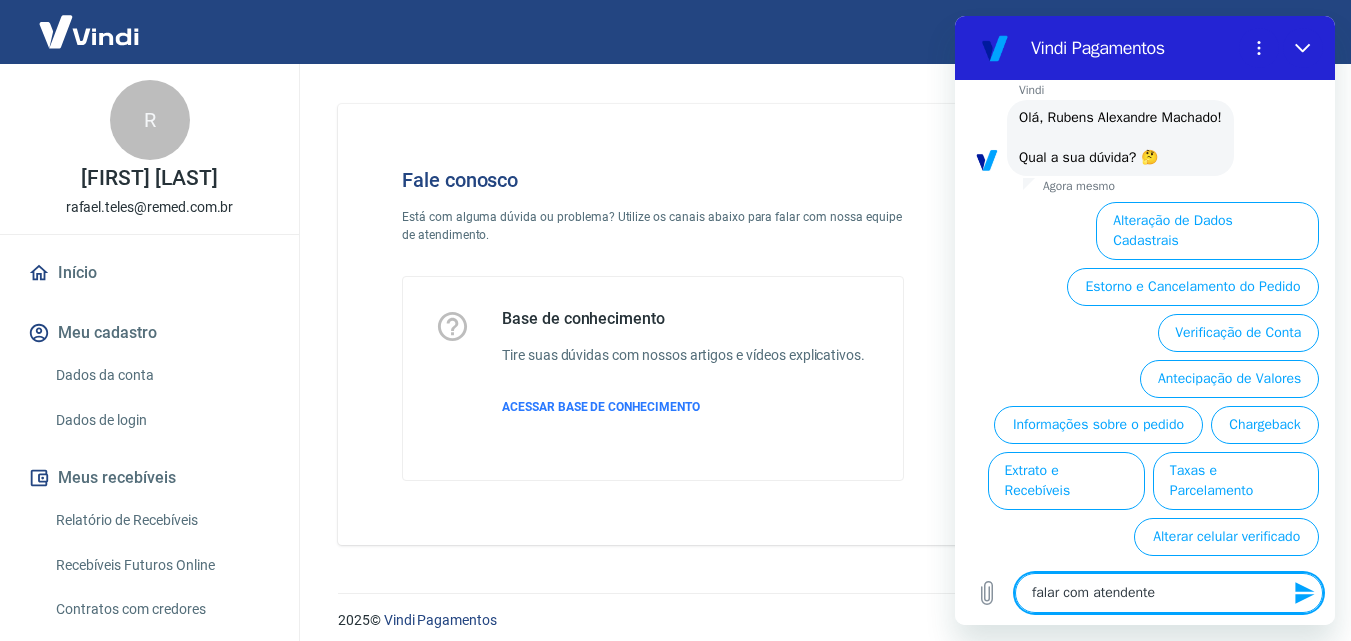 type 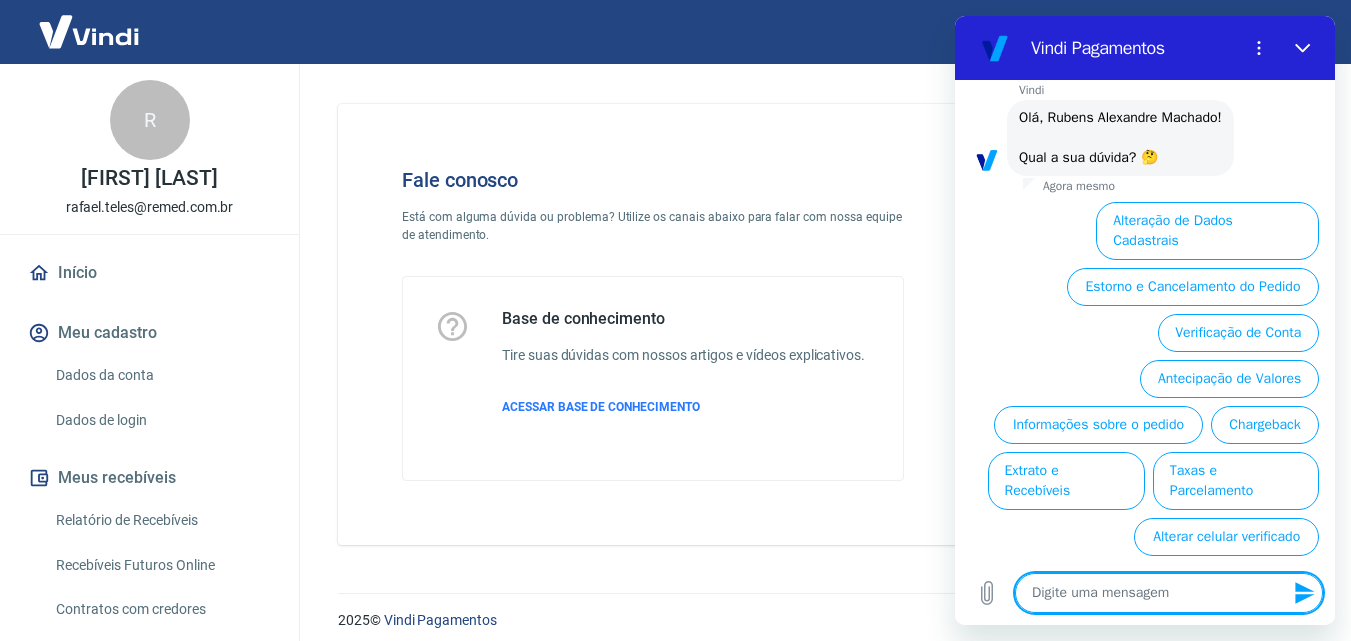 scroll, scrollTop: 0, scrollLeft: 0, axis: both 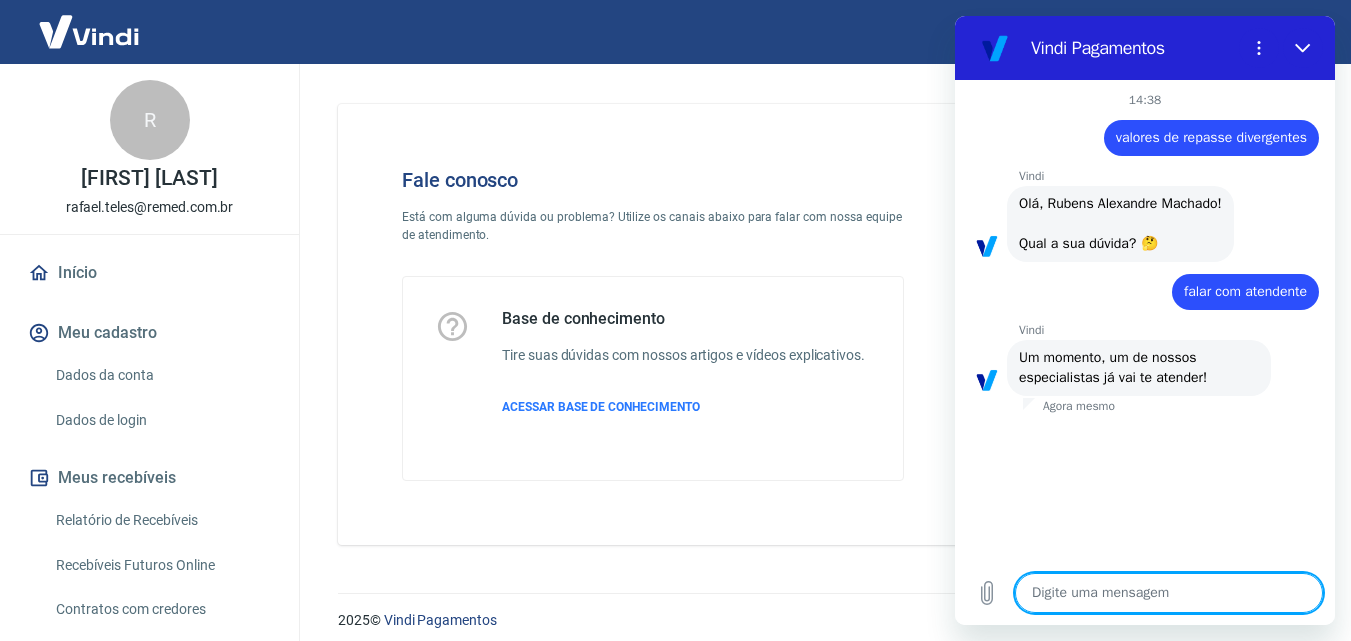 type on "x" 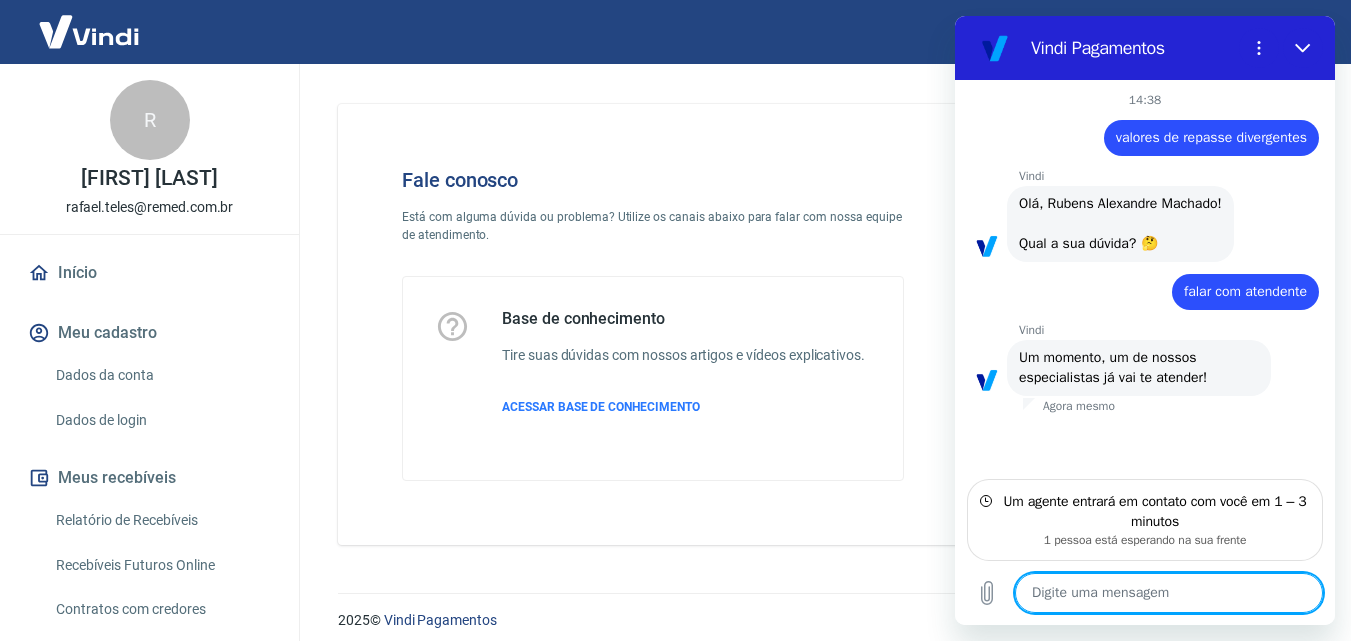 click at bounding box center (1169, 593) 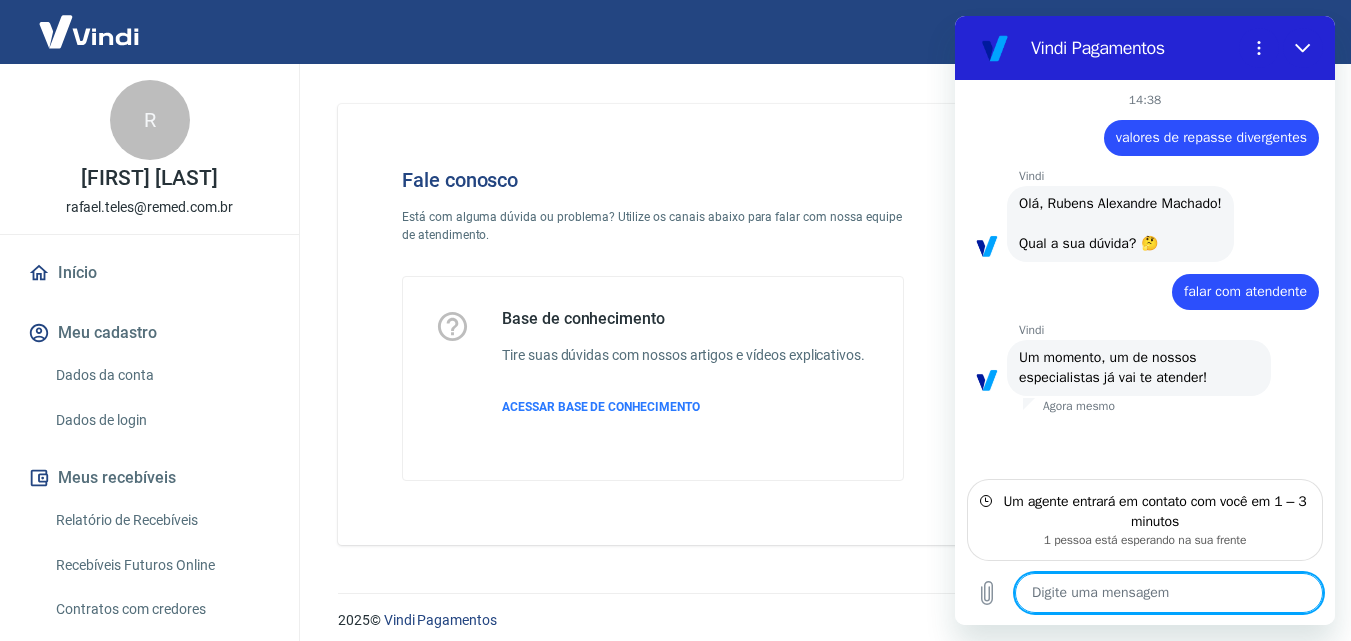 type on "B" 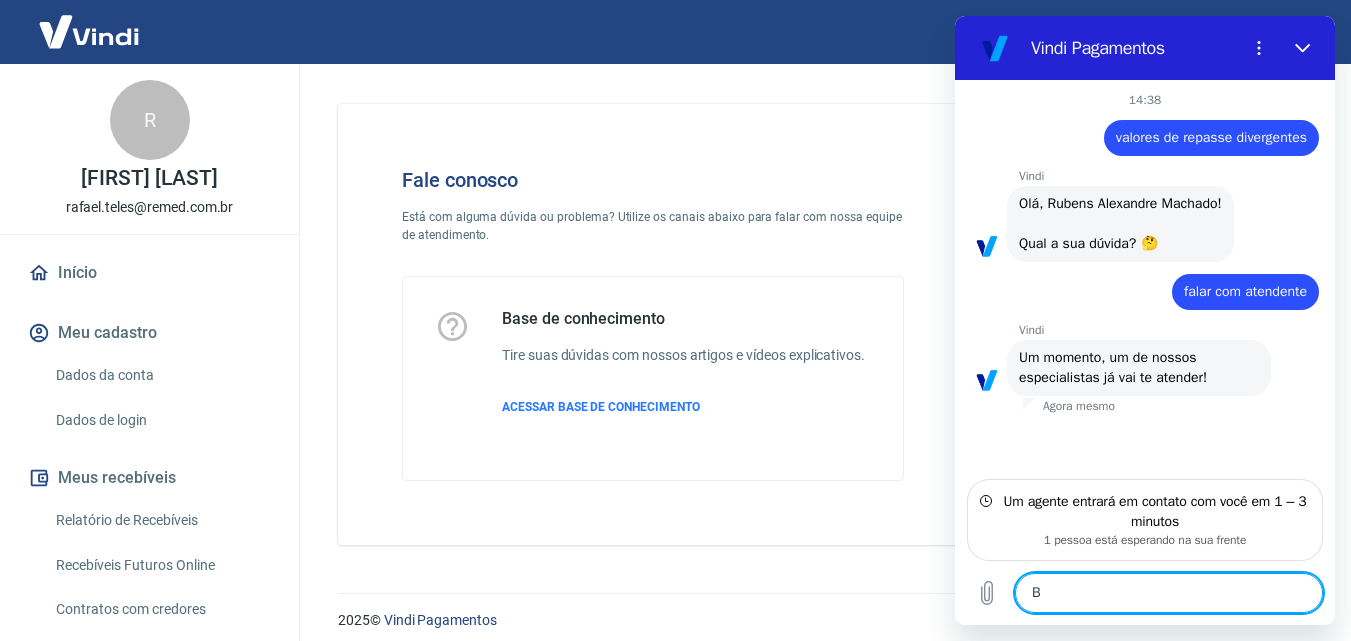 type on "x" 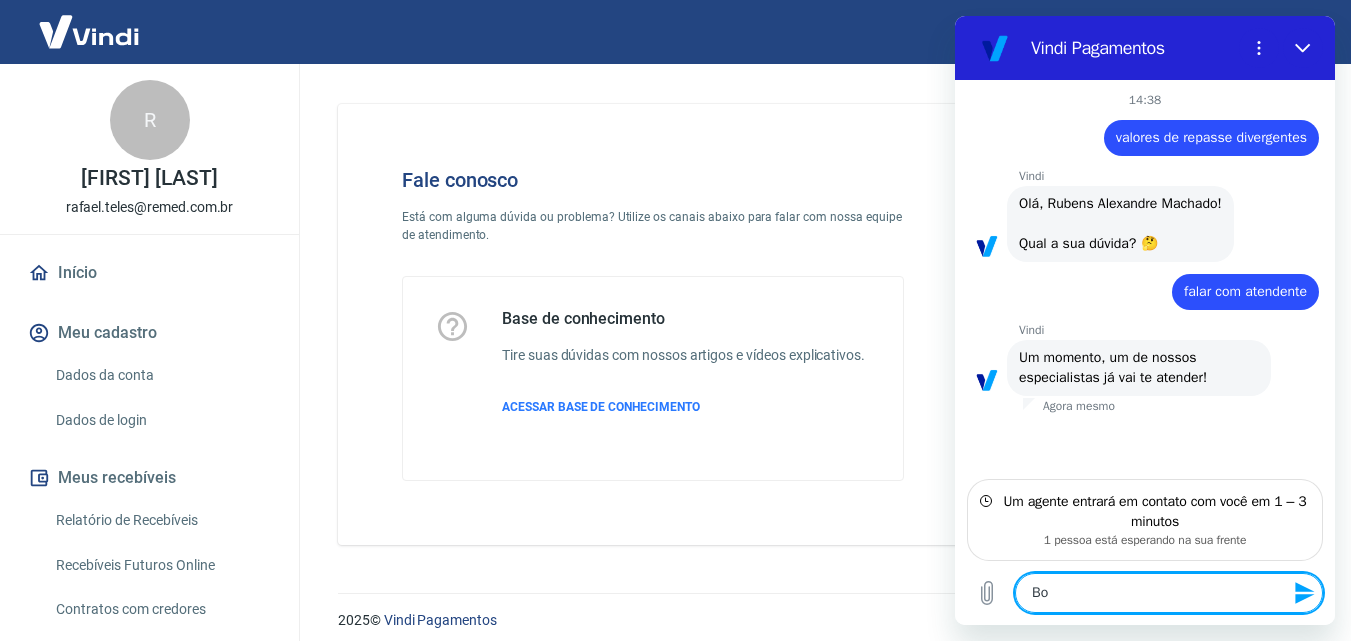 type on "x" 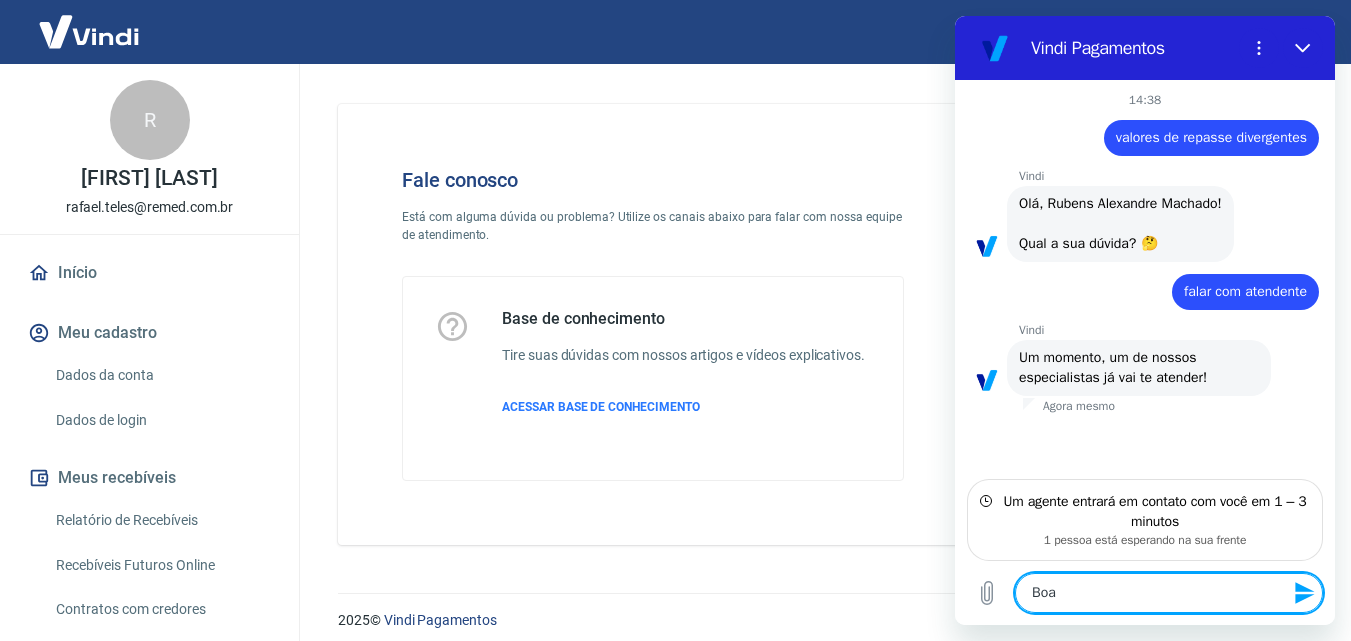 type on "Boa" 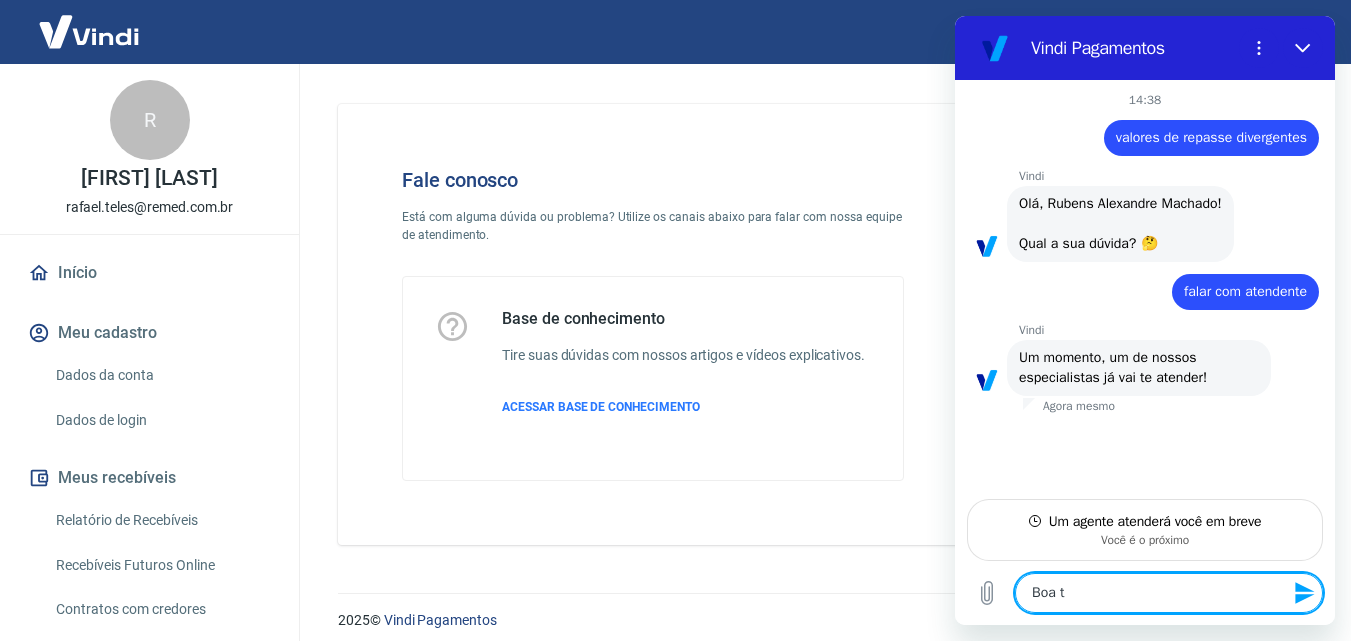 type on "Boa ta" 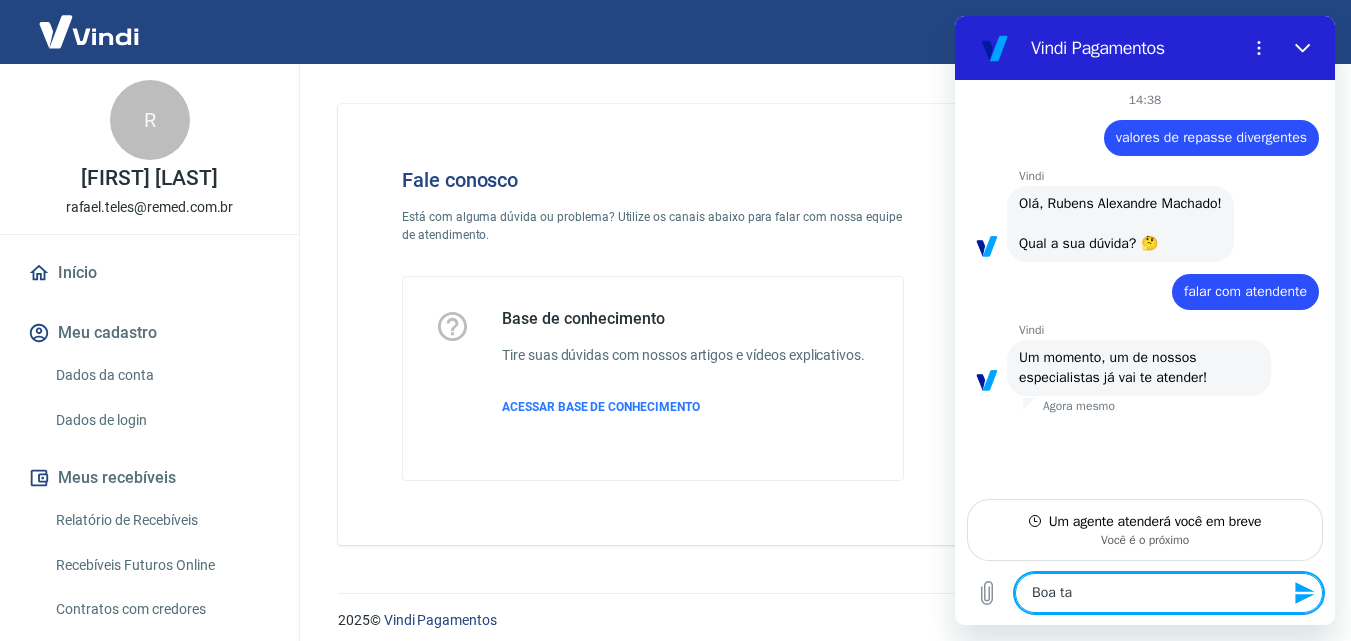 type on "Boa tar" 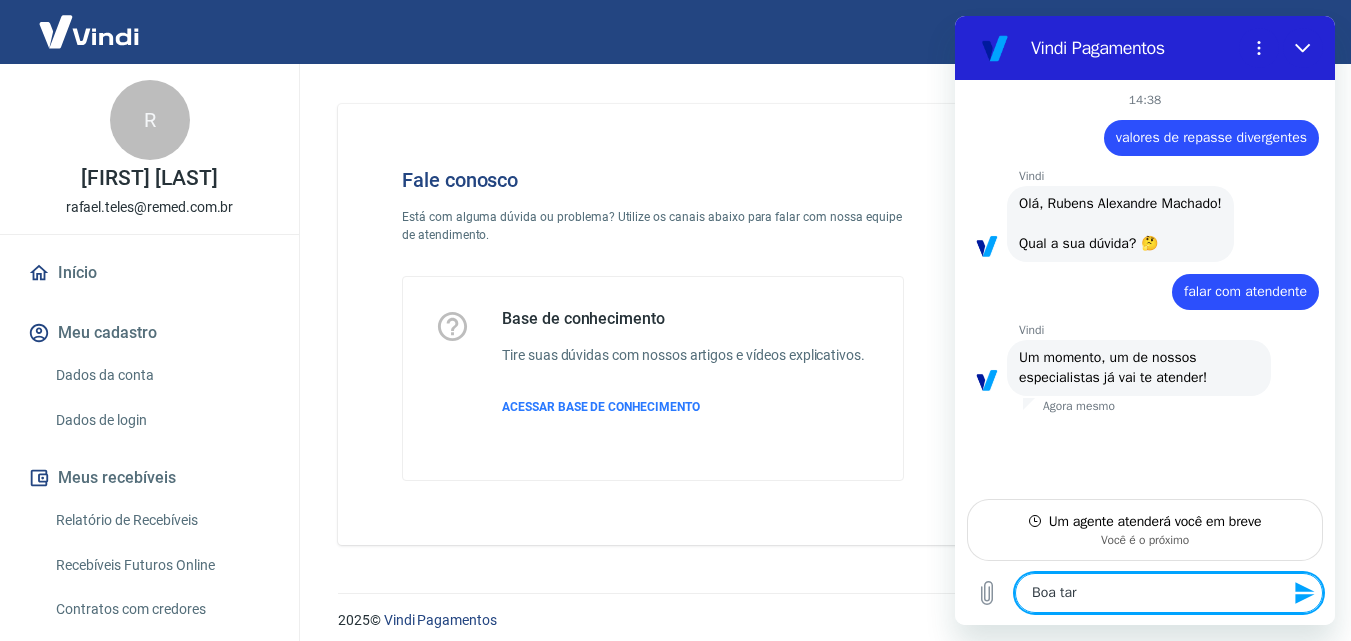 type on "Boa tare" 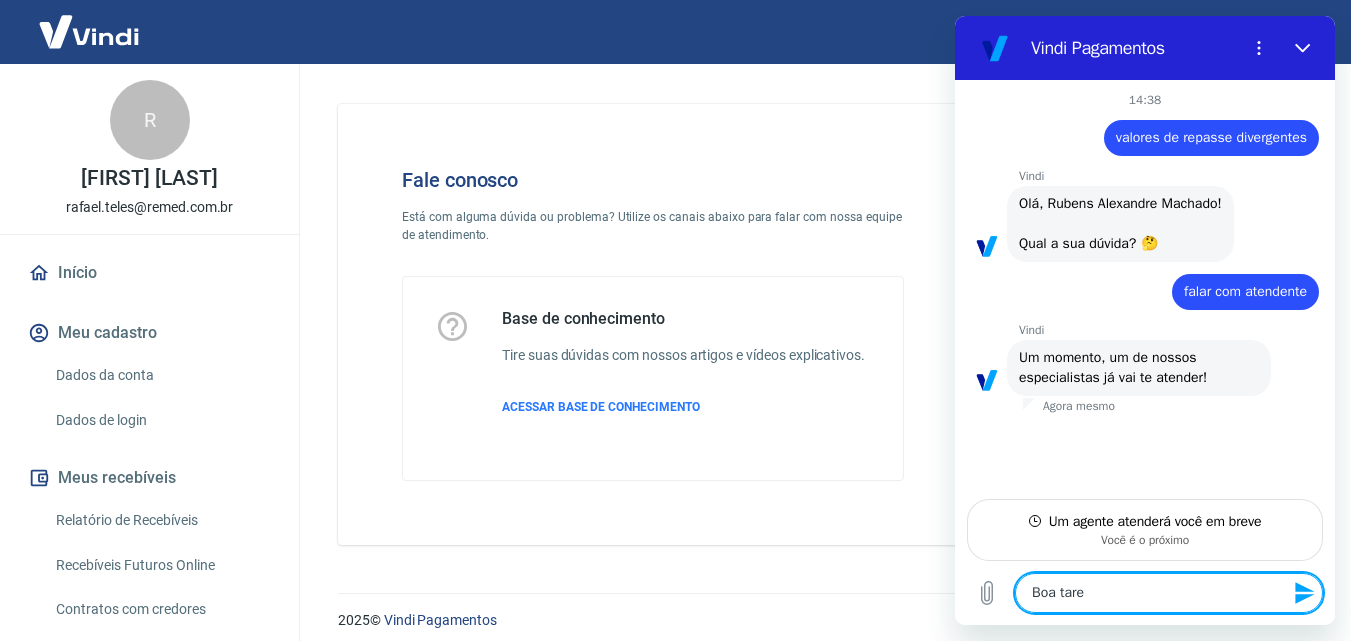 type on "Boa tar" 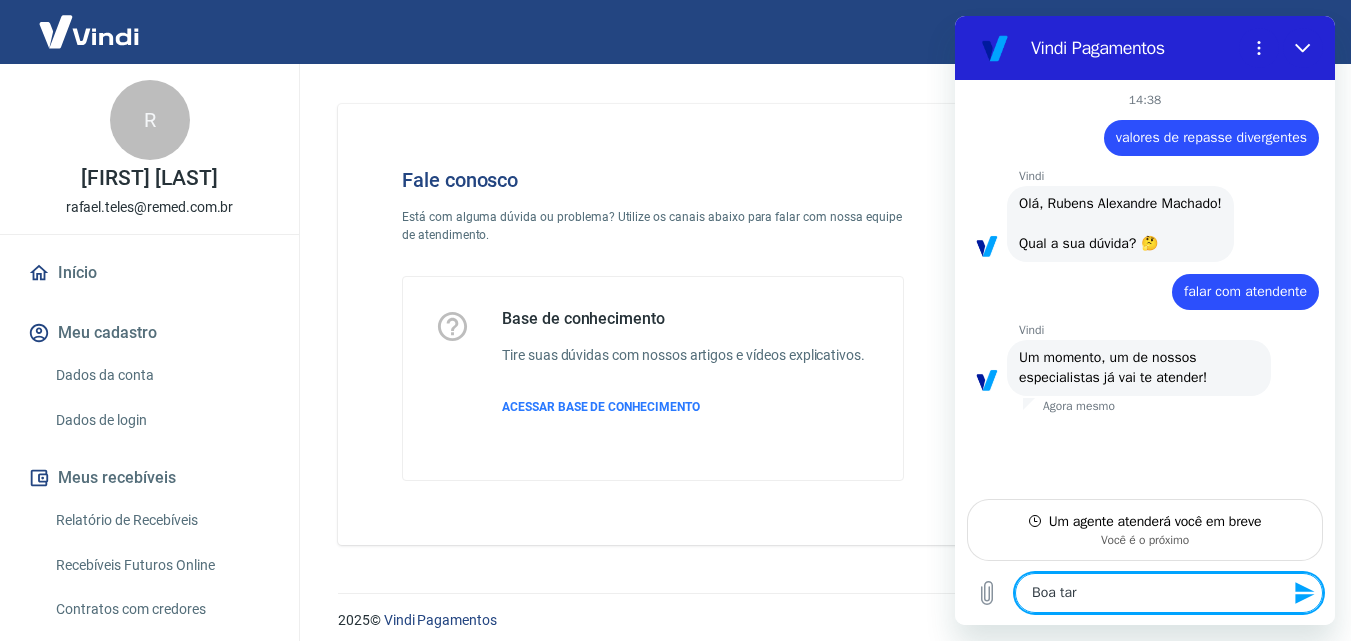 type on "Boa tard" 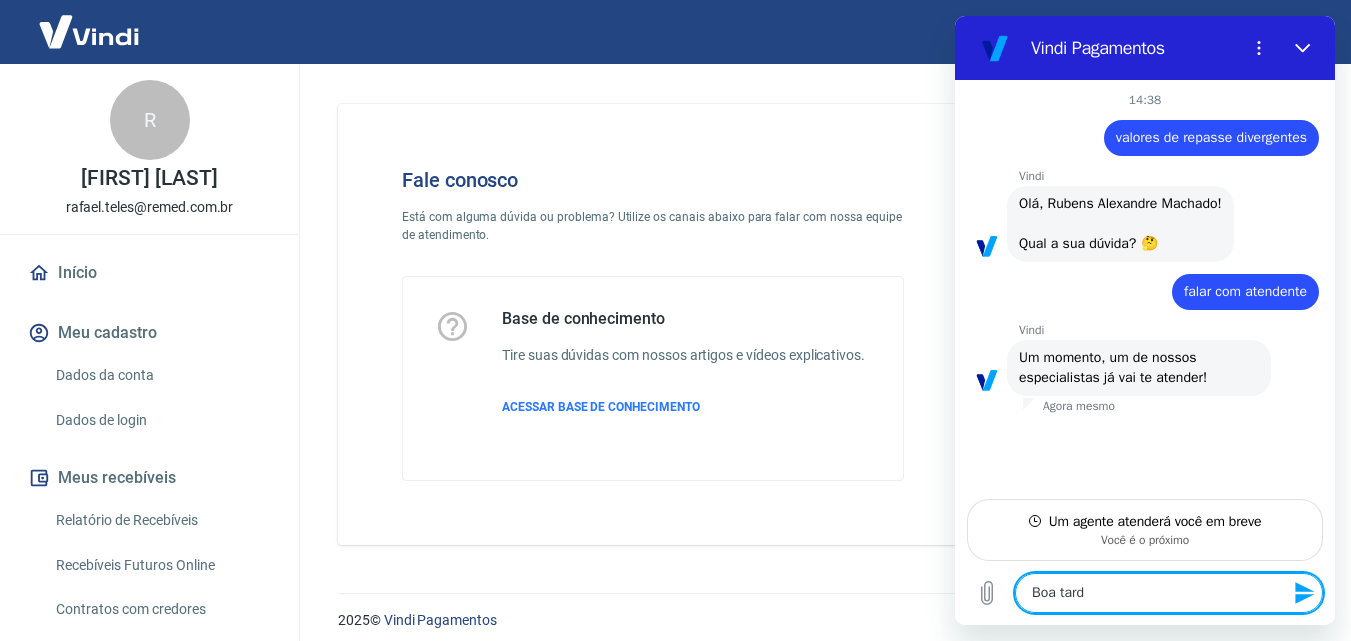 type on "Boa tarde" 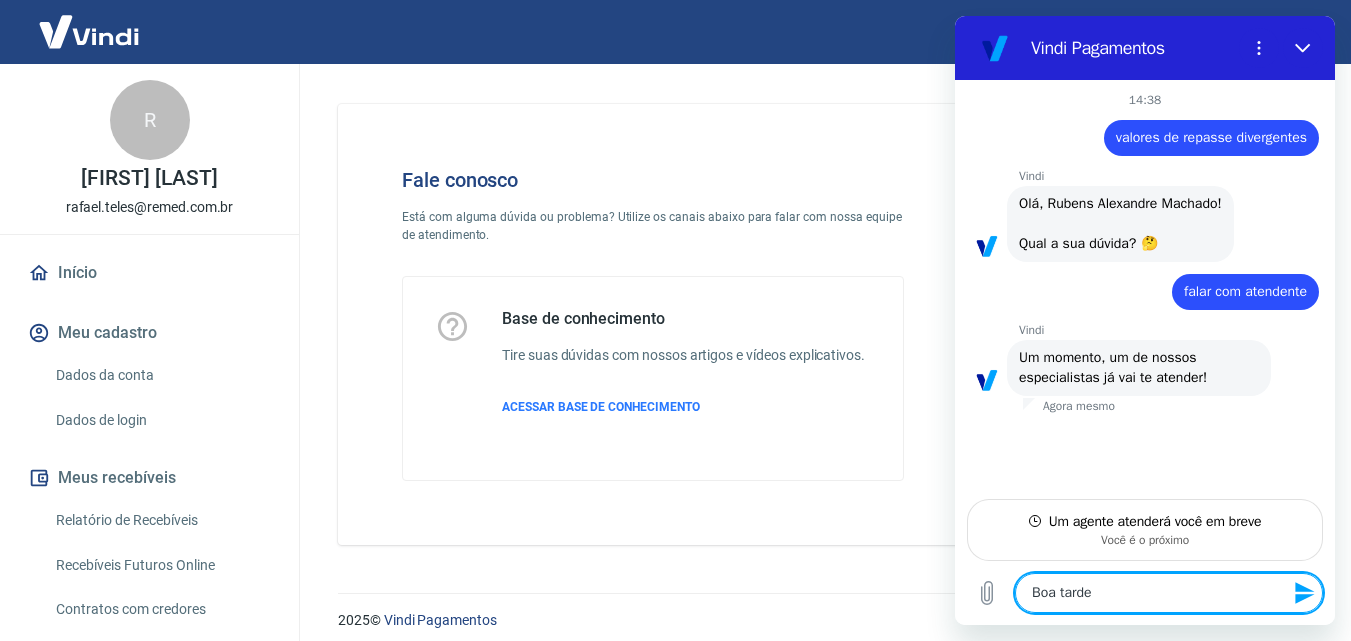 type on "Boa tarde," 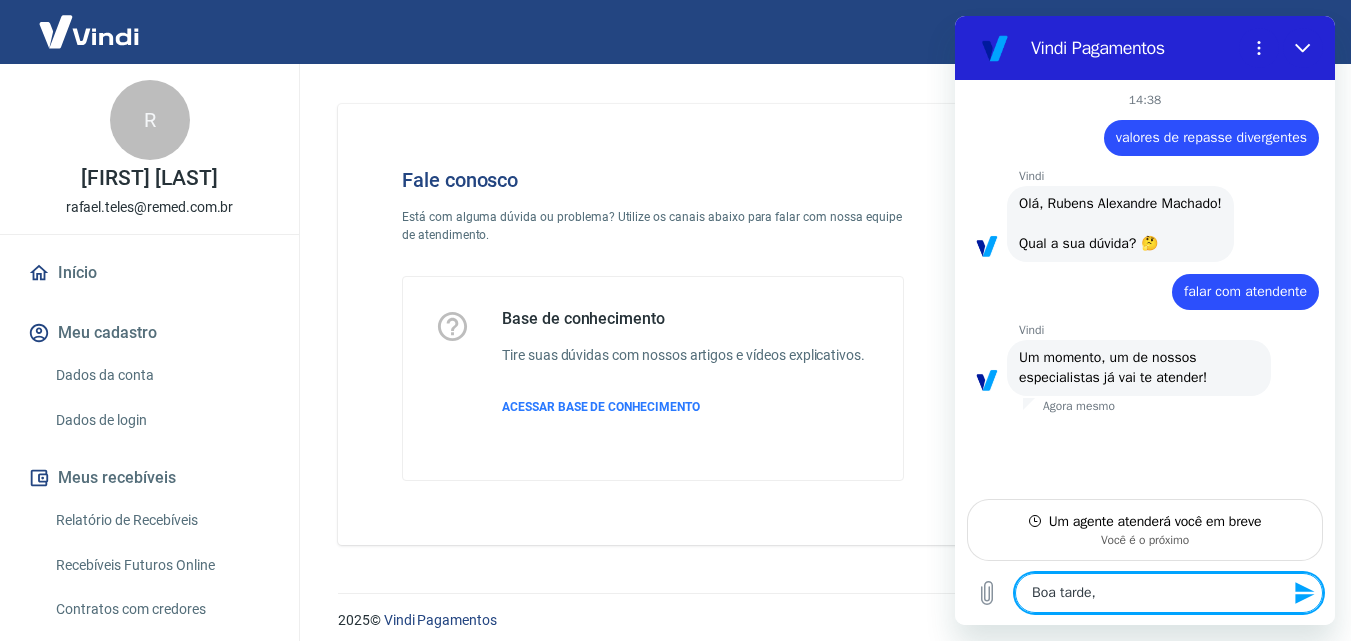 type on "Boa tarde," 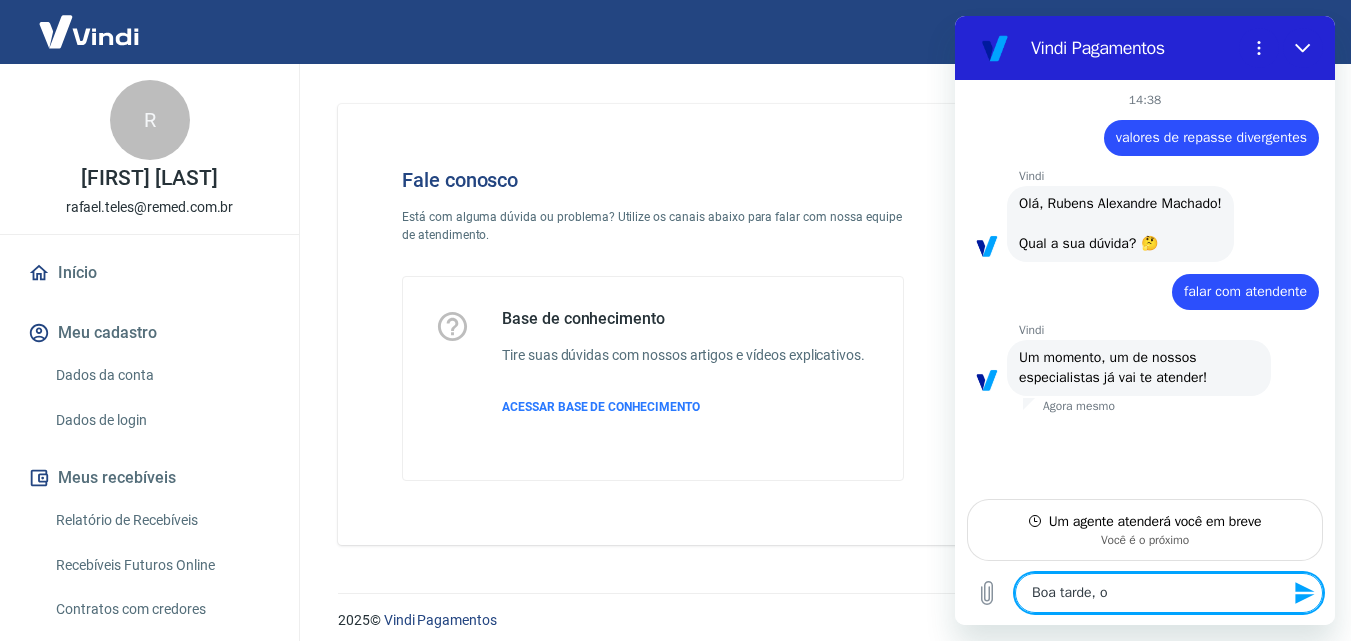 type on "Boa tarde, os" 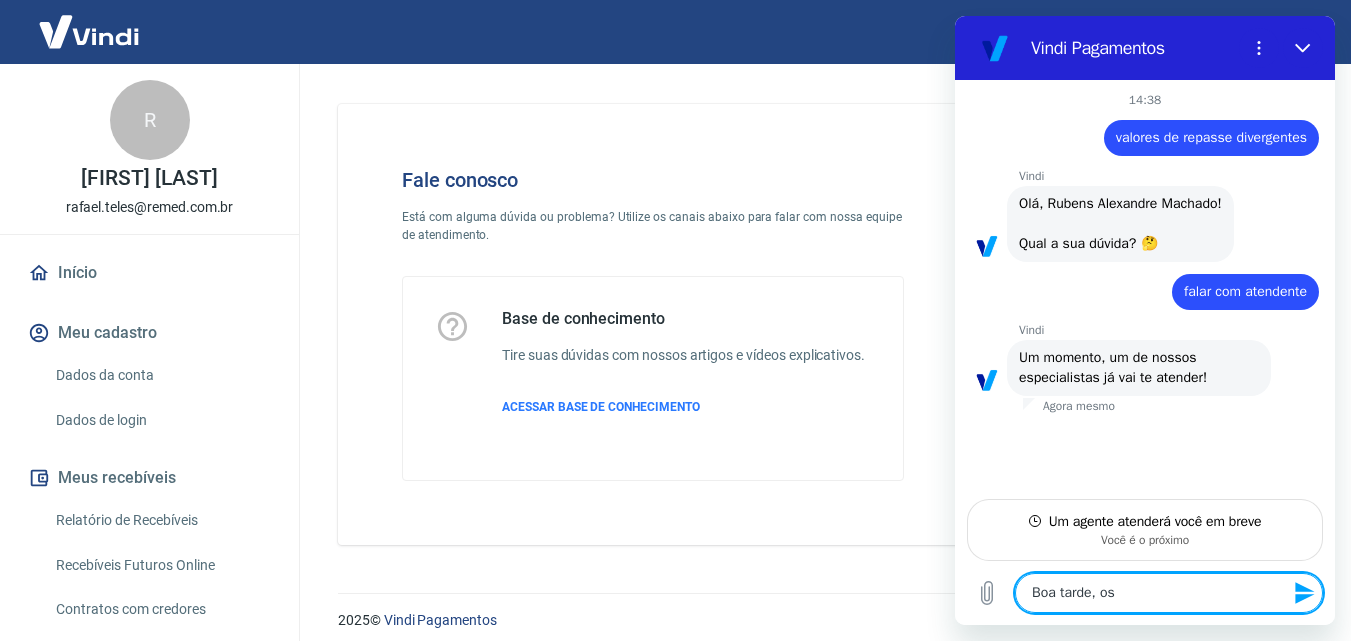 type on "Boa tarde, os" 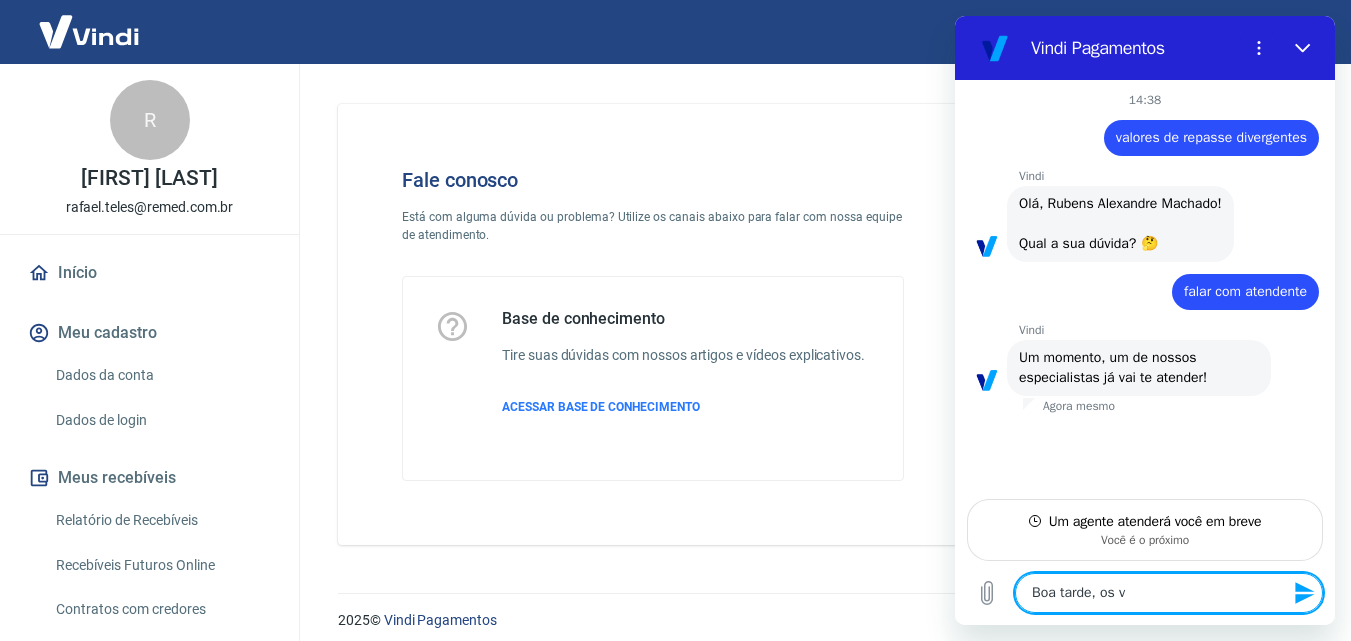 type on "Boa tarde, os va" 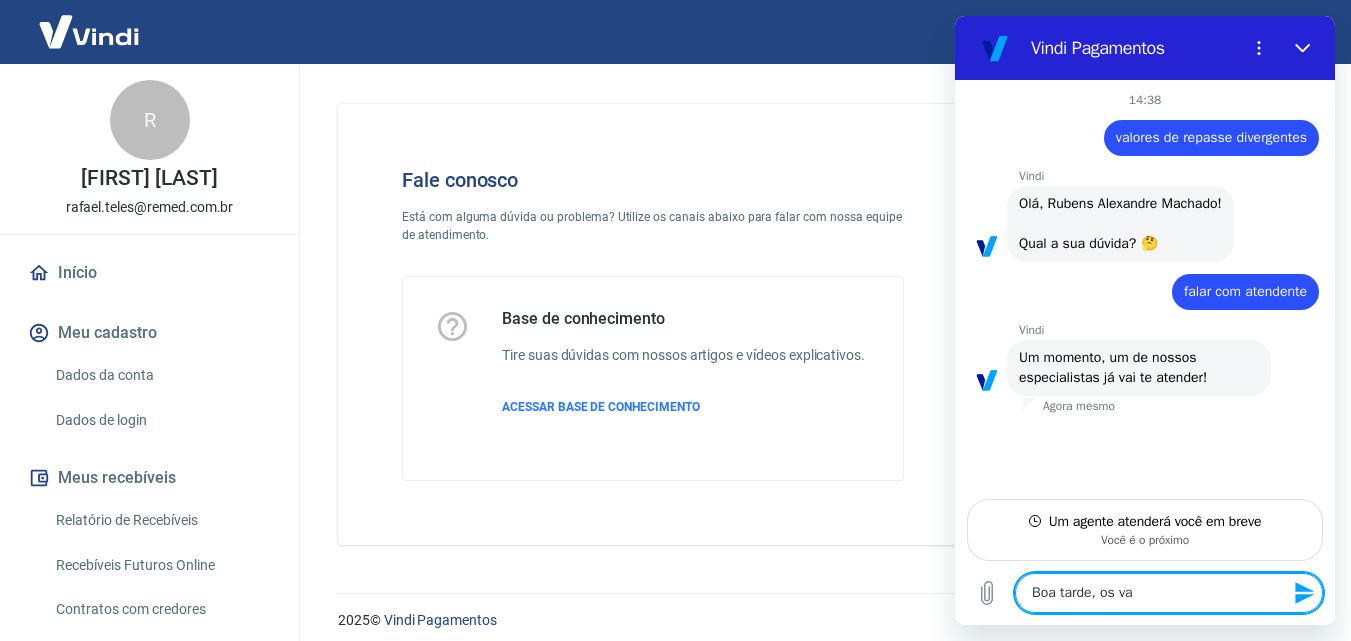type on "Boa tarde, os val" 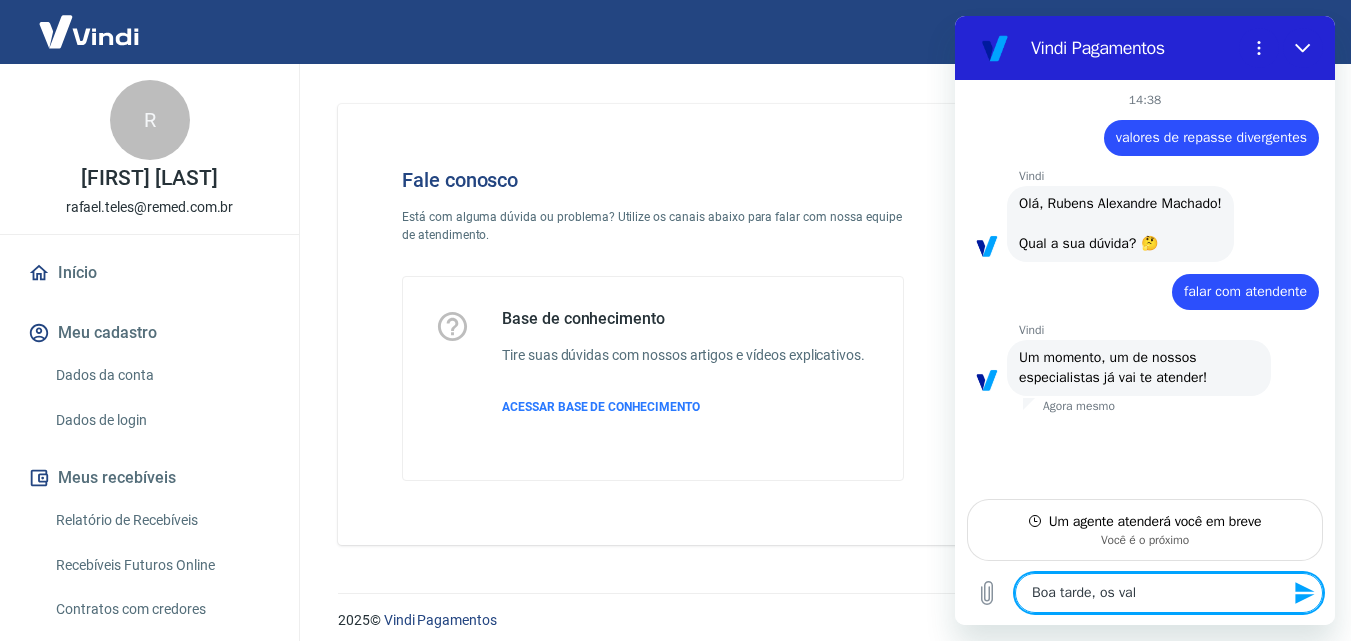 type on "Boa tarde, os valo" 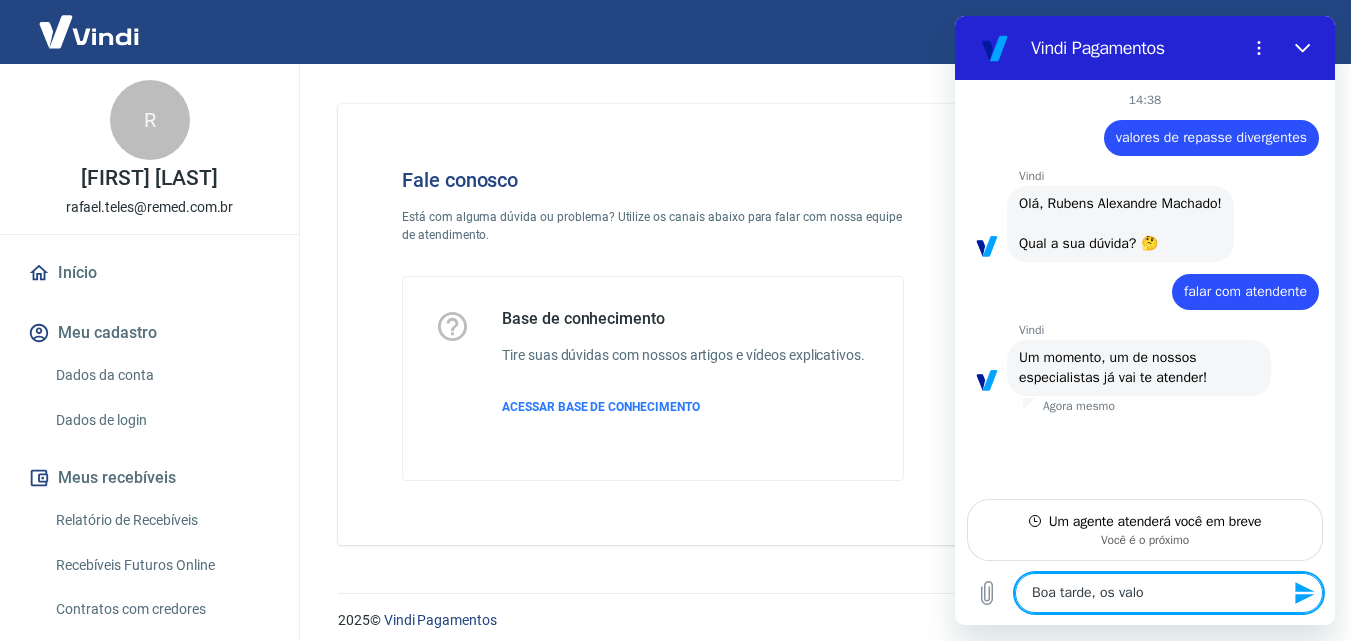 type on "Boa tarde, os valor" 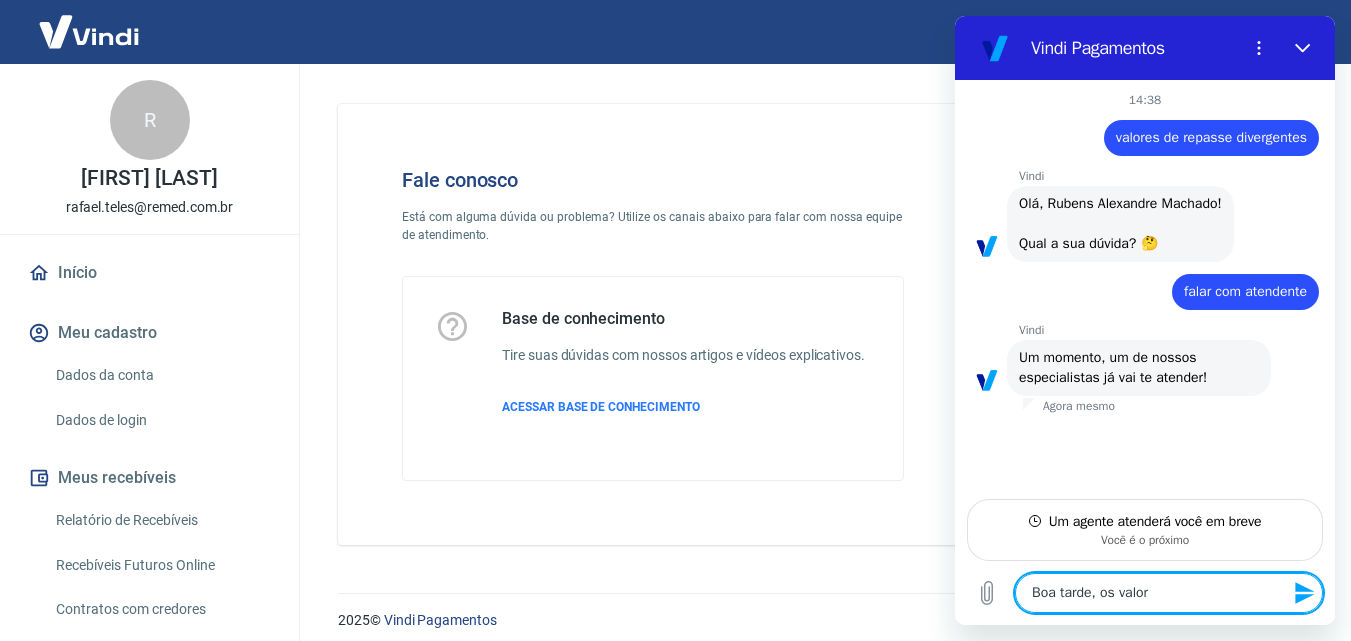 type on "Boa tarde, os valore" 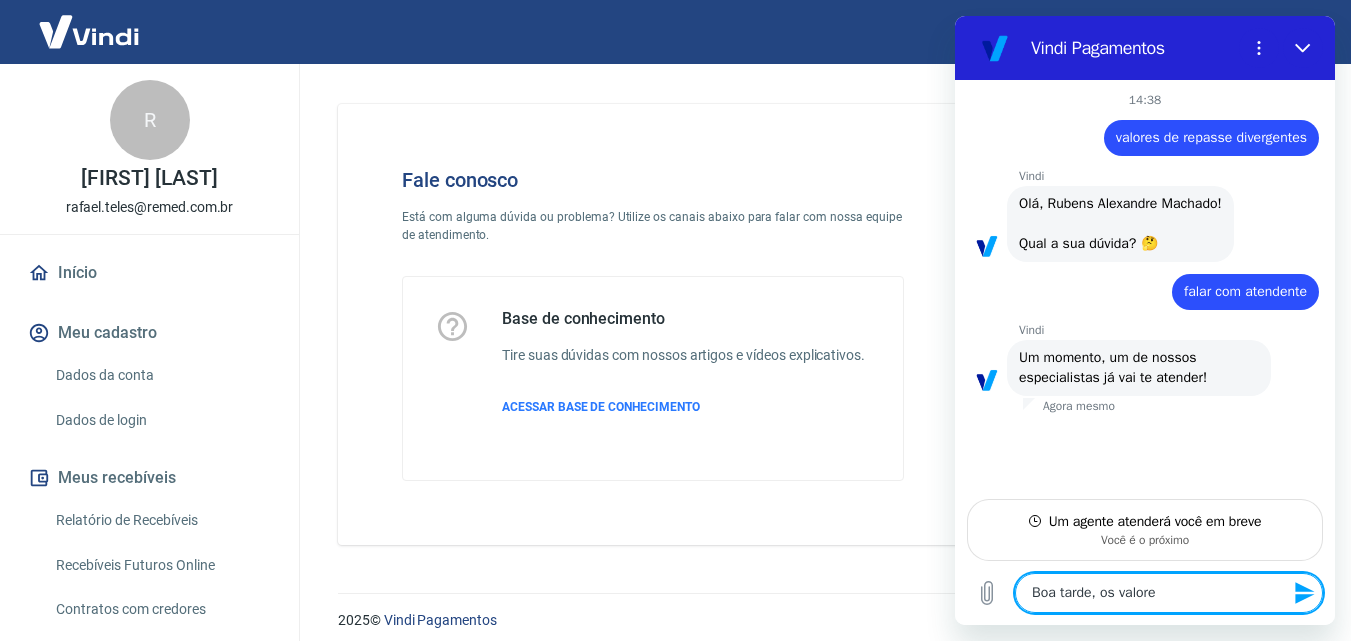 type on "Boa tarde, os valores" 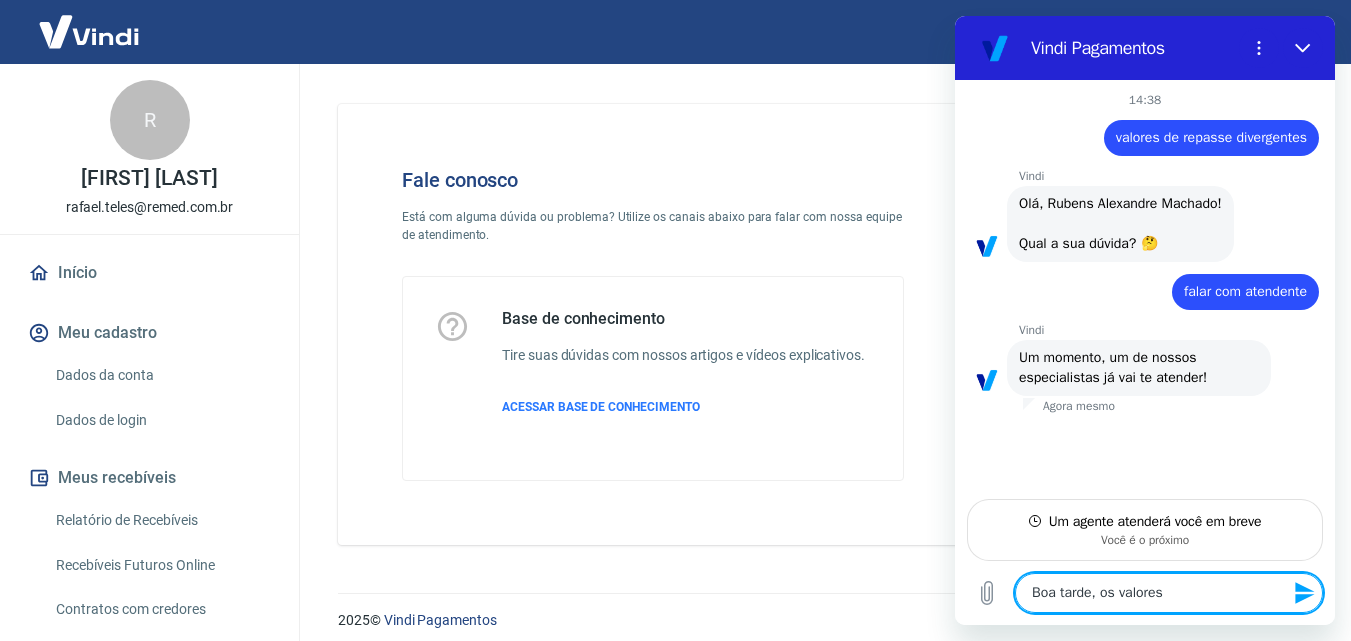 type on "Boa tarde, os valores" 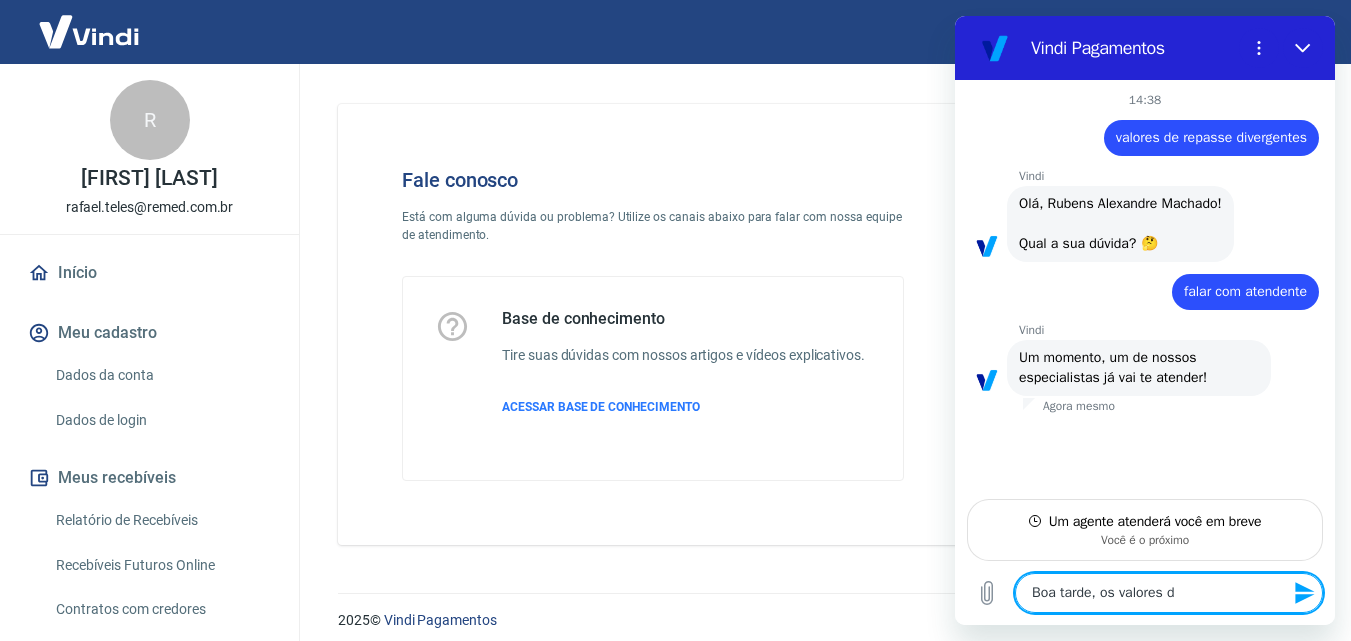 type on "Boa tarde, os valores de" 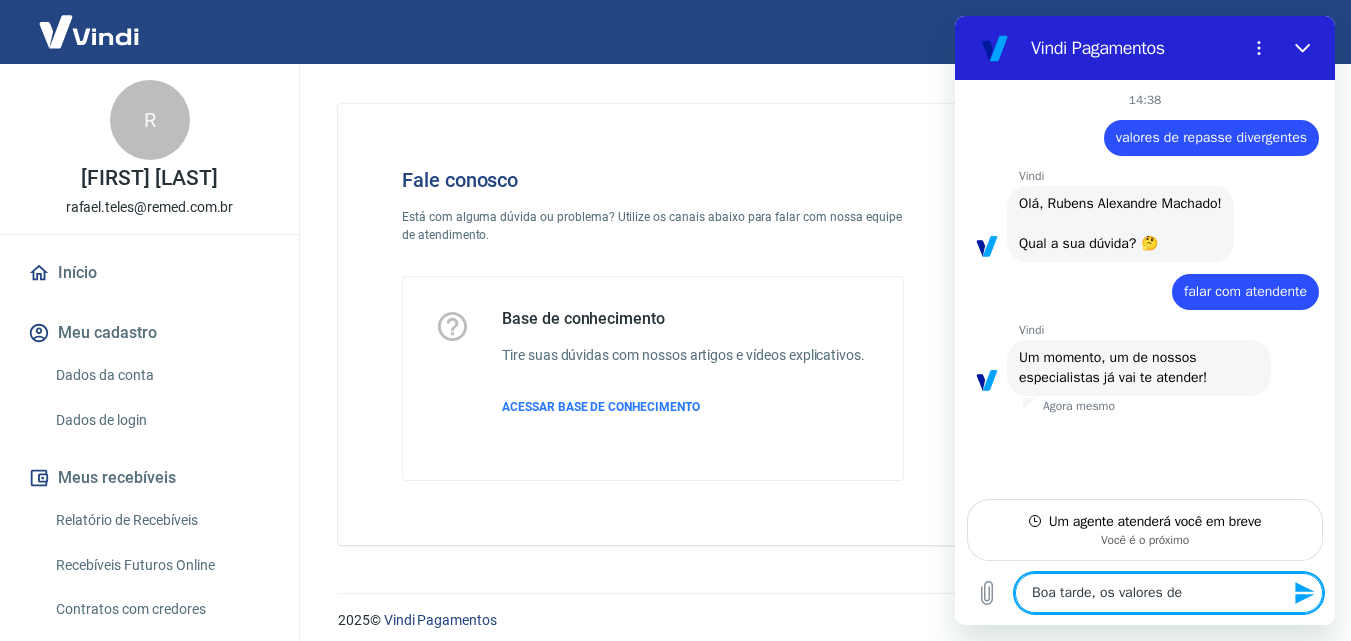 type on "Boa tarde, os valores de" 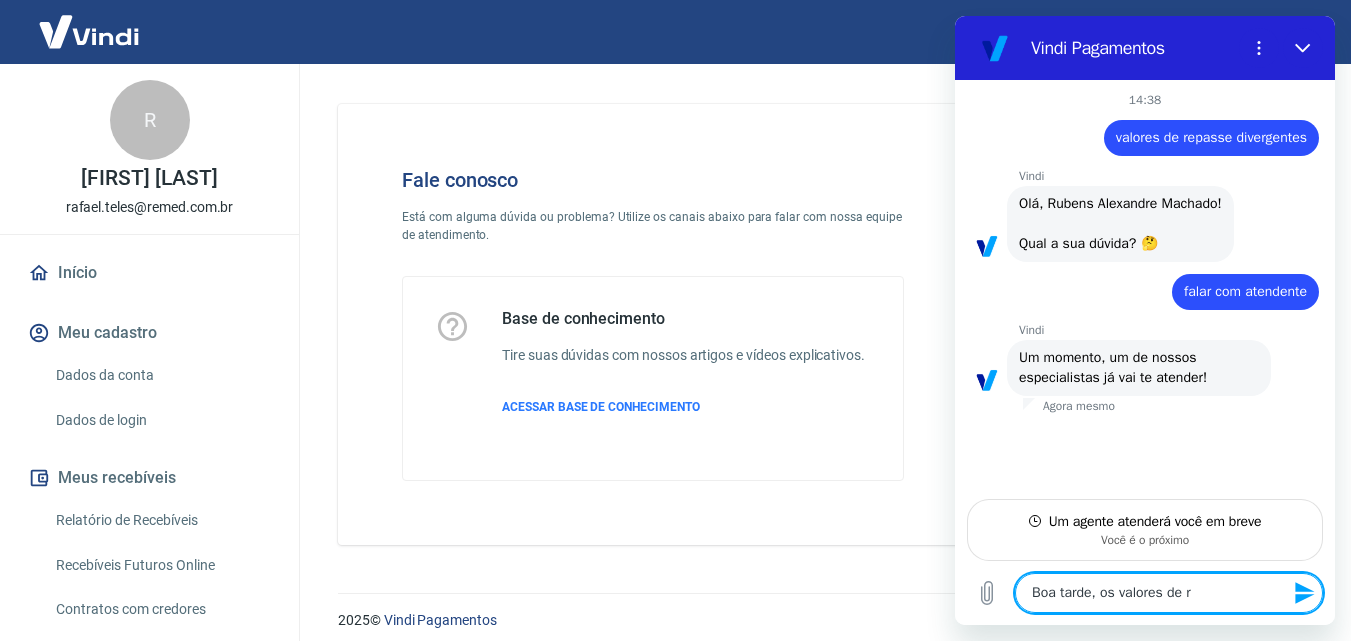 type on "Boa tarde, os valores de re" 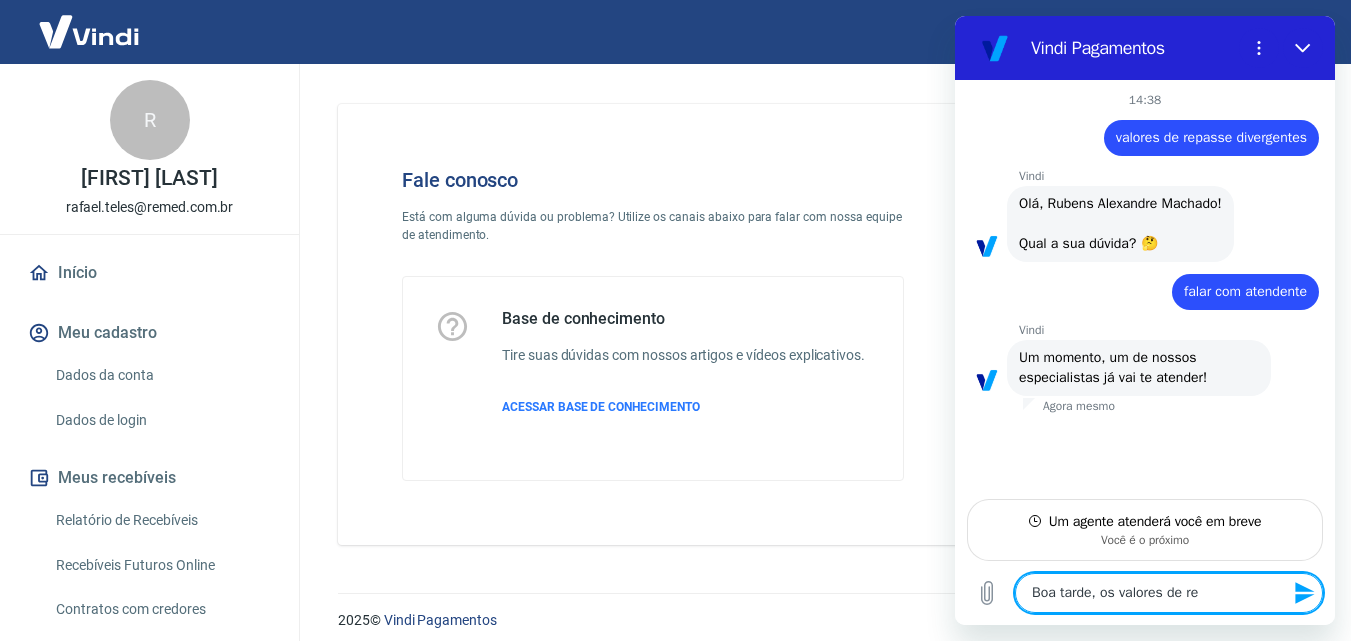 type on "Boa tarde, os valores de rep" 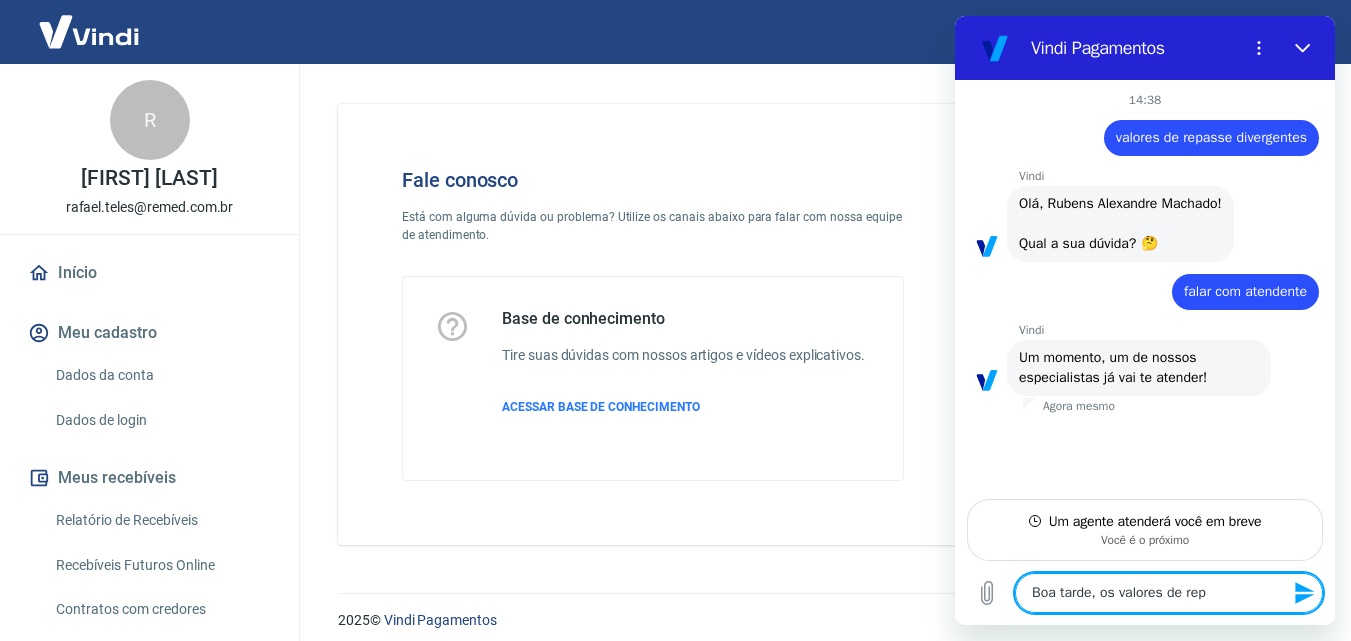 type on "Boa tarde, os valores de repa" 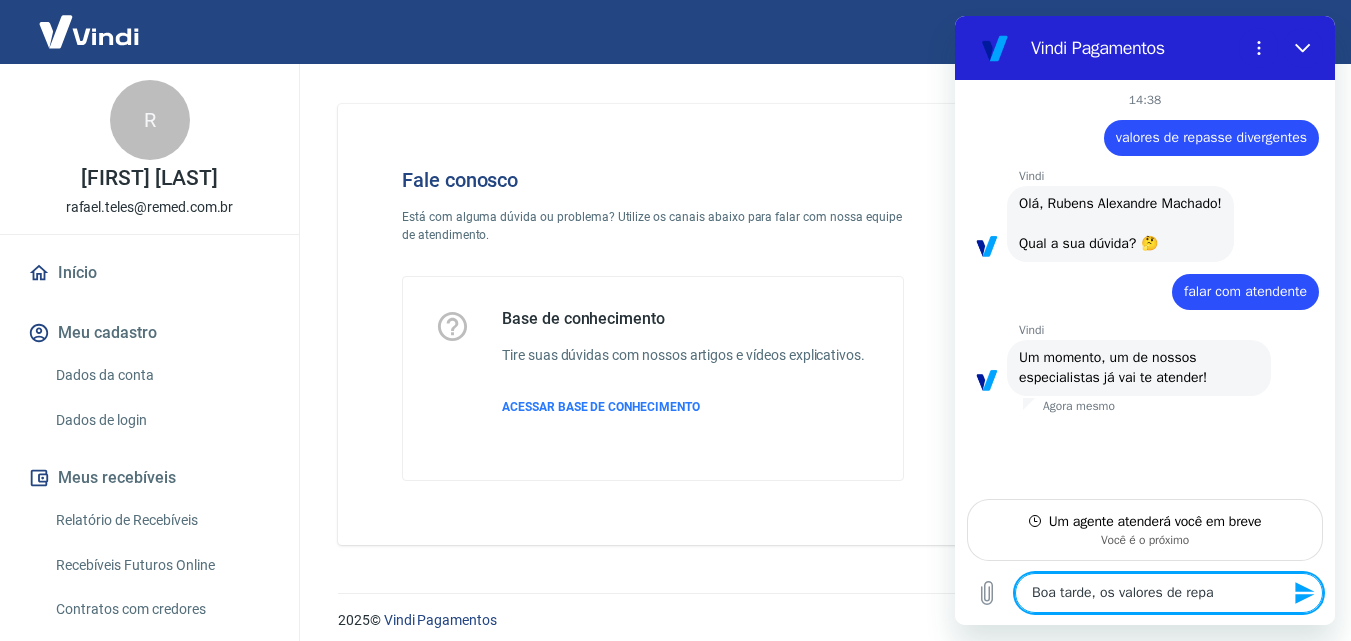 type on "Boa tarde, os valores de repas" 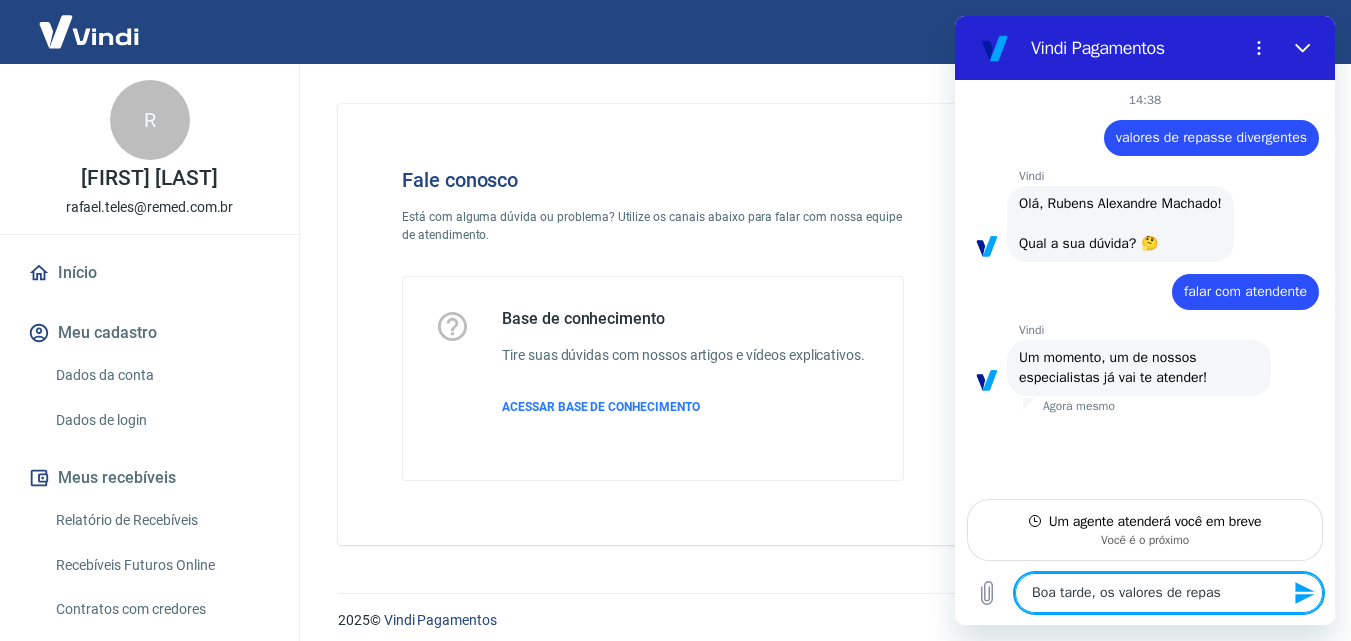 type on "Boa tarde, os valores de repass" 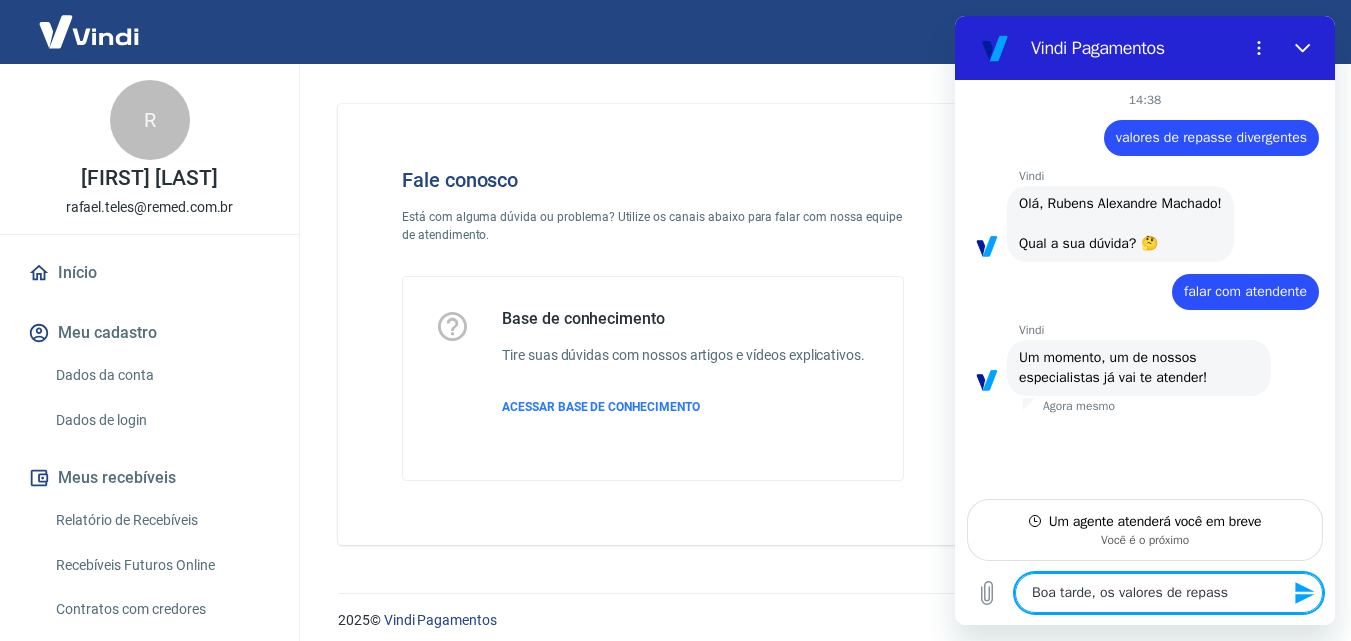 type on "Boa tarde, os valores de repasse" 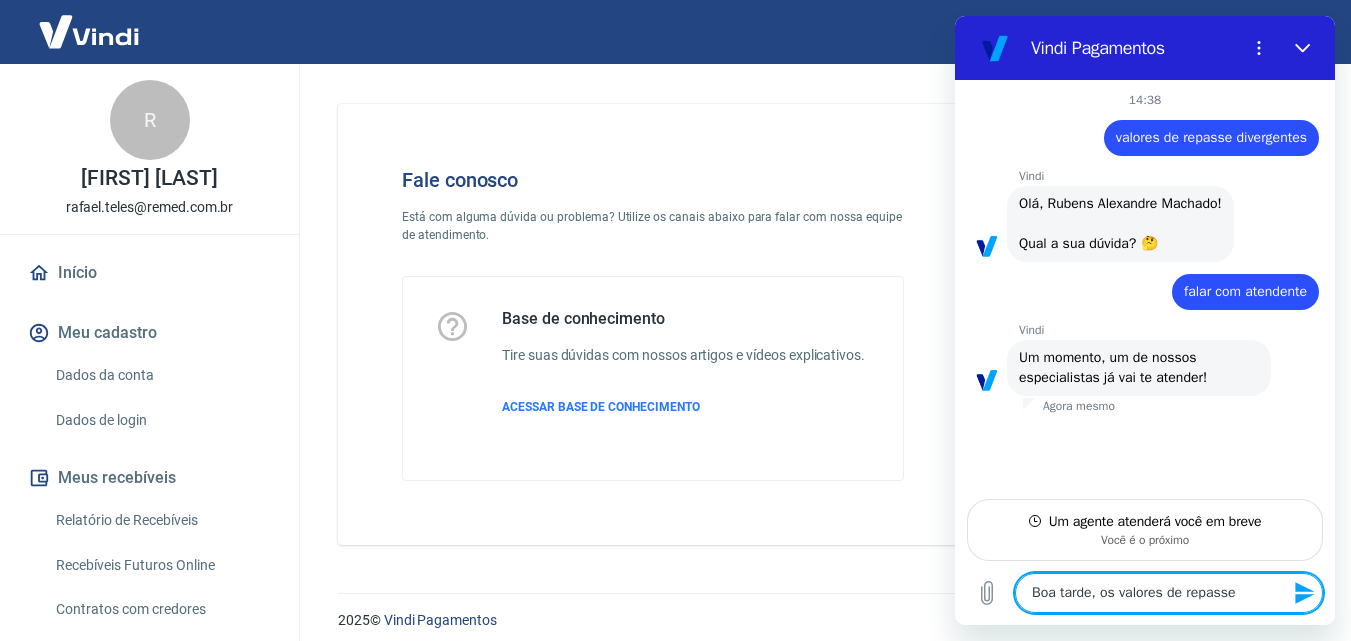 type on "Boa tarde, os valores de repasse" 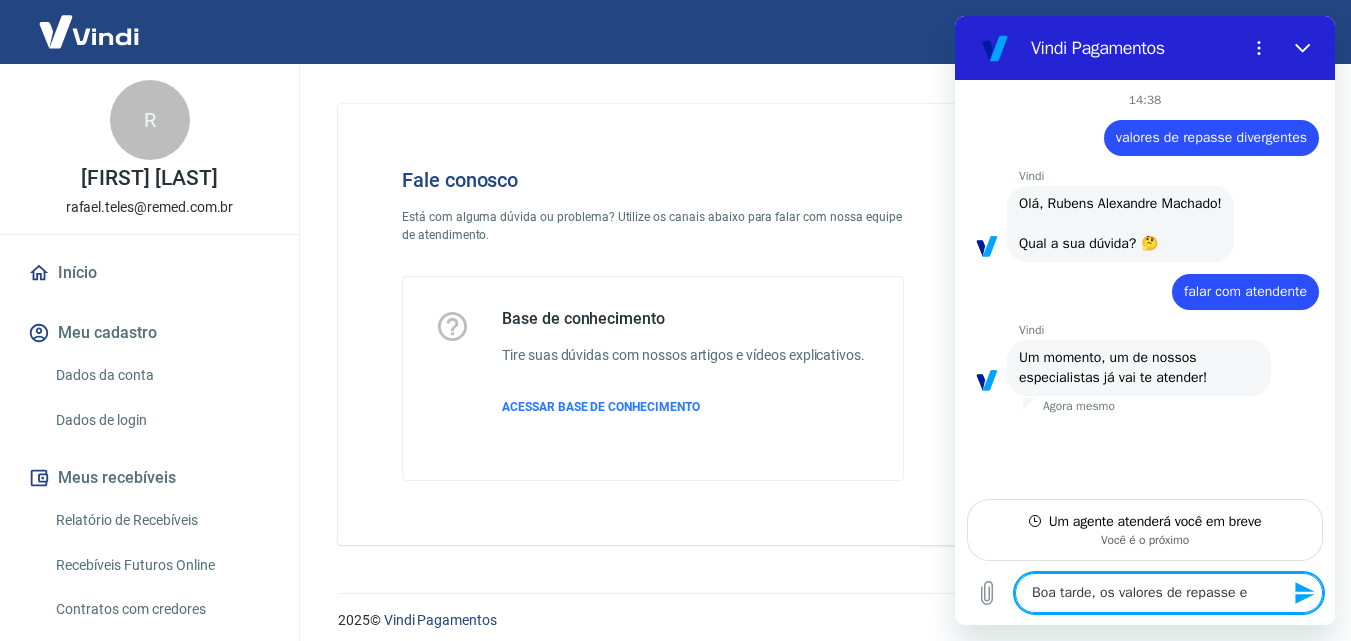 type on "Boa tarde, os valores de repasse es" 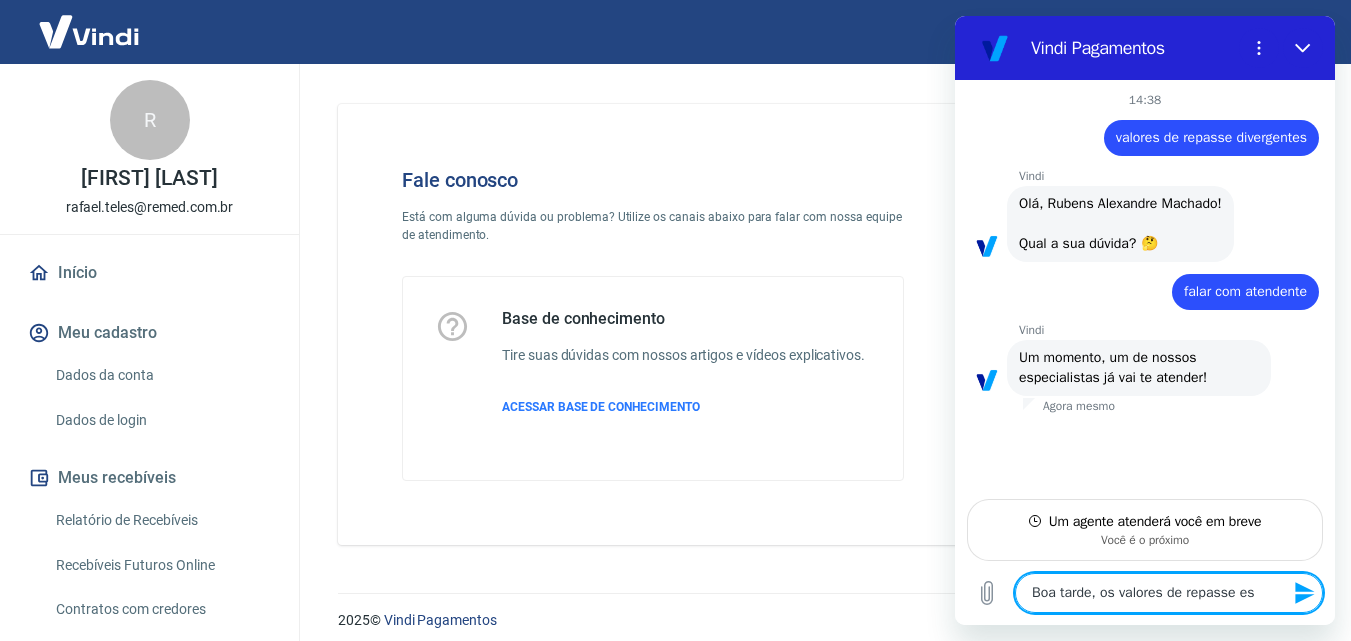 type on "Boa tarde, os valores de repasse est" 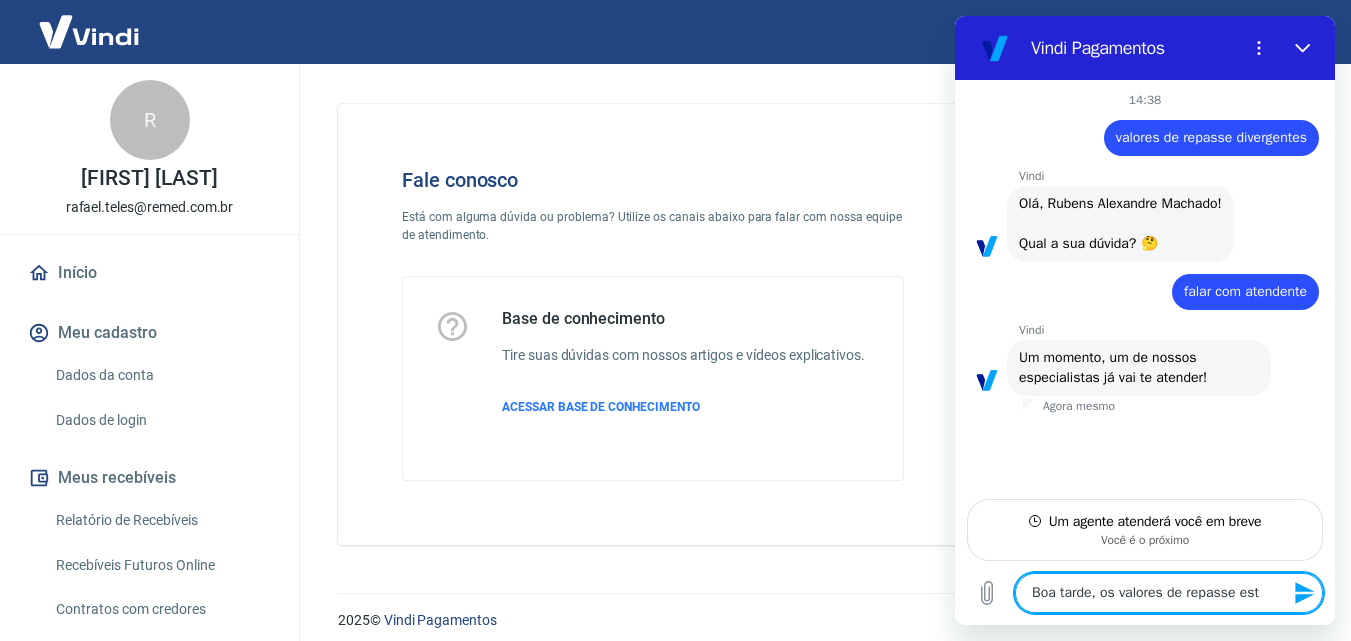 type on "Boa tarde, os valores de repasse estã" 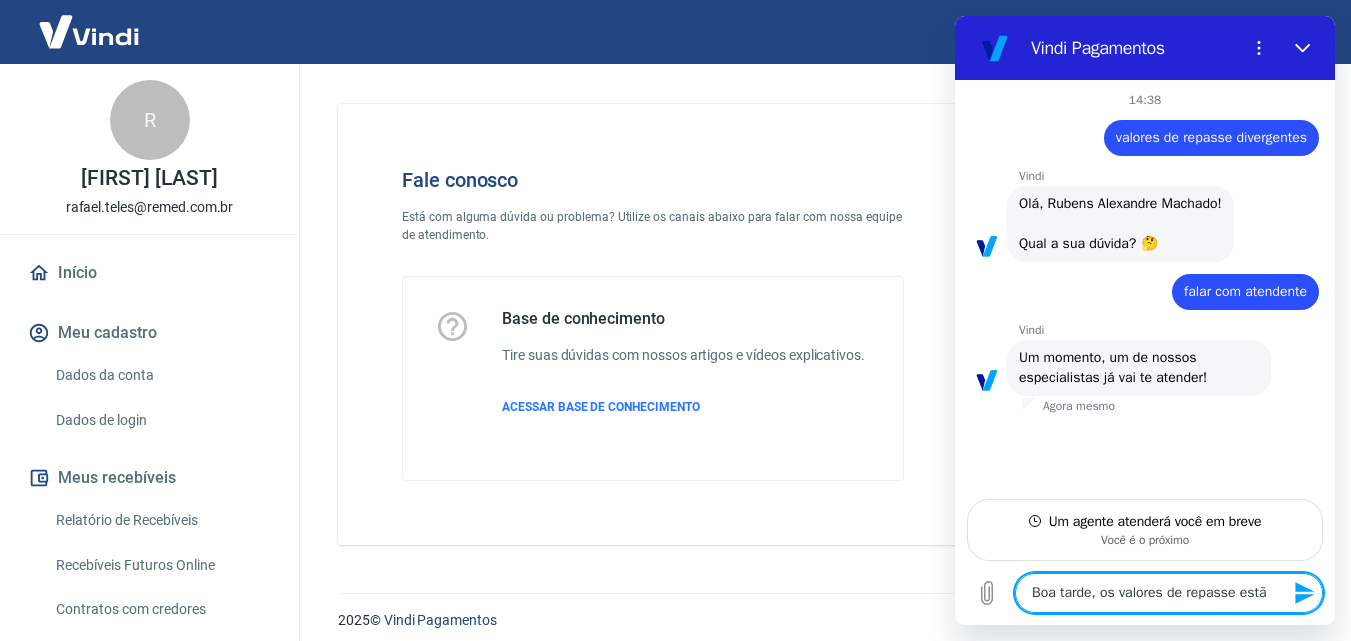 type on "Boa tarde, os valores de repasse estão" 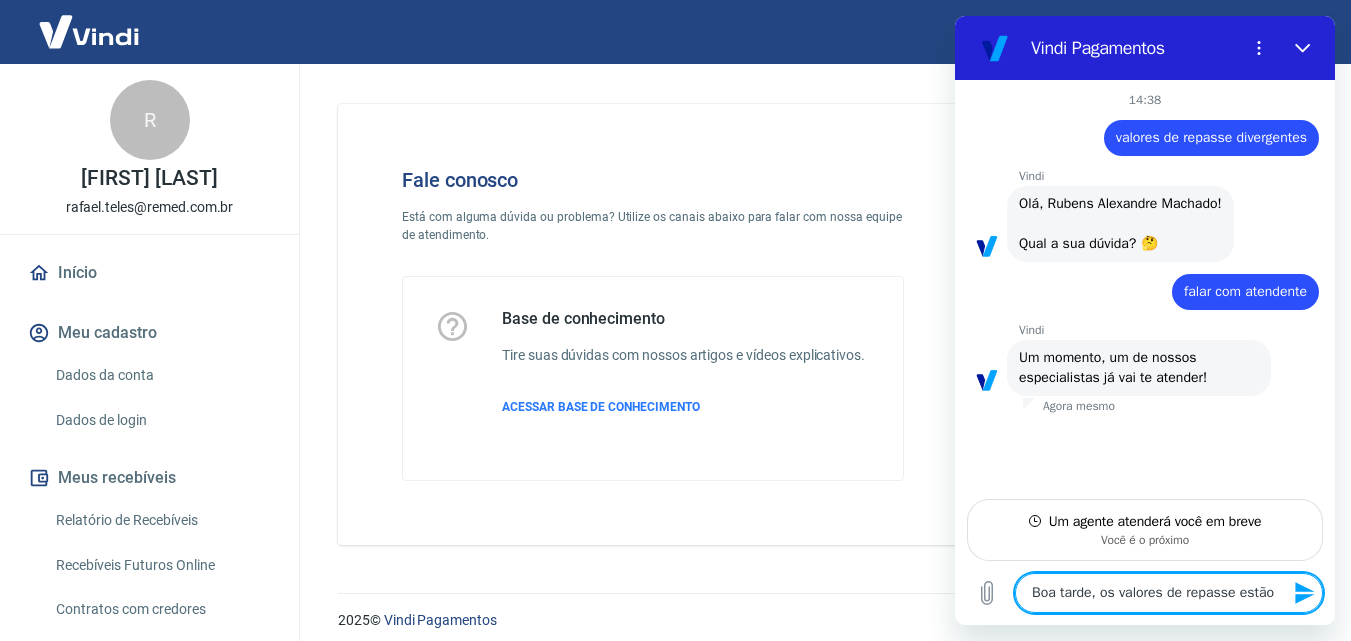 type on "Boa tarde, os valores de repasse estão" 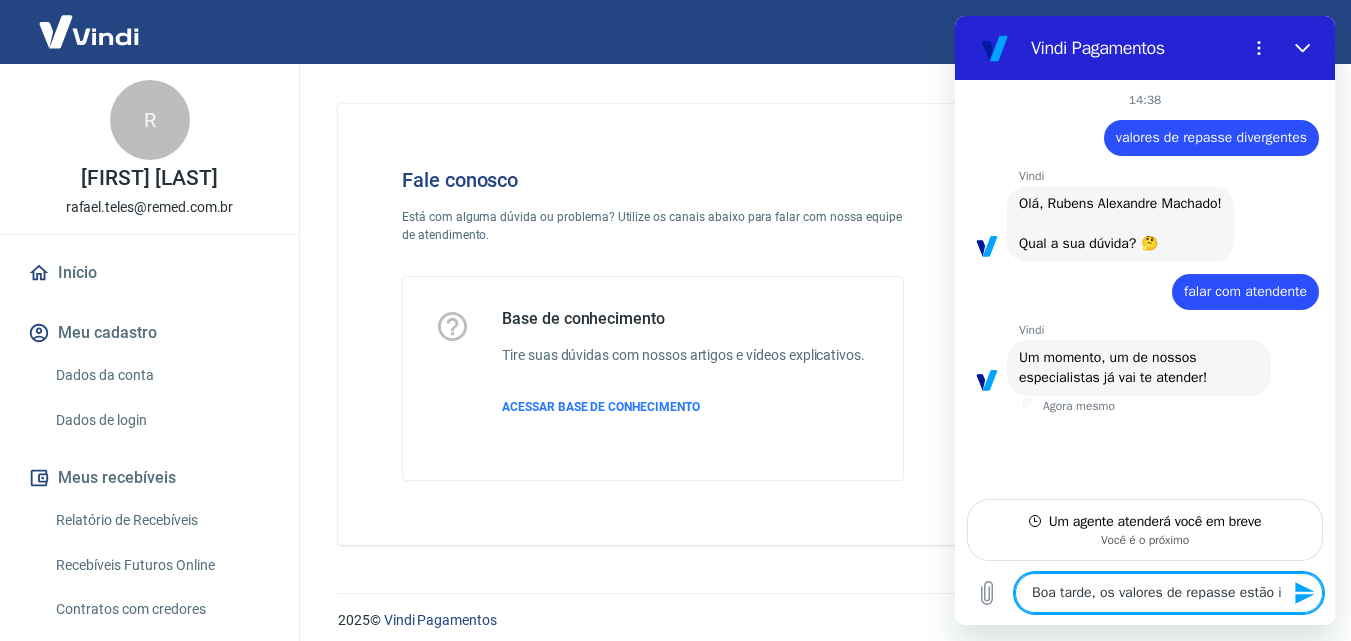 type on "Boa tarde, os valores de repasse estão id" 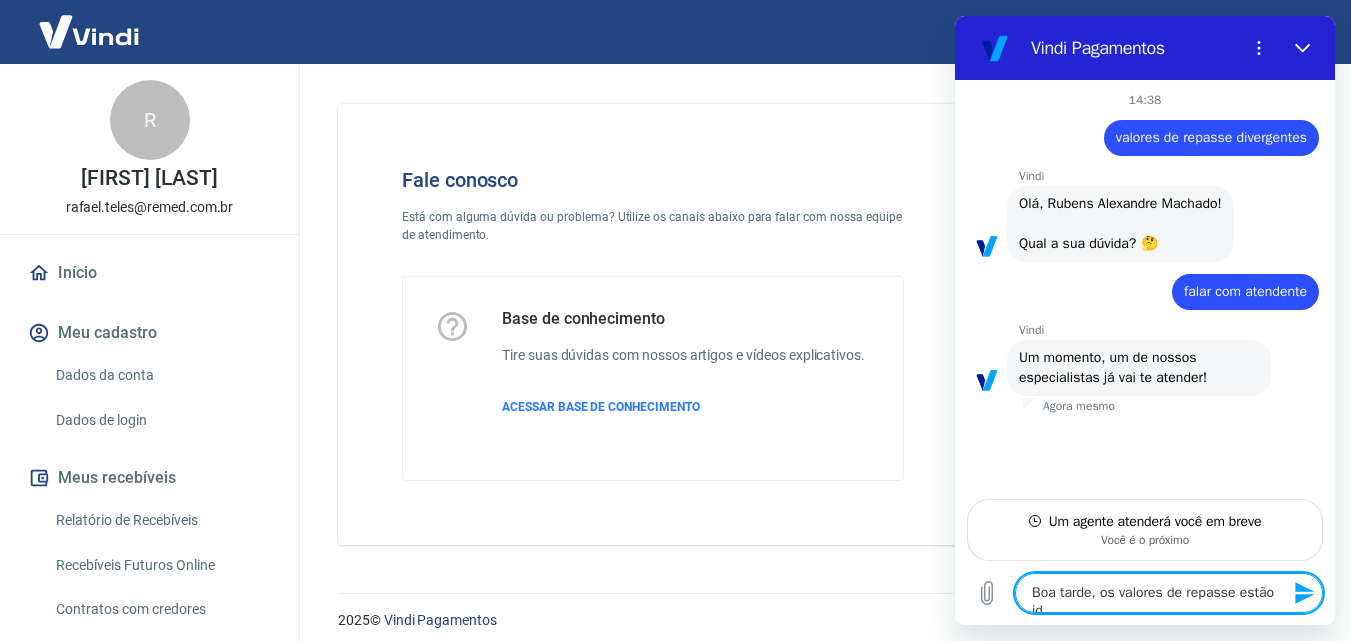 type on "Boa tarde, os valores de repasse estão idv" 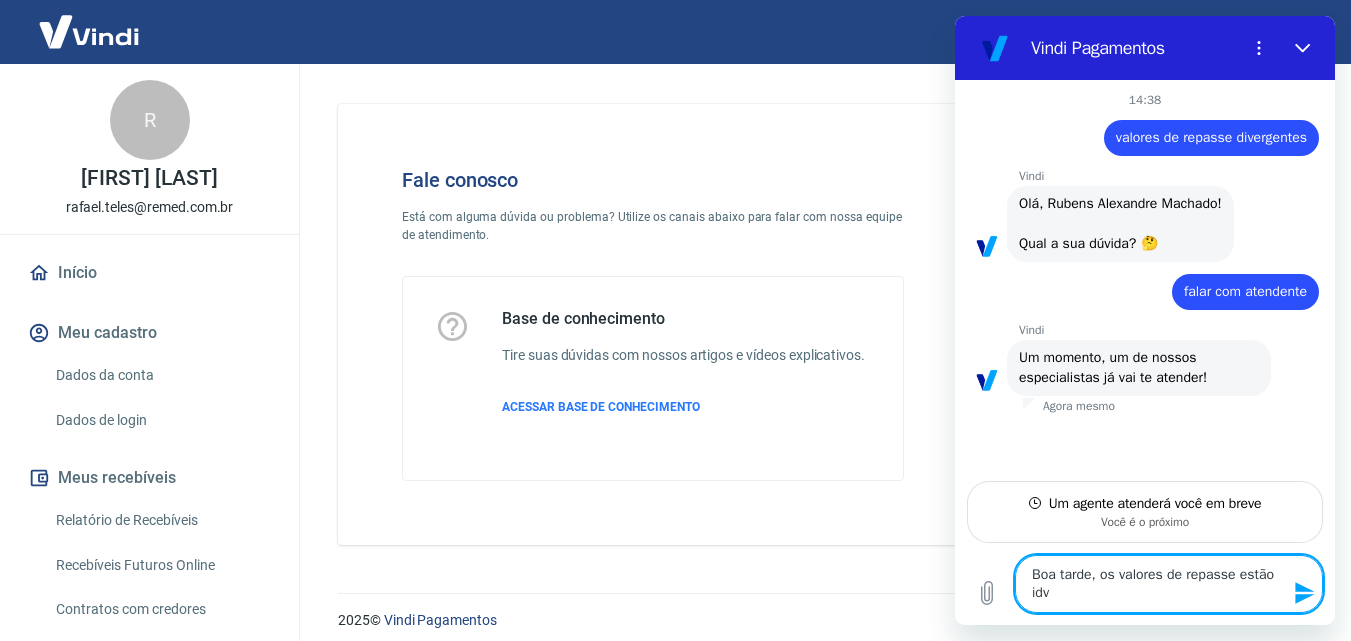 type on "Boa tarde, os valores de repasse estão idve" 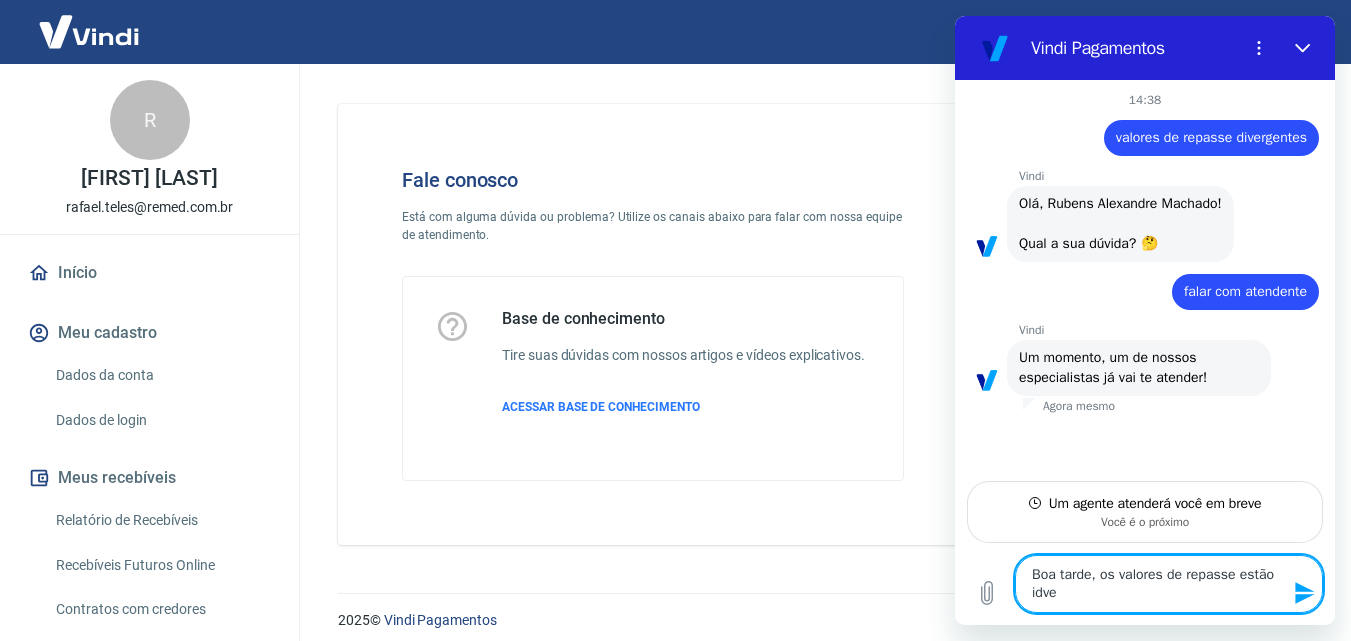 type on "Boa tarde, os valores de repasse estão idver" 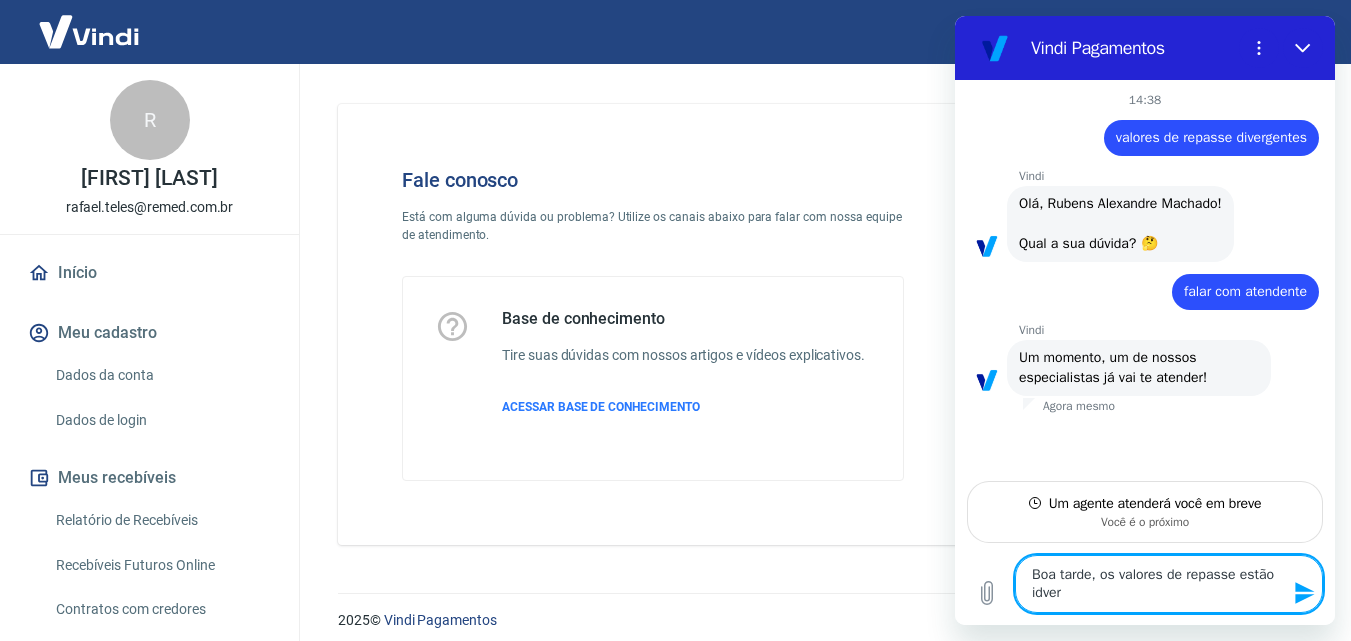type on "x" 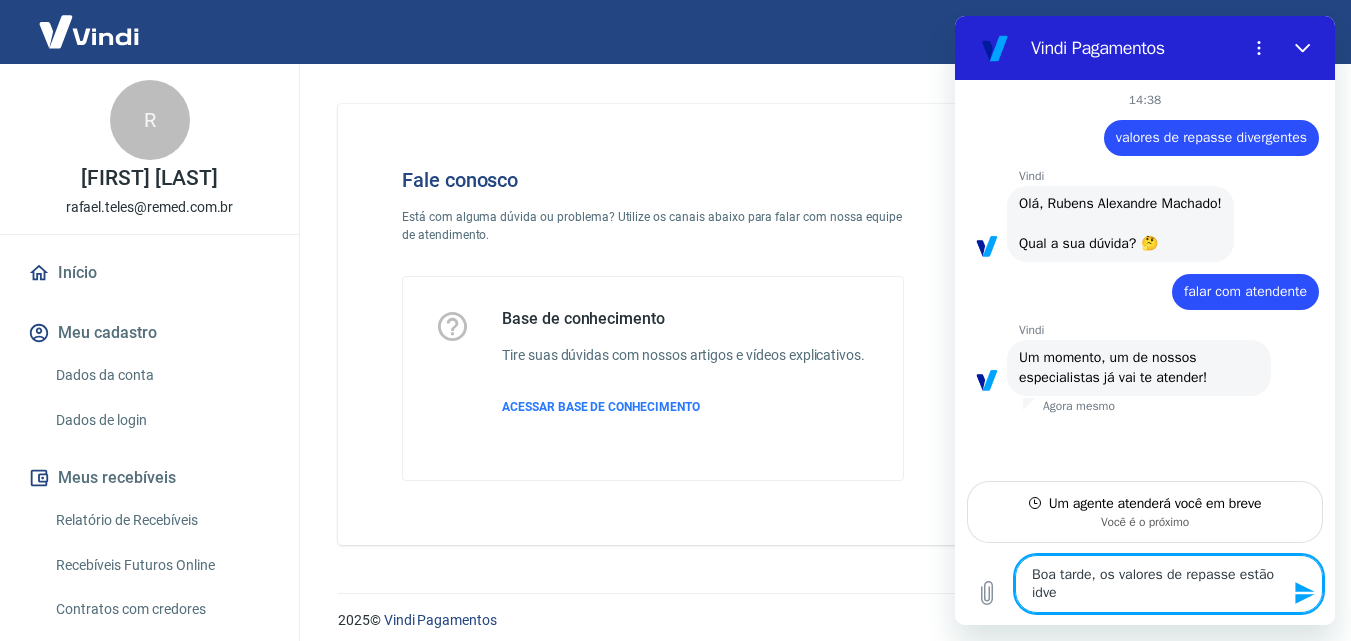 type on "Boa tarde, os valores de repasse estão idv" 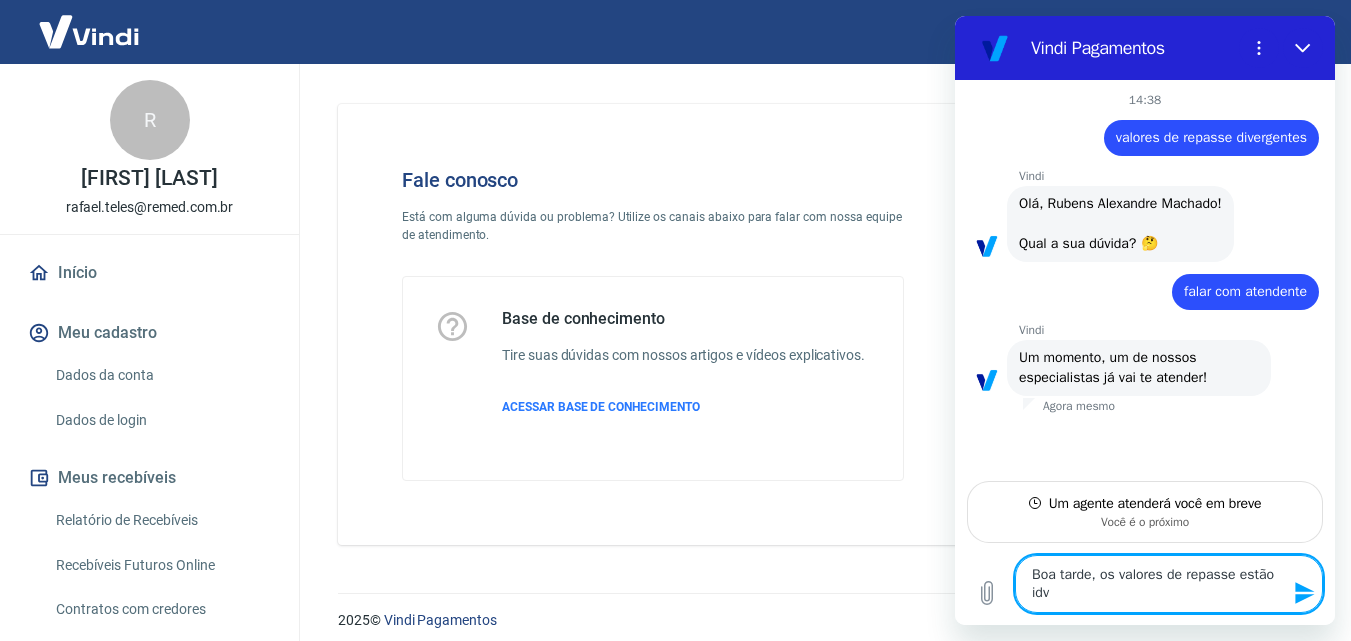 type on "Boa tarde, os valores de repasse estão id" 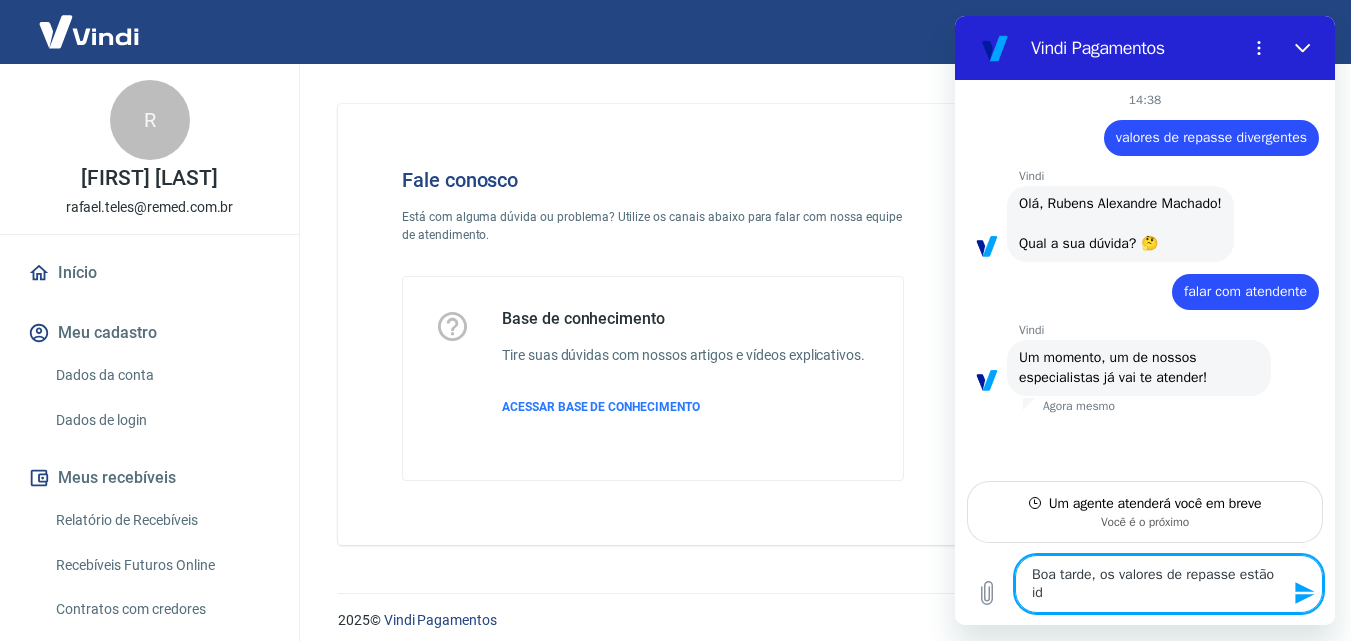 type on "Boa tarde, os valores de repasse estão i" 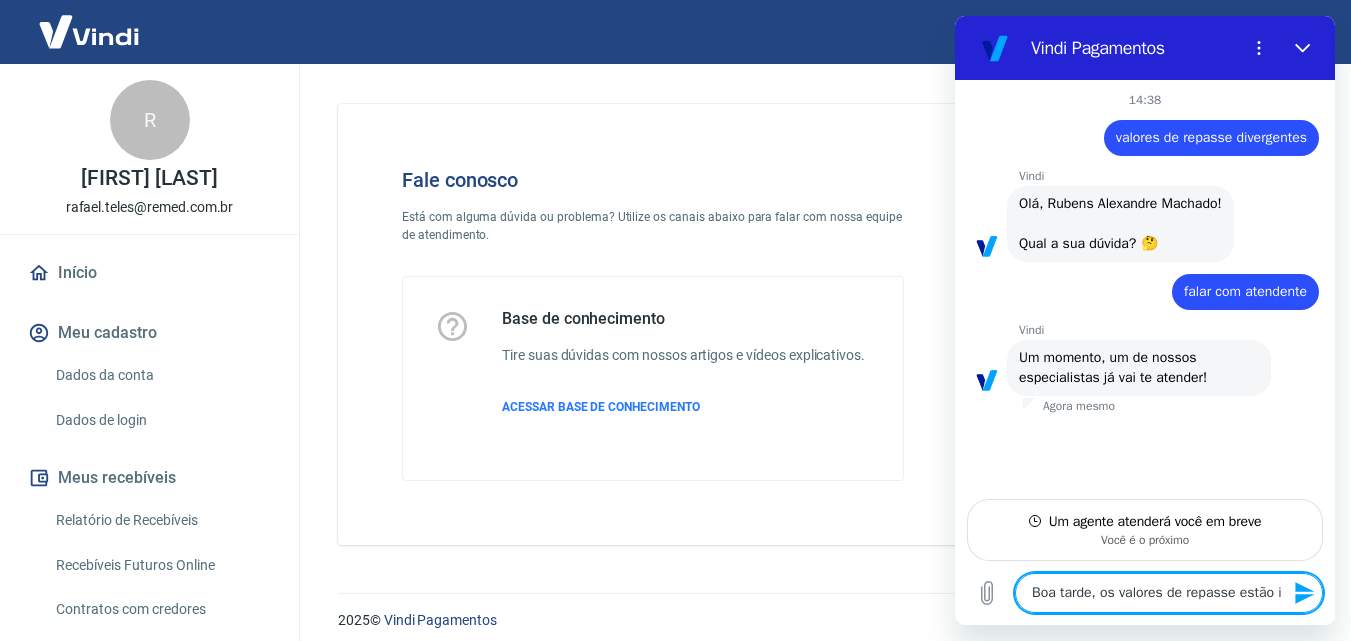 type 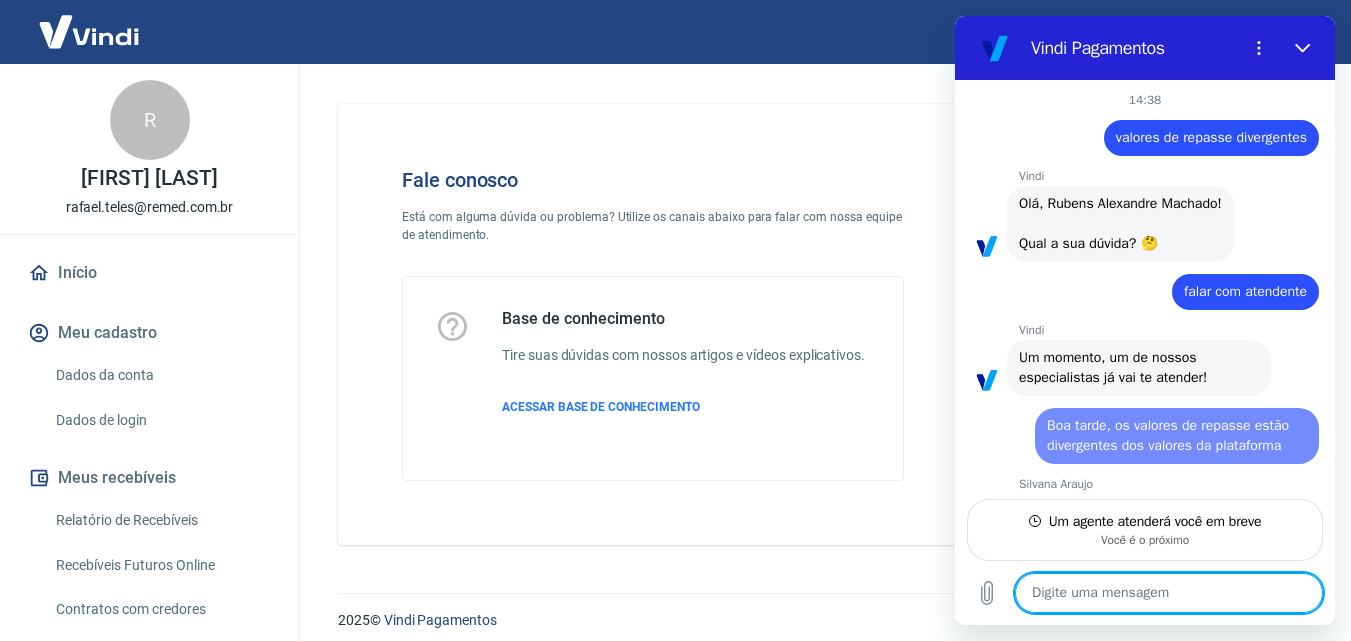 scroll, scrollTop: 34, scrollLeft: 0, axis: vertical 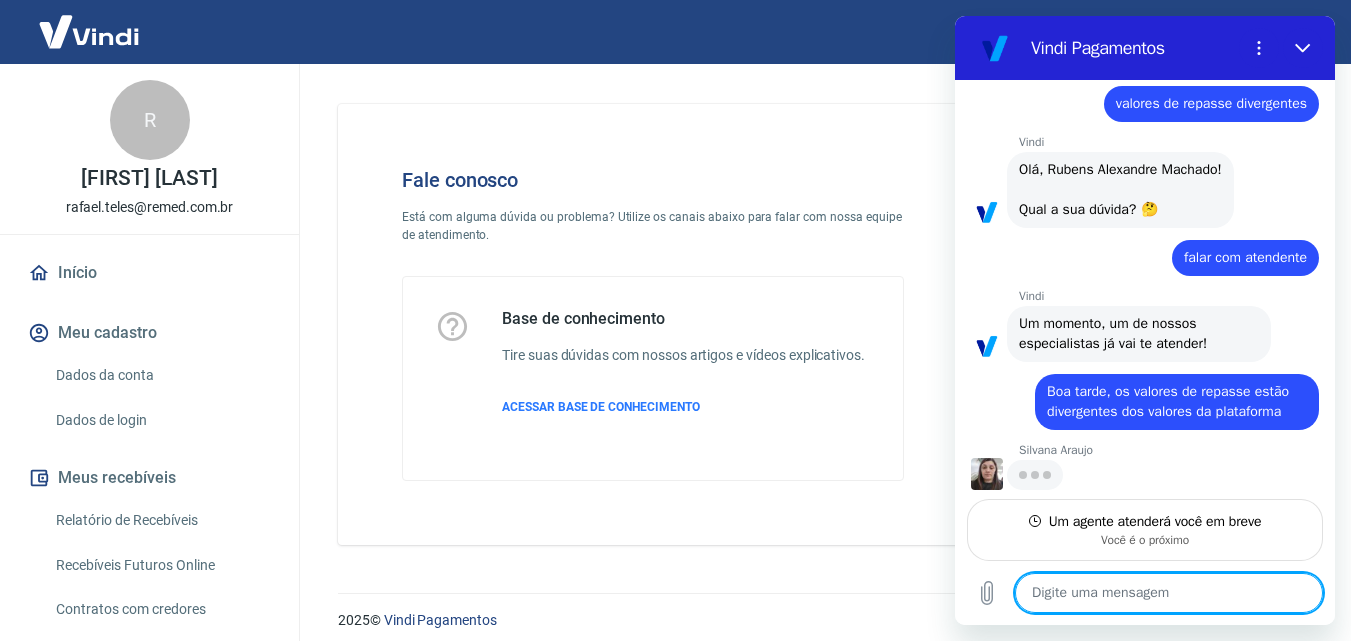 click at bounding box center (1169, 593) 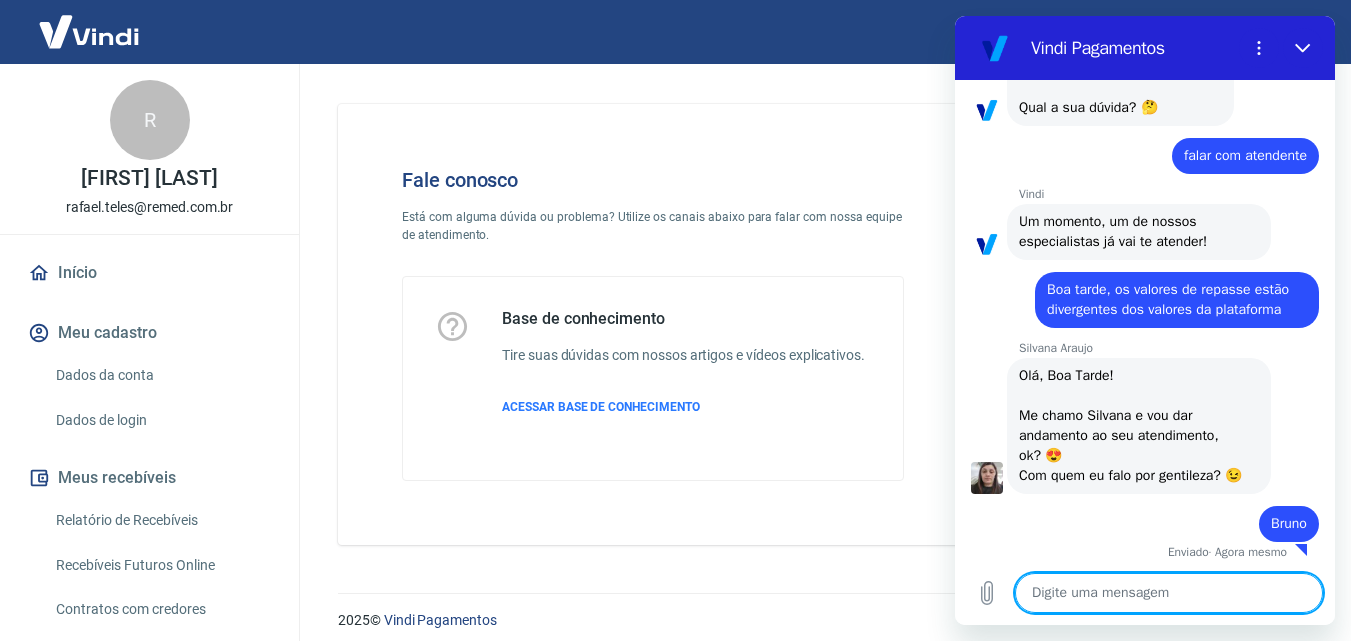 scroll, scrollTop: 160, scrollLeft: 0, axis: vertical 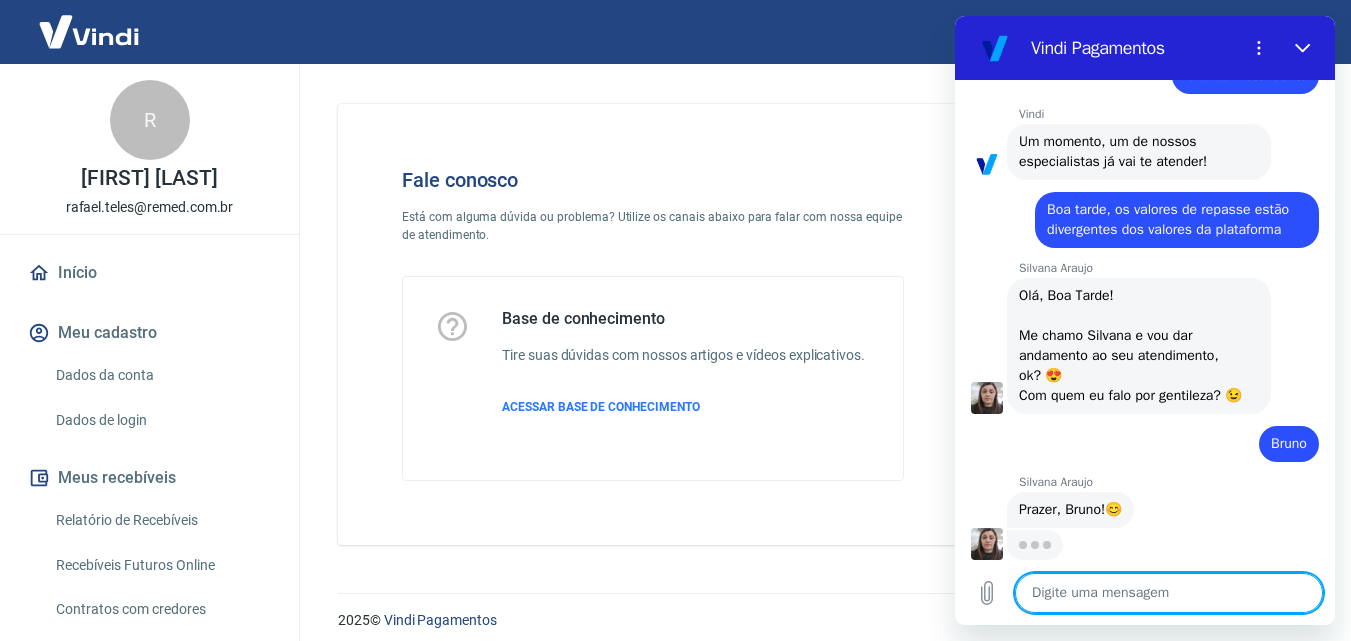 click at bounding box center [1169, 593] 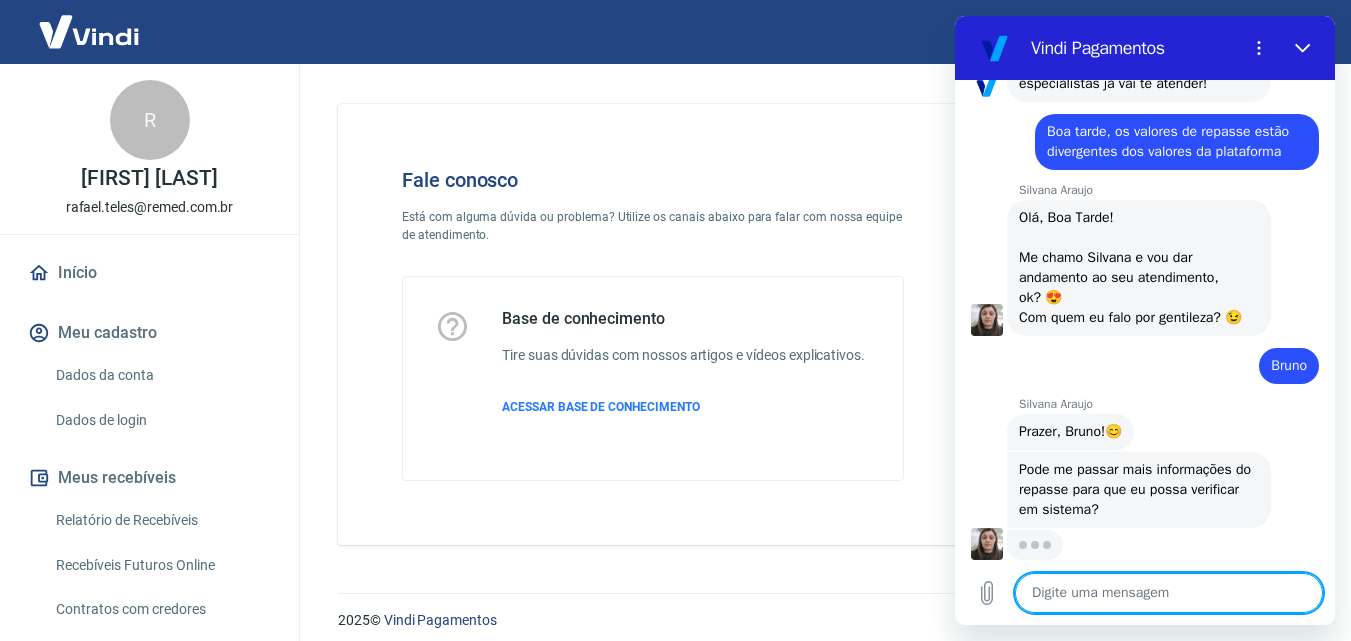scroll, scrollTop: 314, scrollLeft: 0, axis: vertical 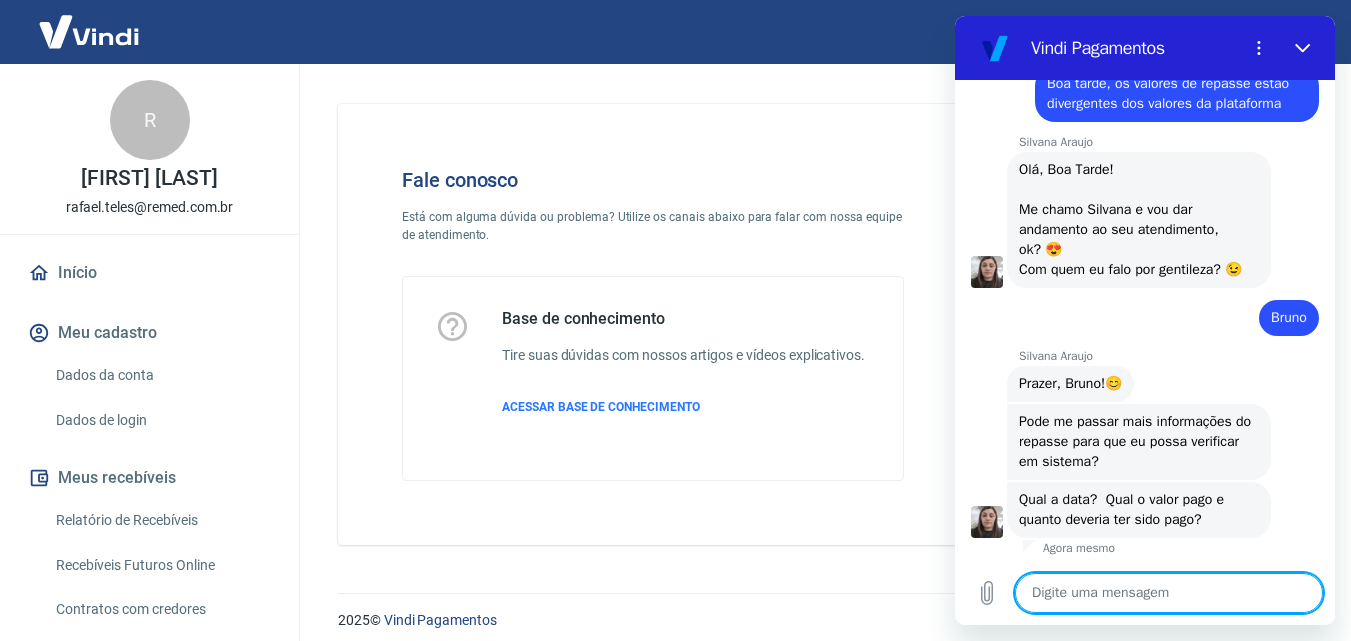 click at bounding box center (1169, 593) 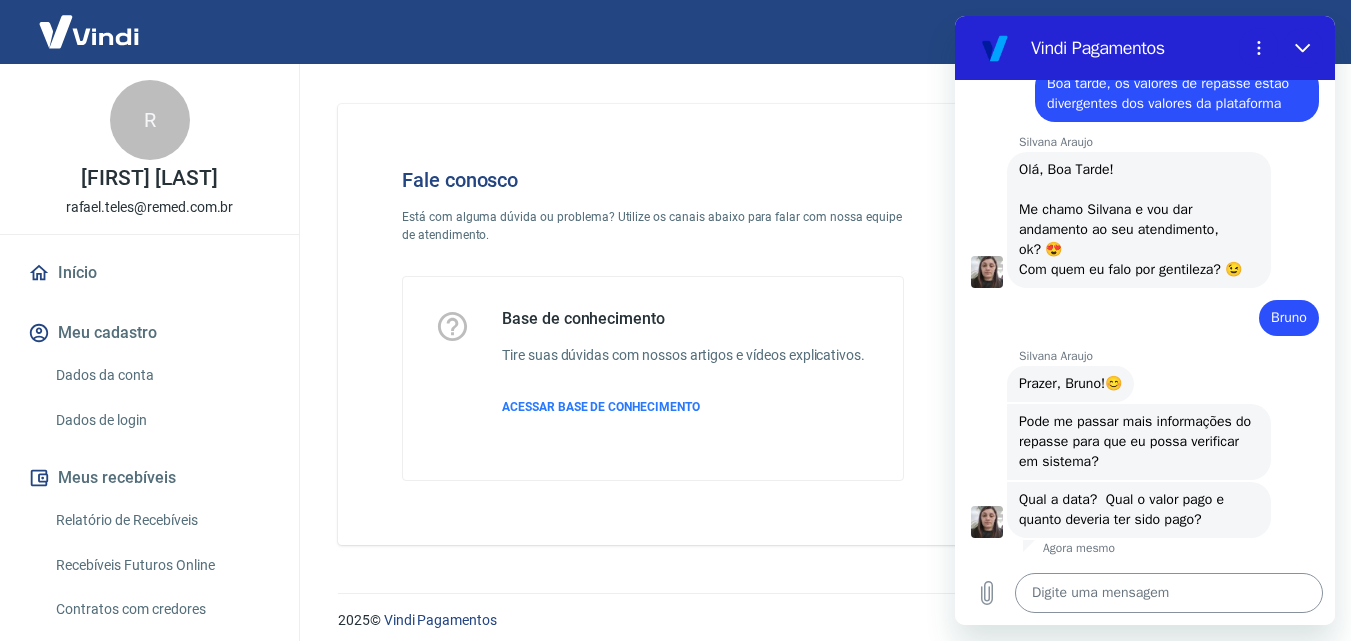 drag, startPoint x: 1134, startPoint y: 564, endPoint x: 1133, endPoint y: 578, distance: 14.035668 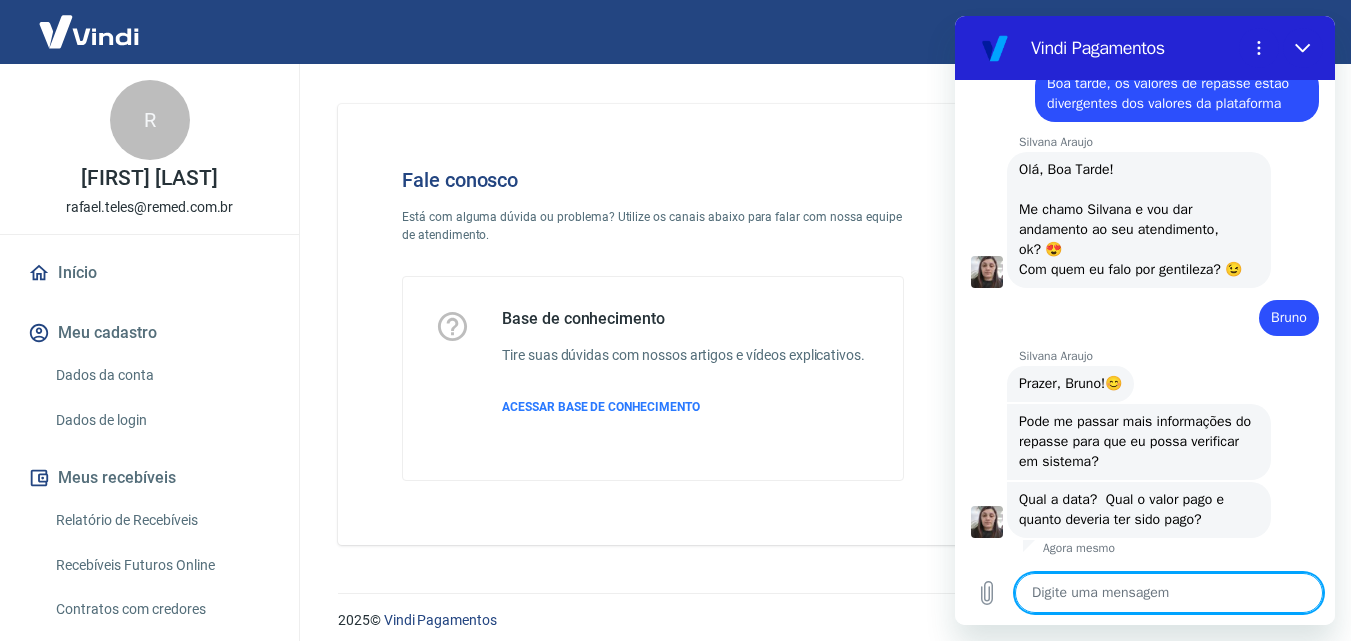 click at bounding box center (1169, 593) 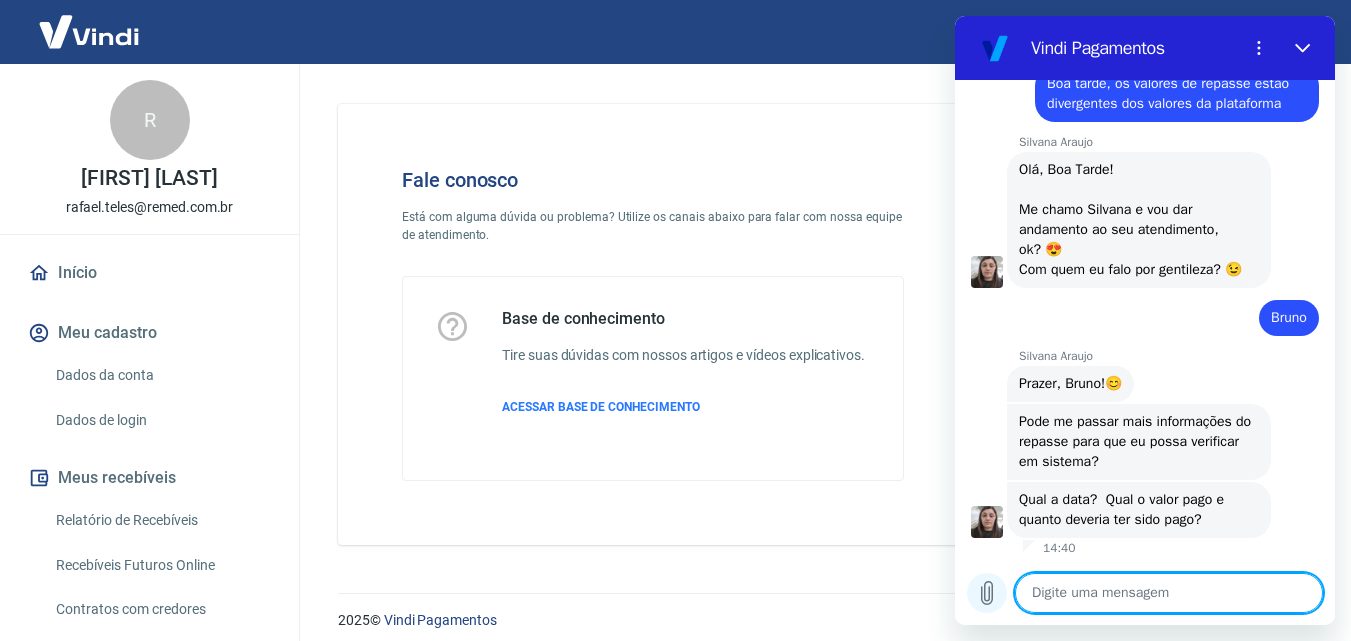 click 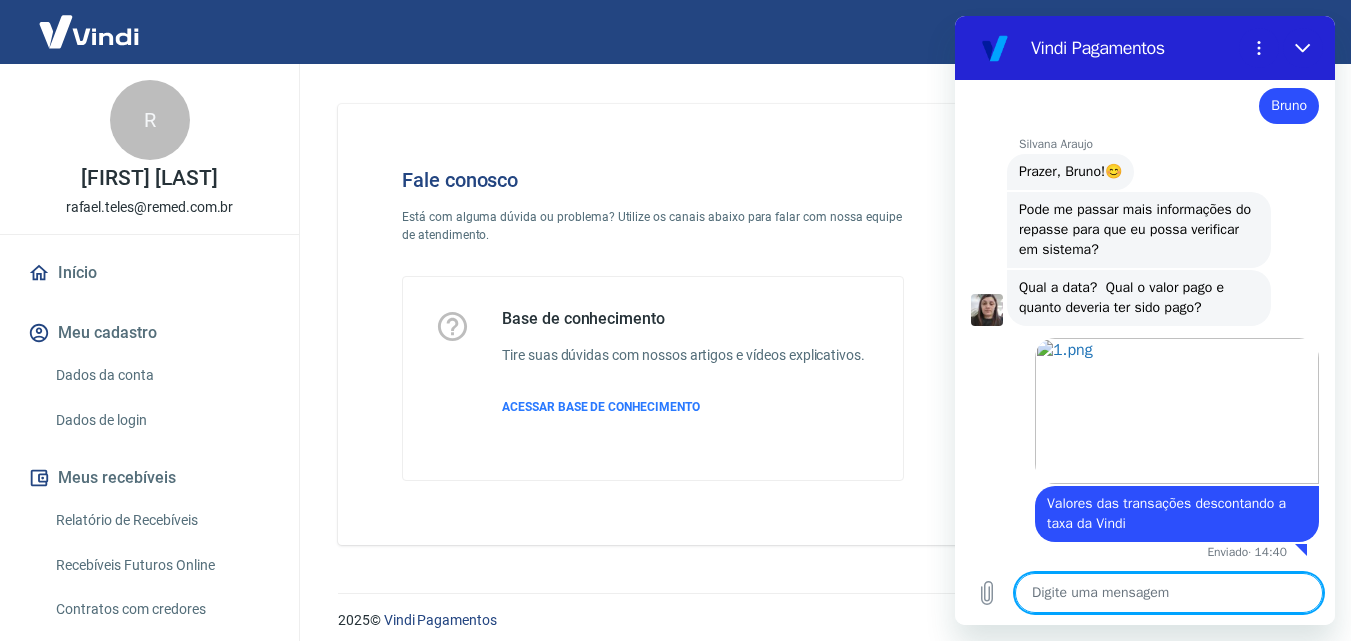 scroll, scrollTop: 578, scrollLeft: 0, axis: vertical 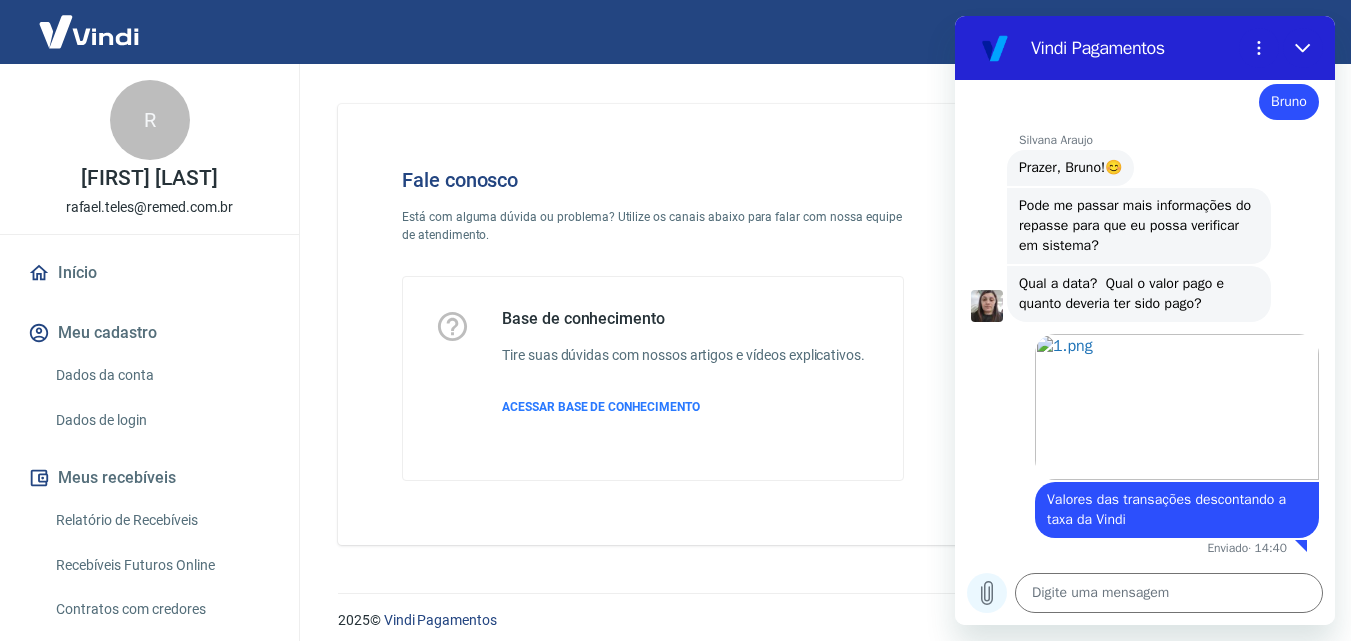 click at bounding box center (987, 593) 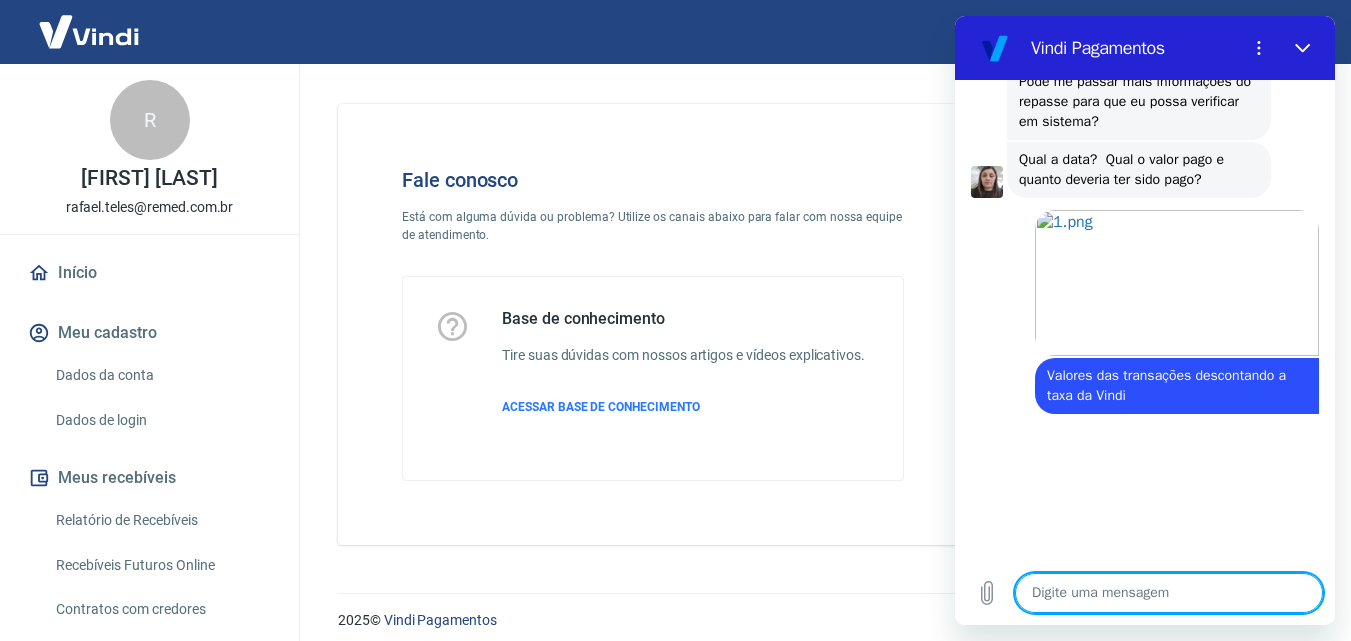 click at bounding box center (1169, 593) 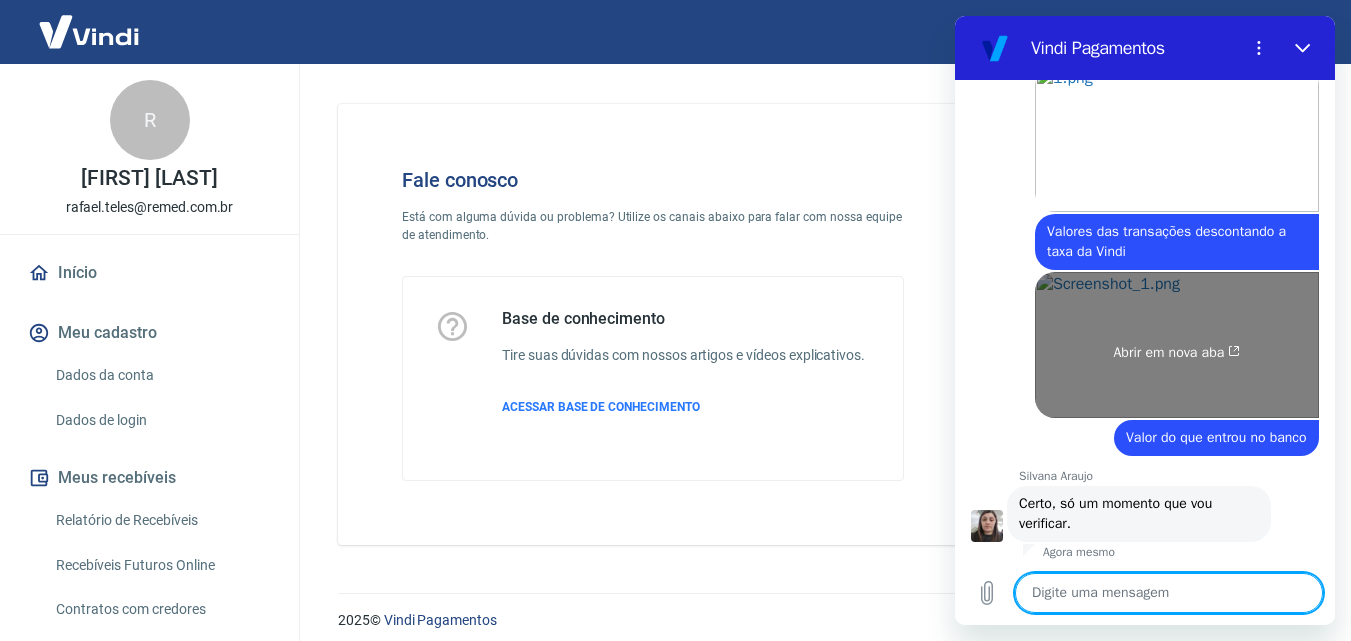 scroll, scrollTop: 850, scrollLeft: 0, axis: vertical 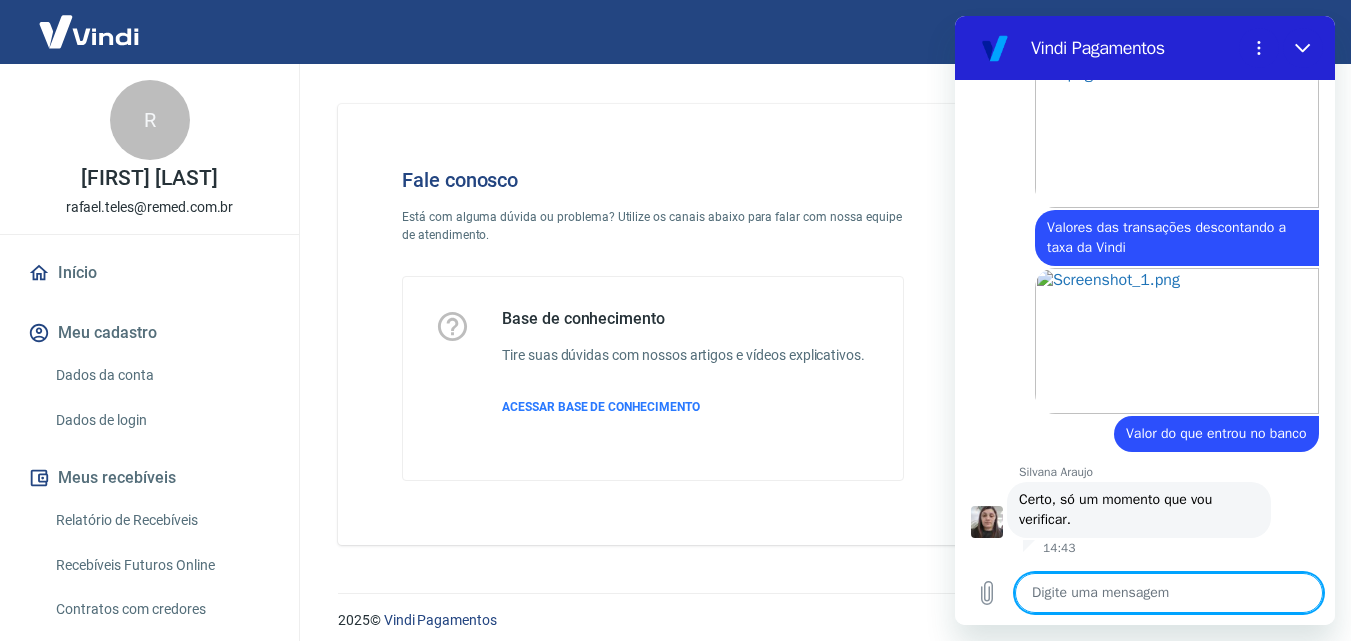 click at bounding box center (89, 31) 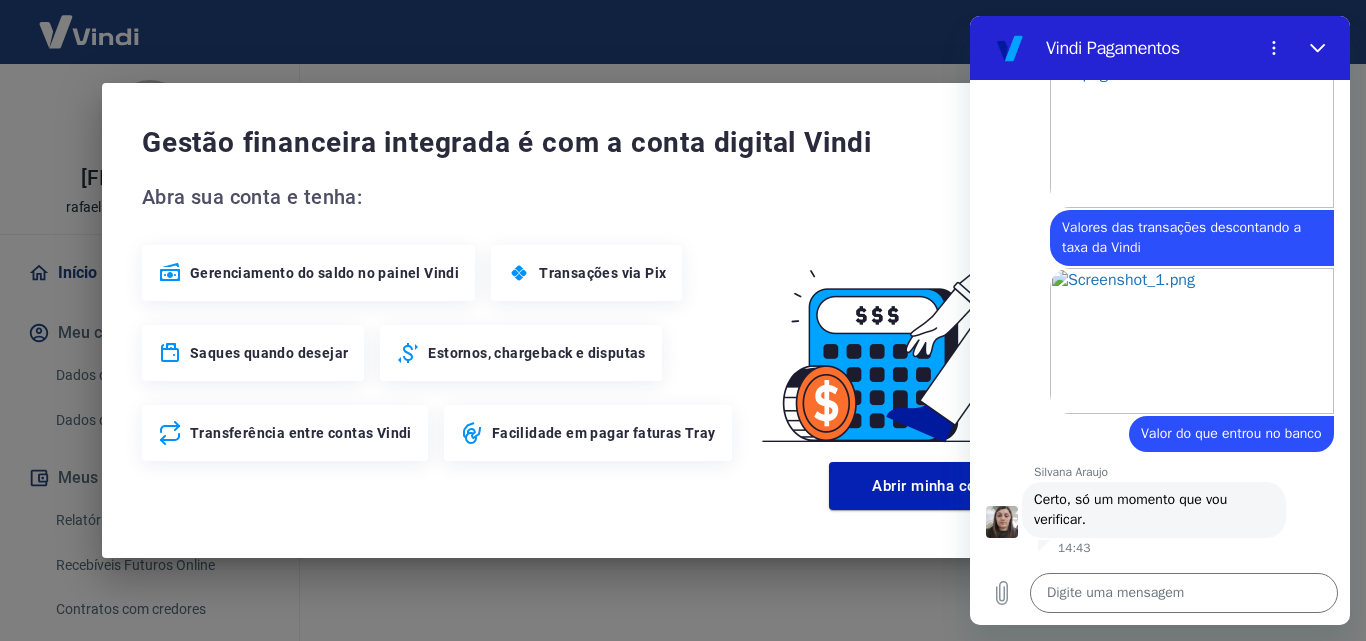 drag, startPoint x: 237, startPoint y: 73, endPoint x: 117, endPoint y: 64, distance: 120.33703 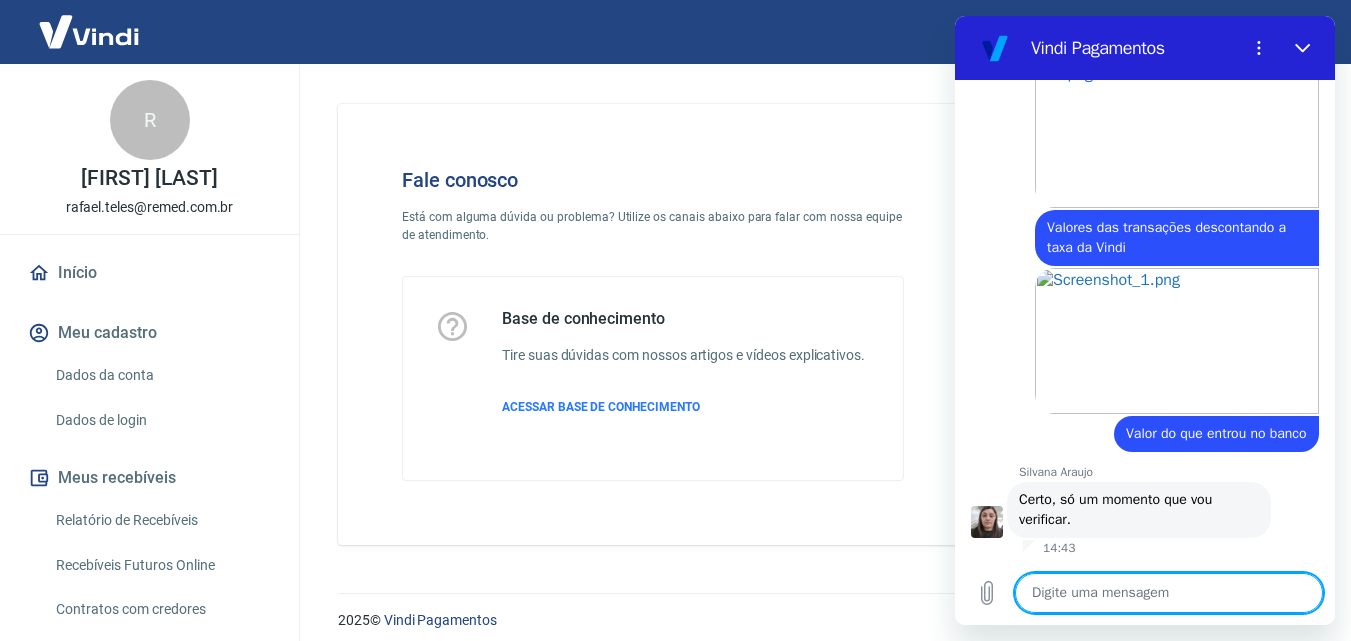 click at bounding box center (1169, 593) 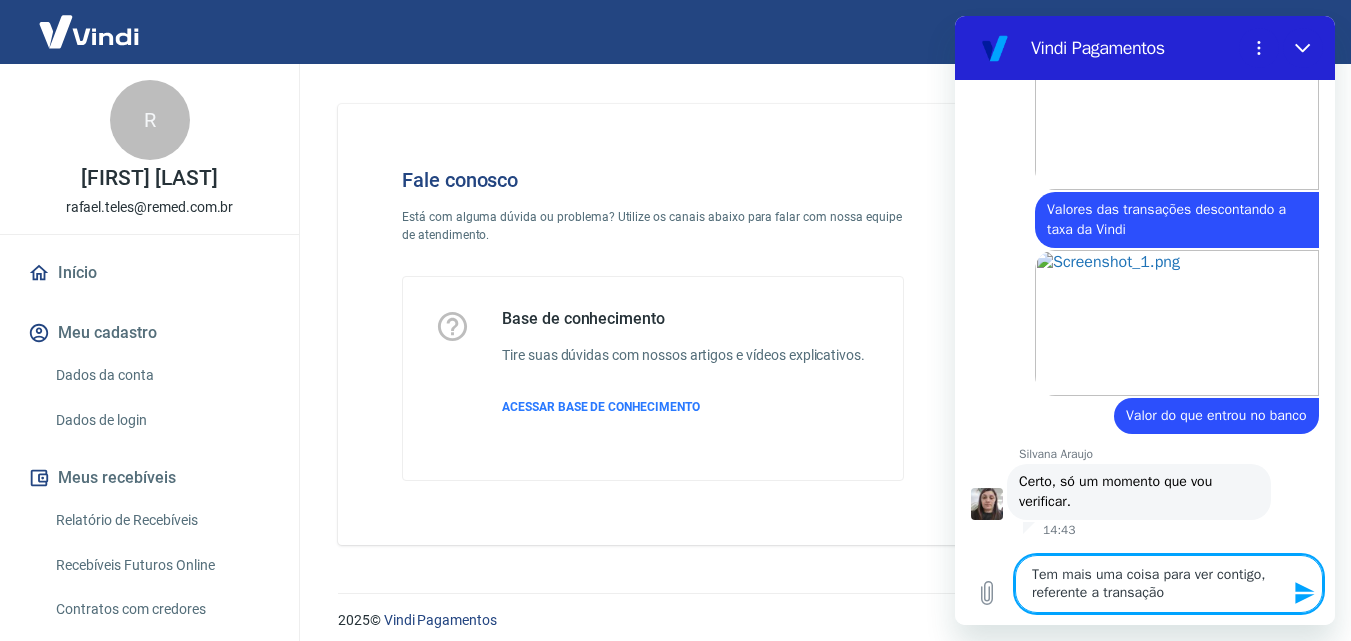 paste on "TRANSAÇÃO
[TRANSACTION_ID]" 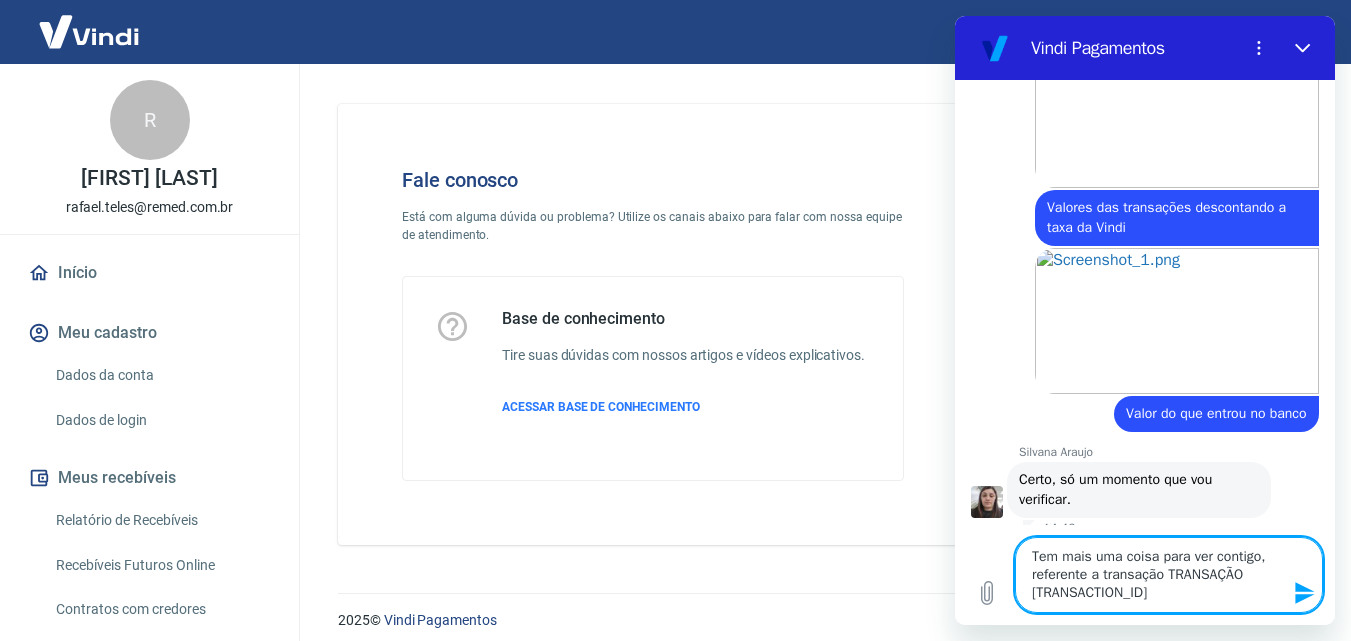 drag, startPoint x: 1166, startPoint y: 575, endPoint x: 1097, endPoint y: 571, distance: 69.115845 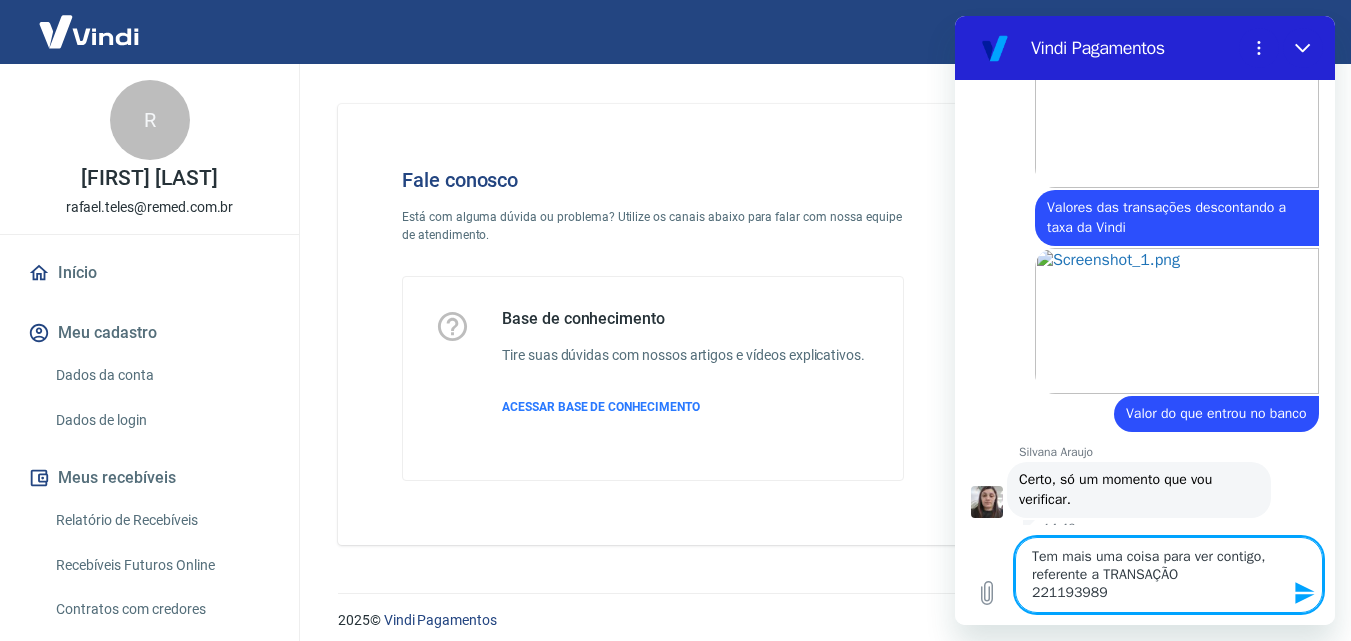 click on "Tem mais uma coisa para ver contigo, referente a TRANSAÇÃO
221193989" at bounding box center (1169, 575) 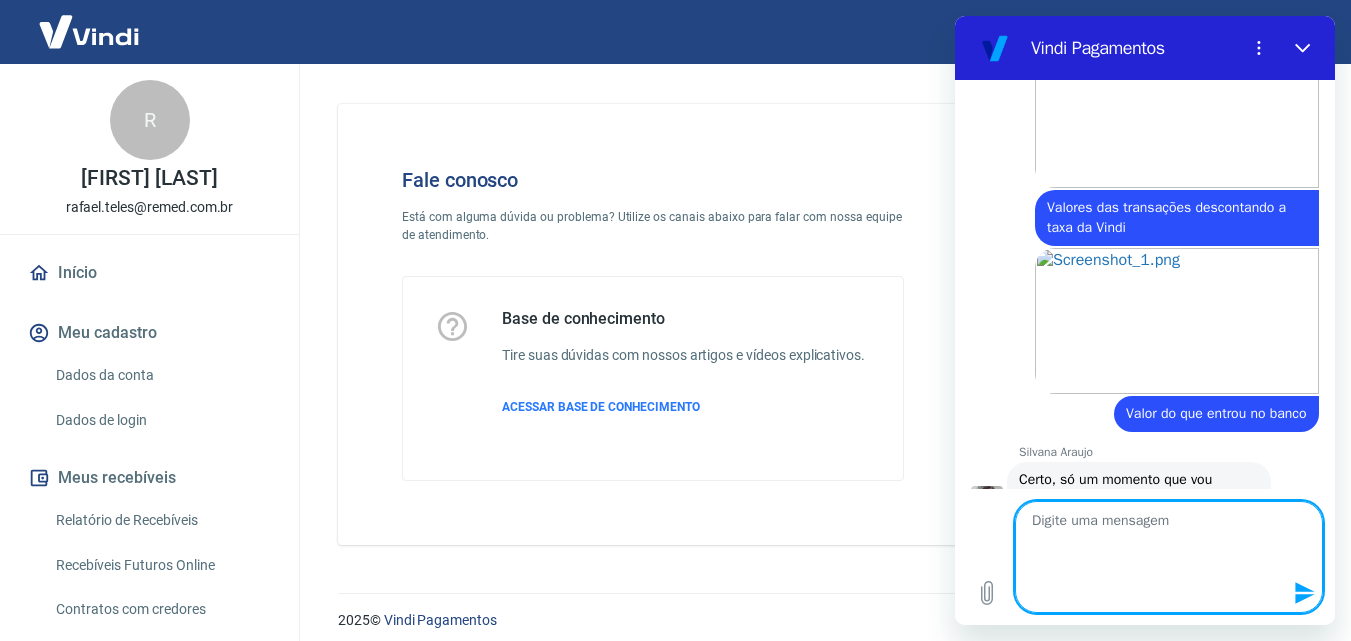 scroll, scrollTop: 0, scrollLeft: 0, axis: both 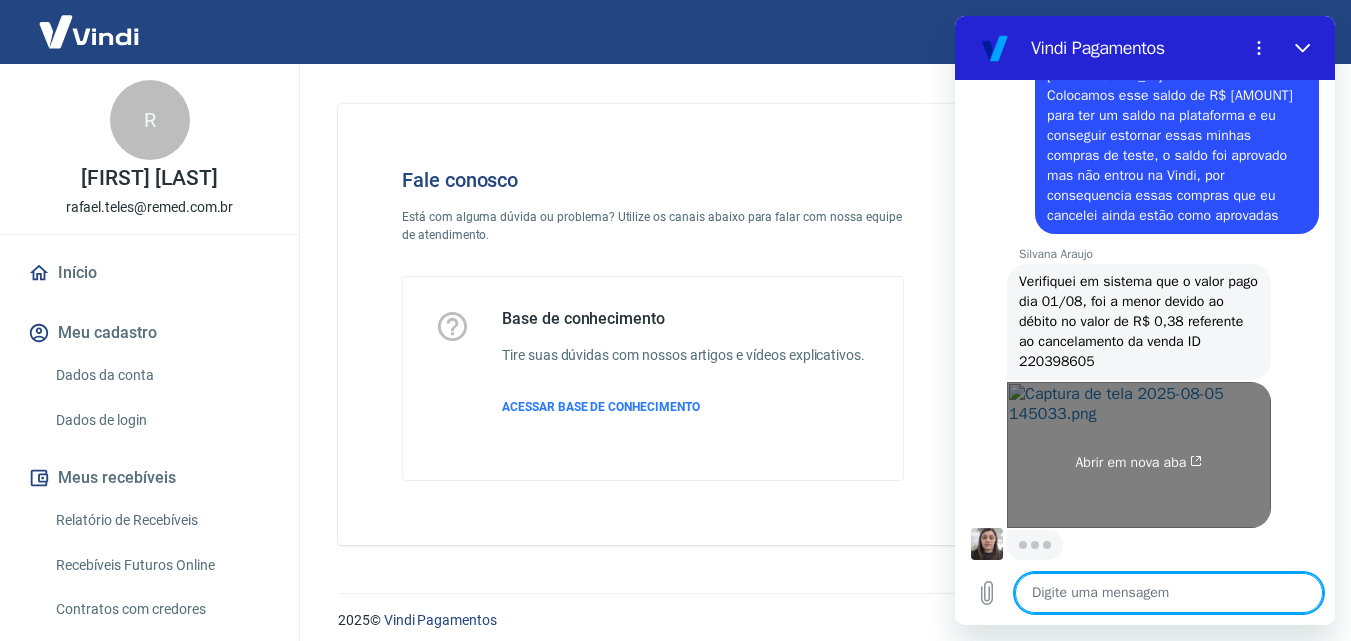 click on "Abrir em nova aba" at bounding box center [1139, 455] 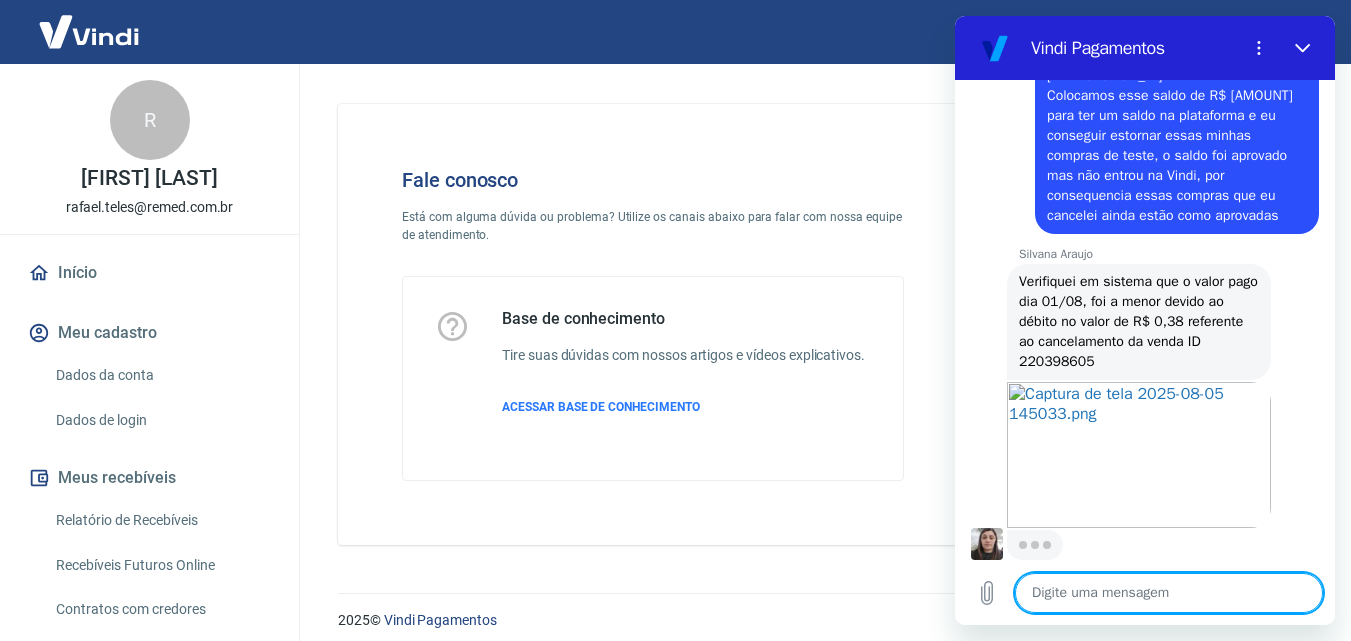 click at bounding box center (1169, 593) 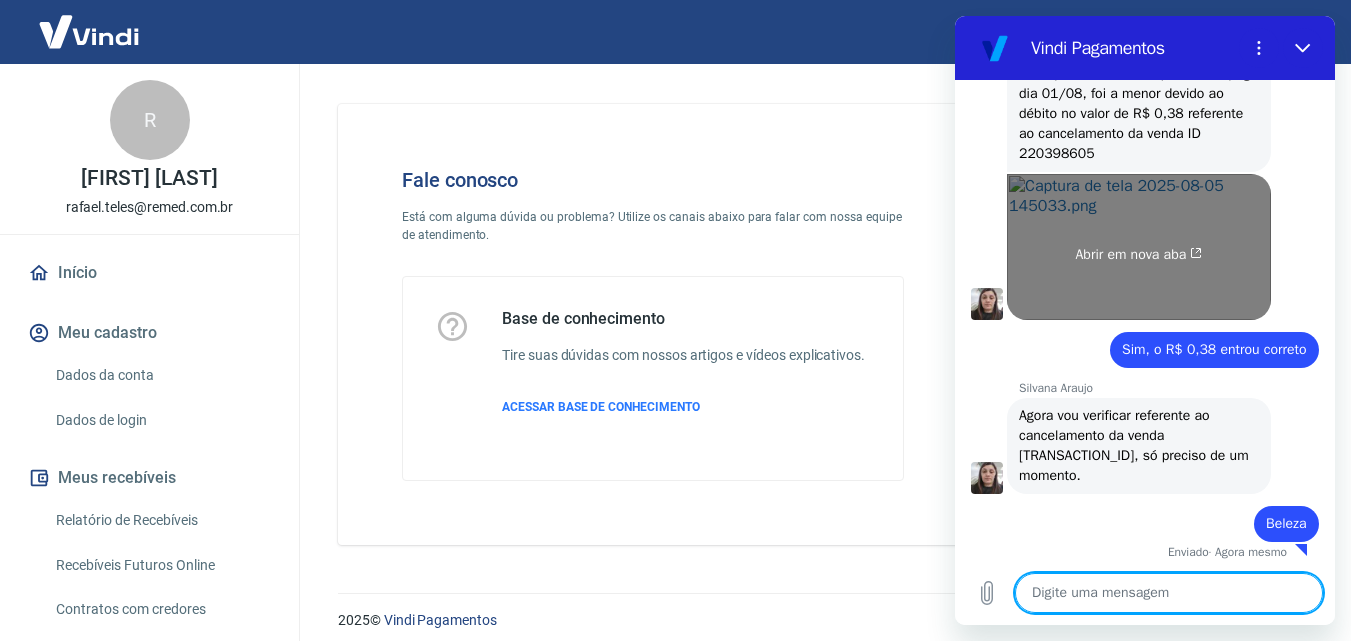 scroll, scrollTop: 1574, scrollLeft: 0, axis: vertical 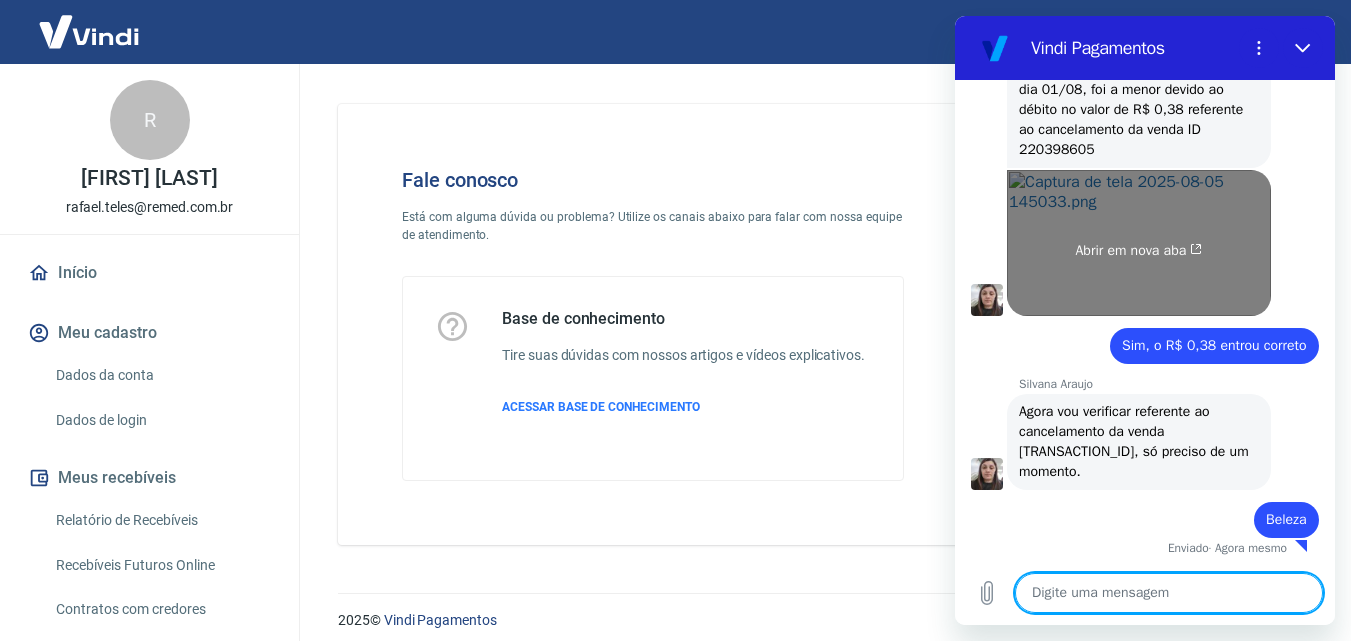 click on "Abrir em nova aba" at bounding box center [1139, 243] 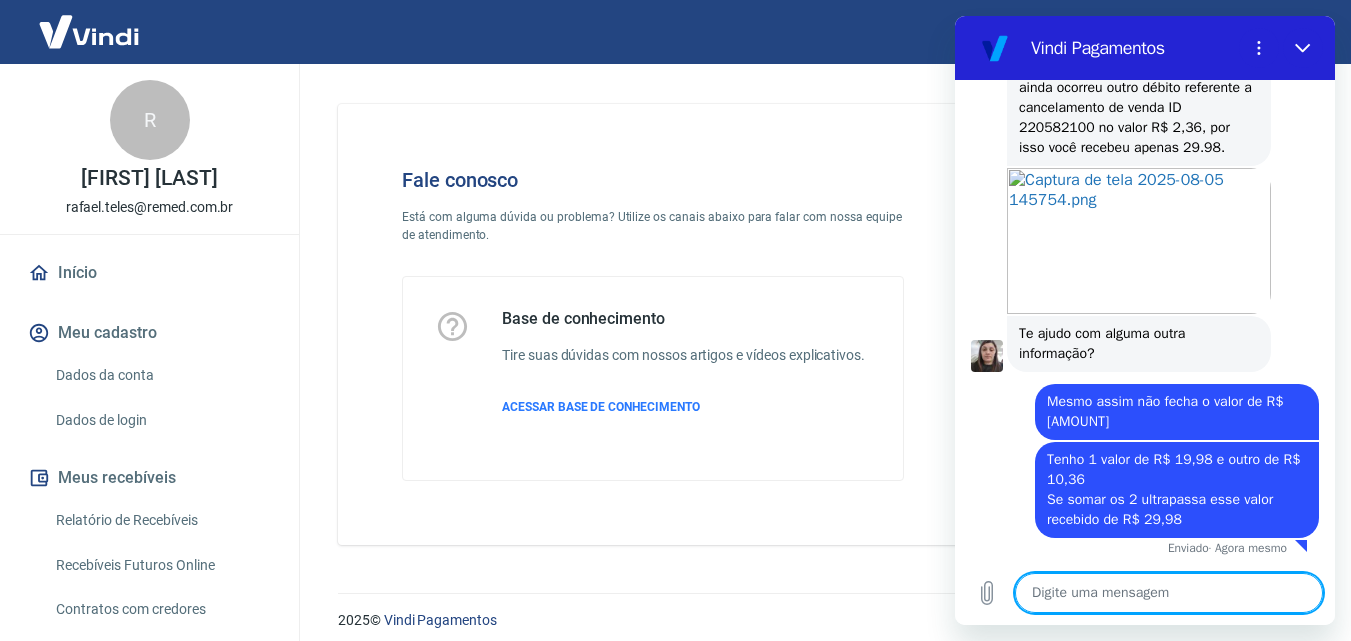 scroll, scrollTop: 2746, scrollLeft: 0, axis: vertical 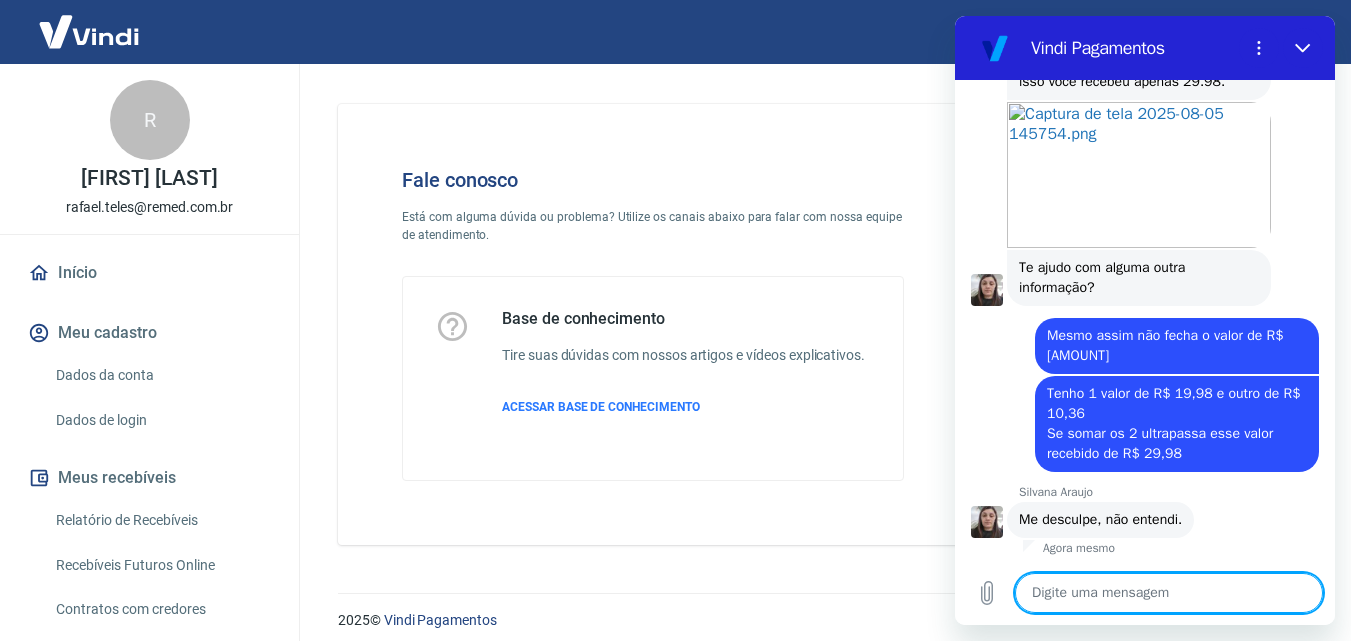 click at bounding box center [1169, 593] 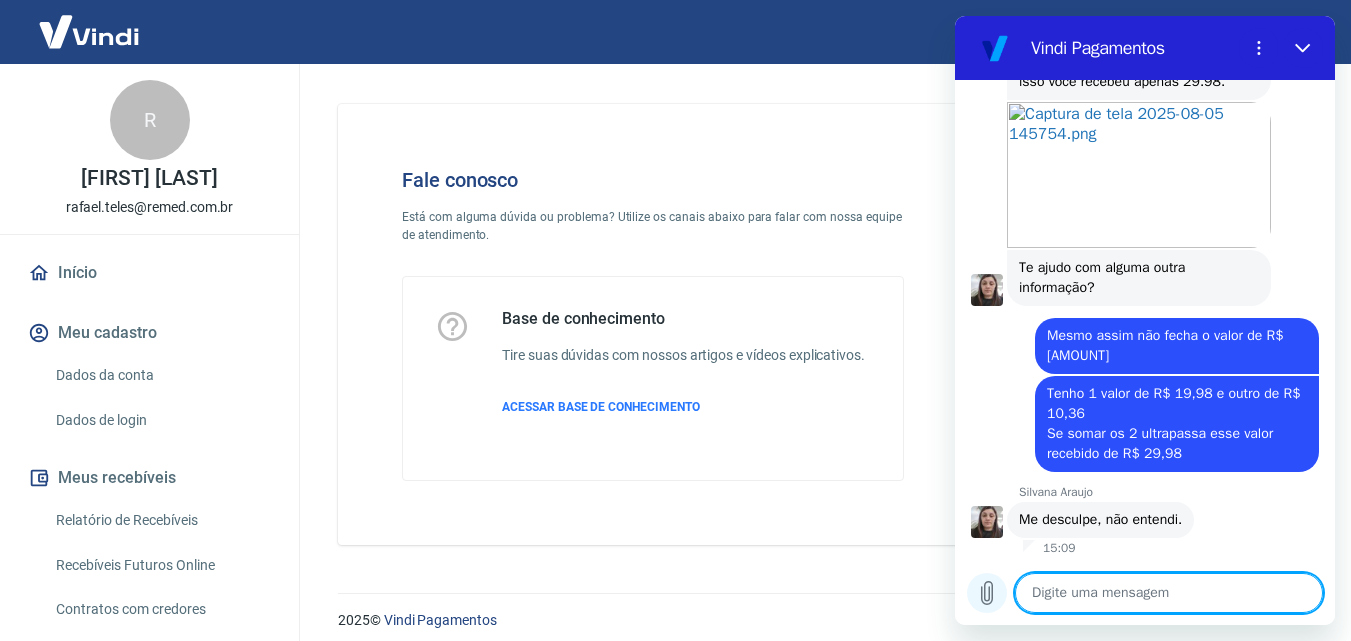 click 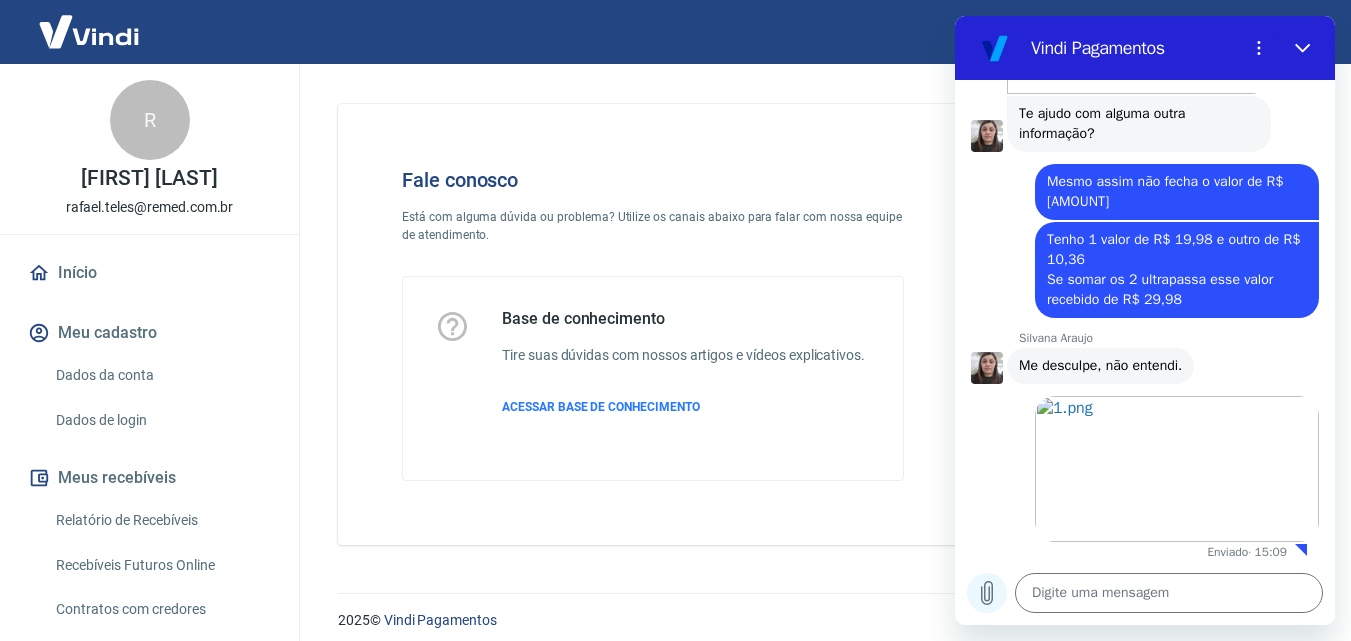 click 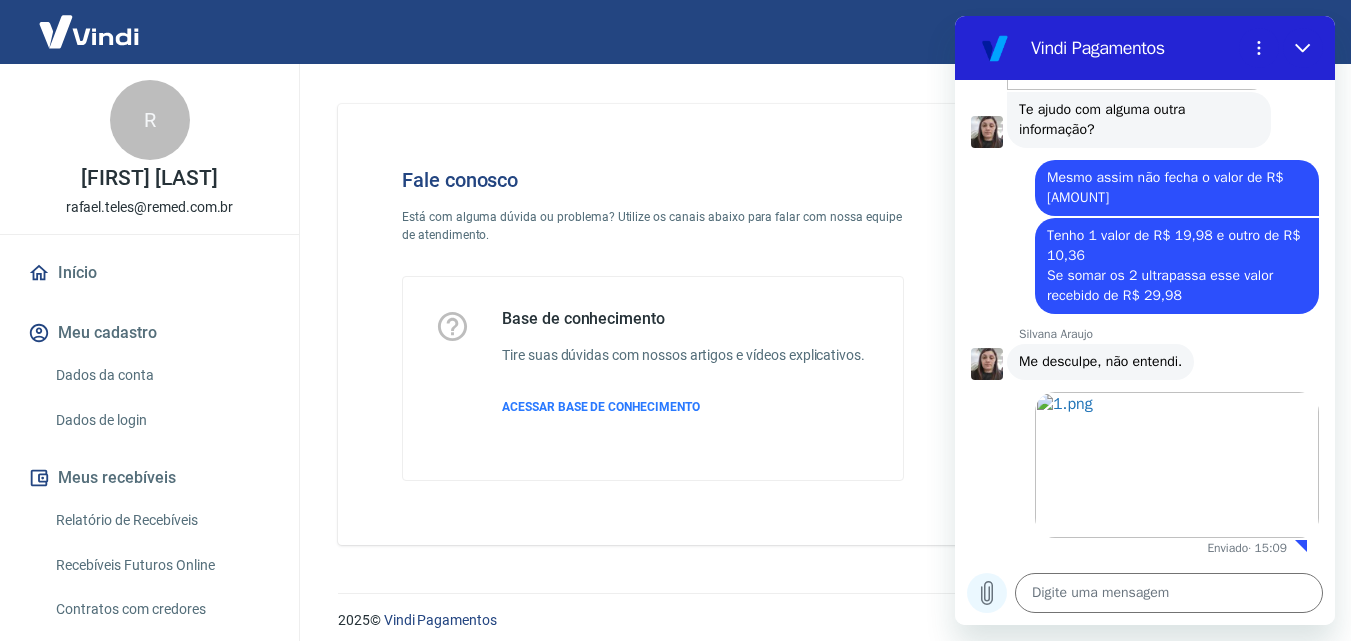 scroll, scrollTop: 2970, scrollLeft: 0, axis: vertical 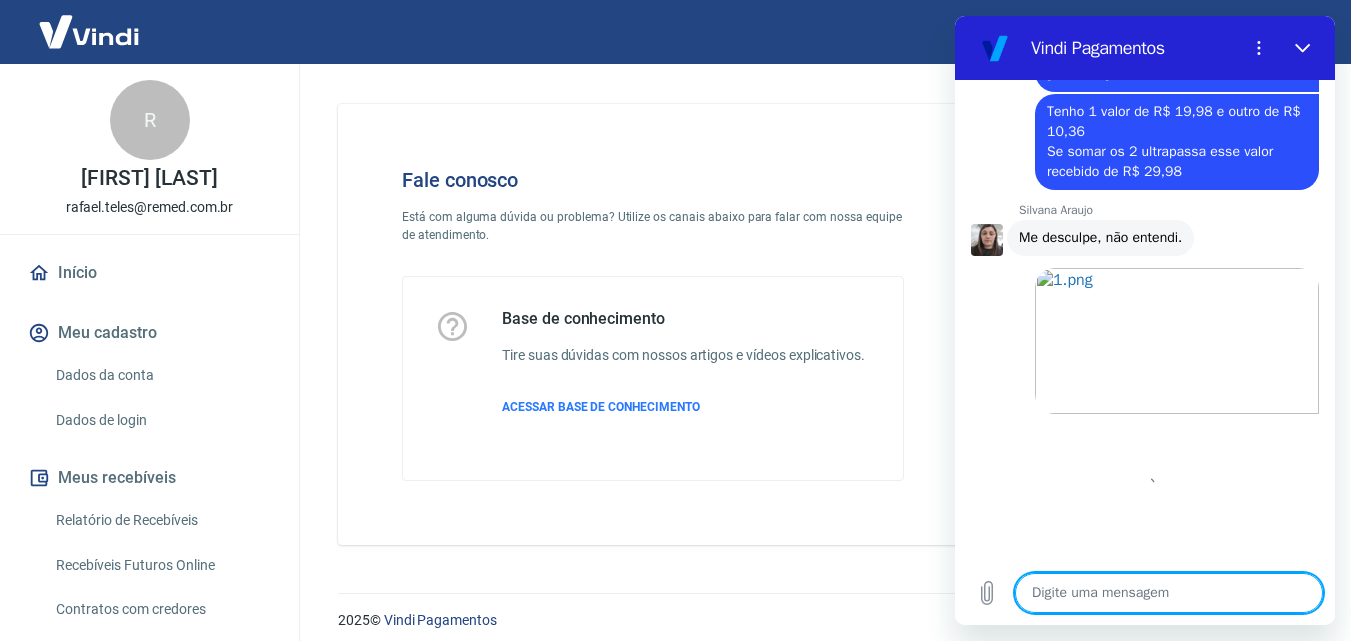 click at bounding box center (1169, 593) 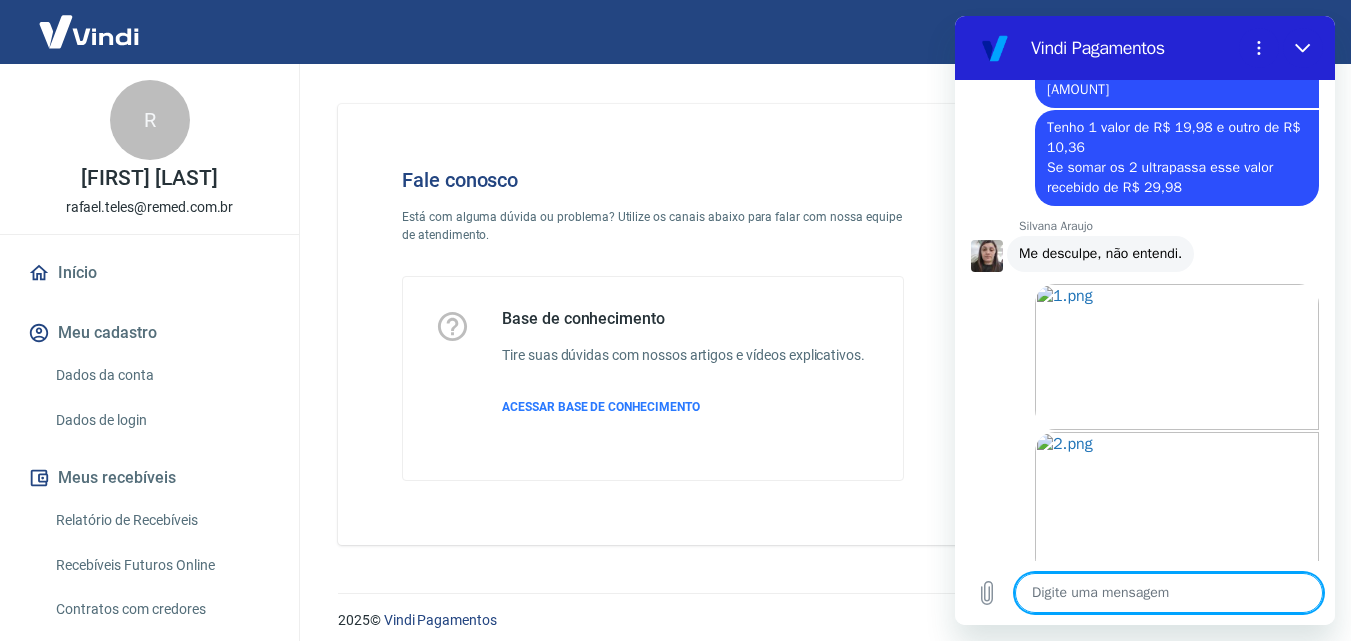scroll, scrollTop: 3156, scrollLeft: 0, axis: vertical 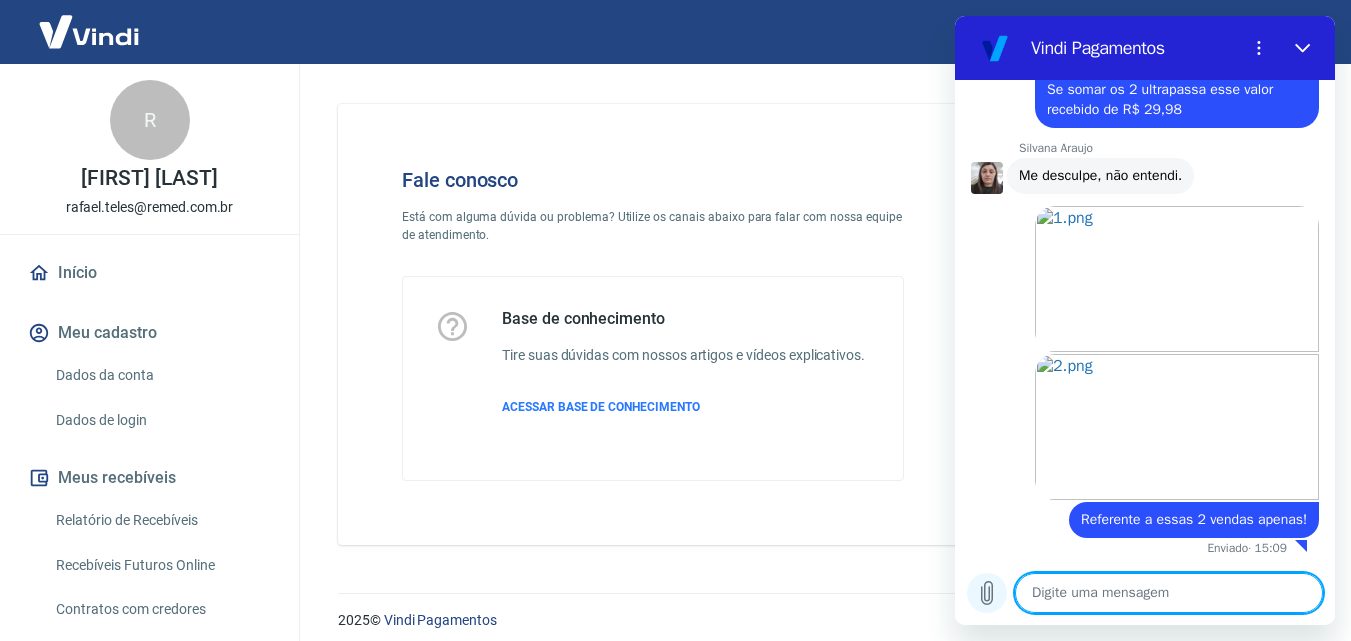 click 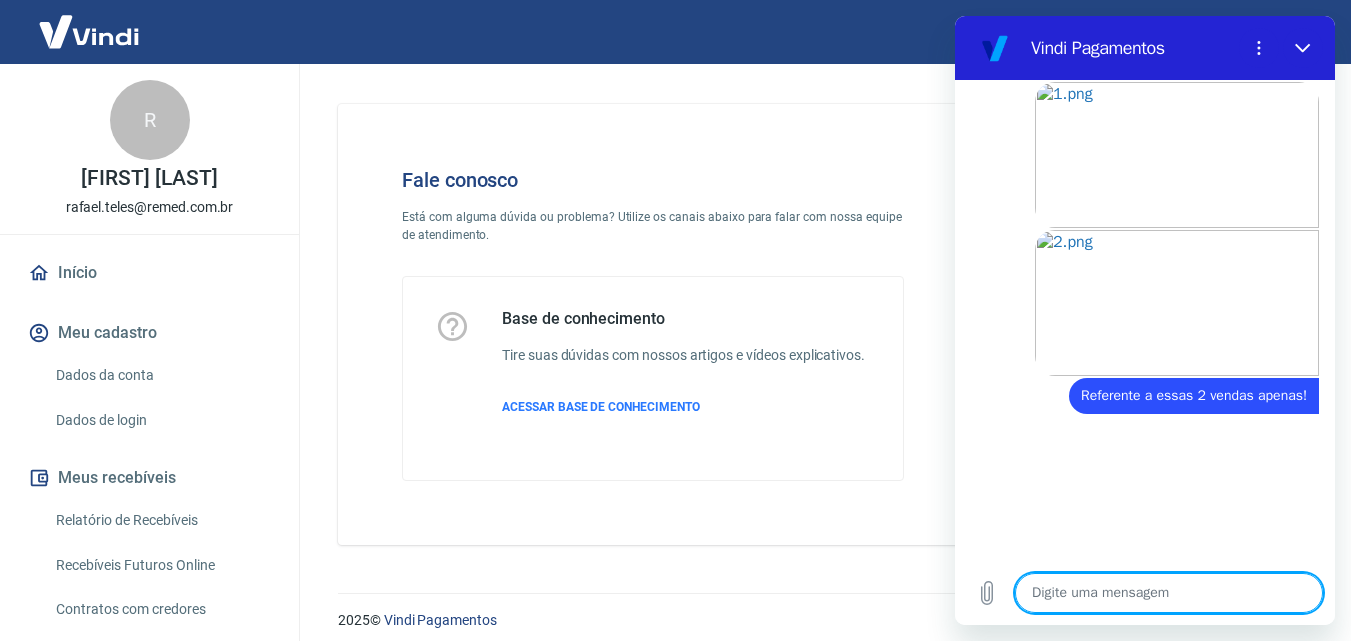scroll, scrollTop: 3280, scrollLeft: 0, axis: vertical 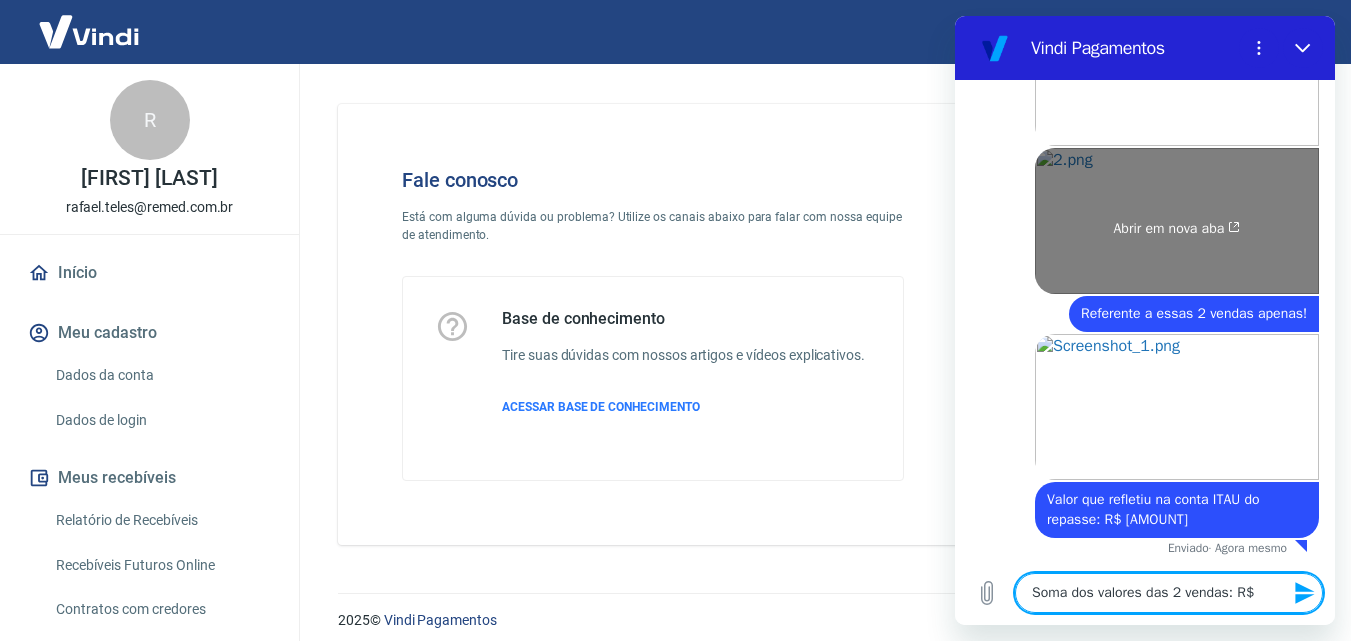 click on "Abrir em nova aba" at bounding box center [1177, 229] 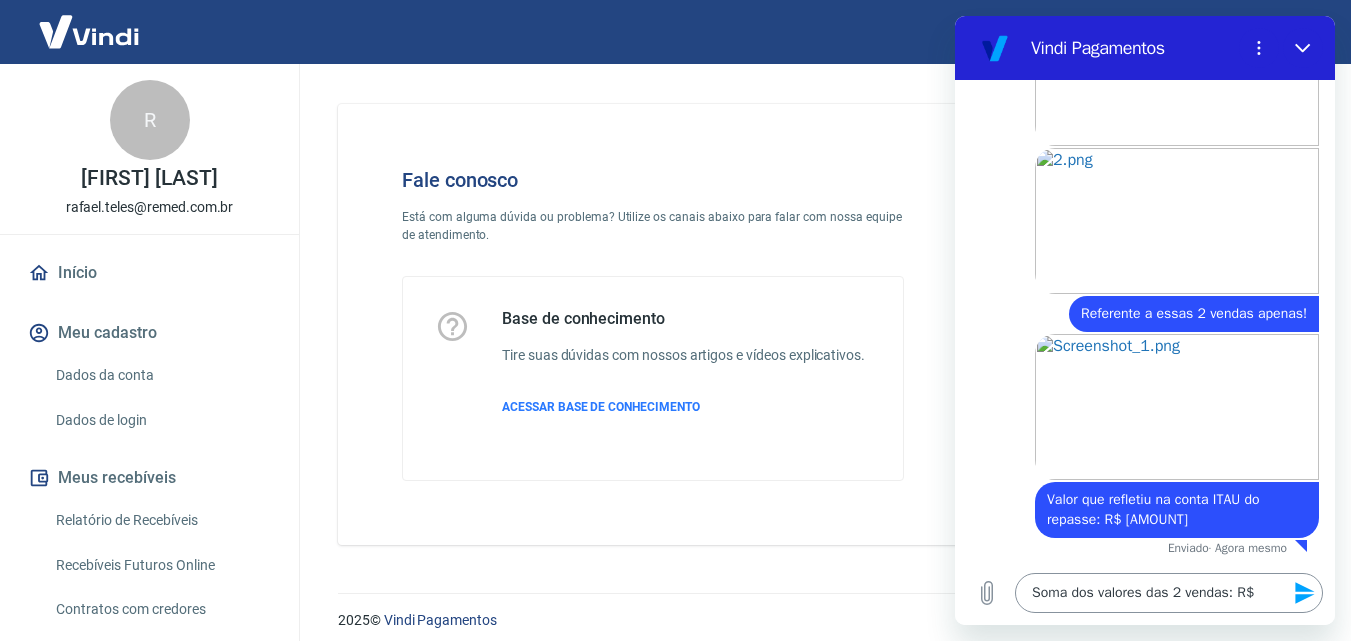 click on "Soma dos valores das 2 vendas: R$" at bounding box center [1169, 593] 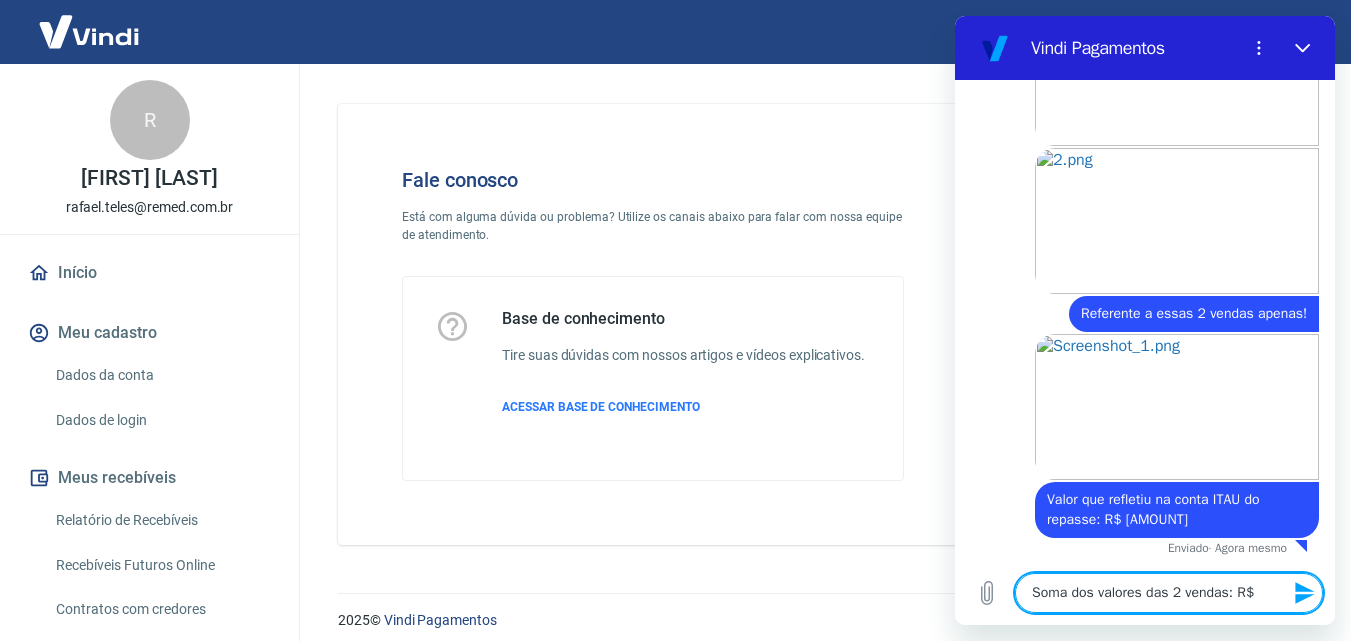 paste on "30,36" 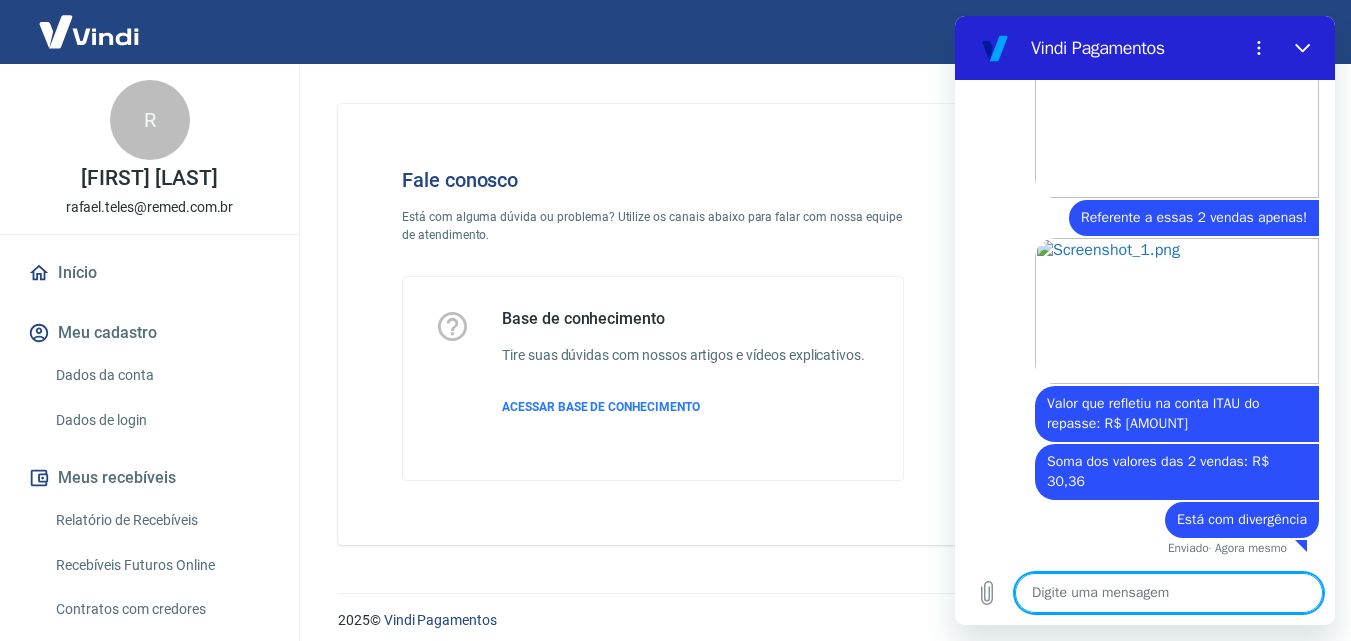 scroll, scrollTop: 3458, scrollLeft: 0, axis: vertical 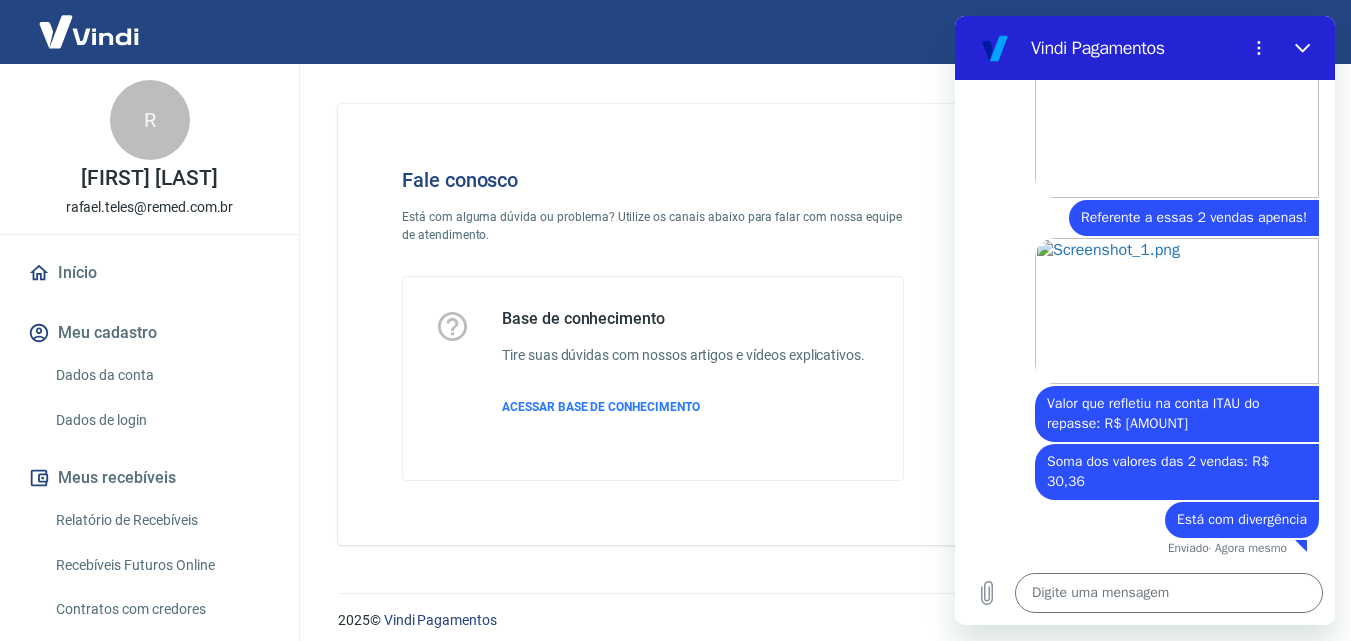 click on "Fale conosco Está com alguma dúvida ou problema? Utilize os canais abaixo para falar com nossa equipe de atendimento. Base de conhecimento Tire suas dúvidas com nossos artigos e vídeos explicativos. ACESSAR BASE DE CONHECIMENTO" at bounding box center [820, 316] 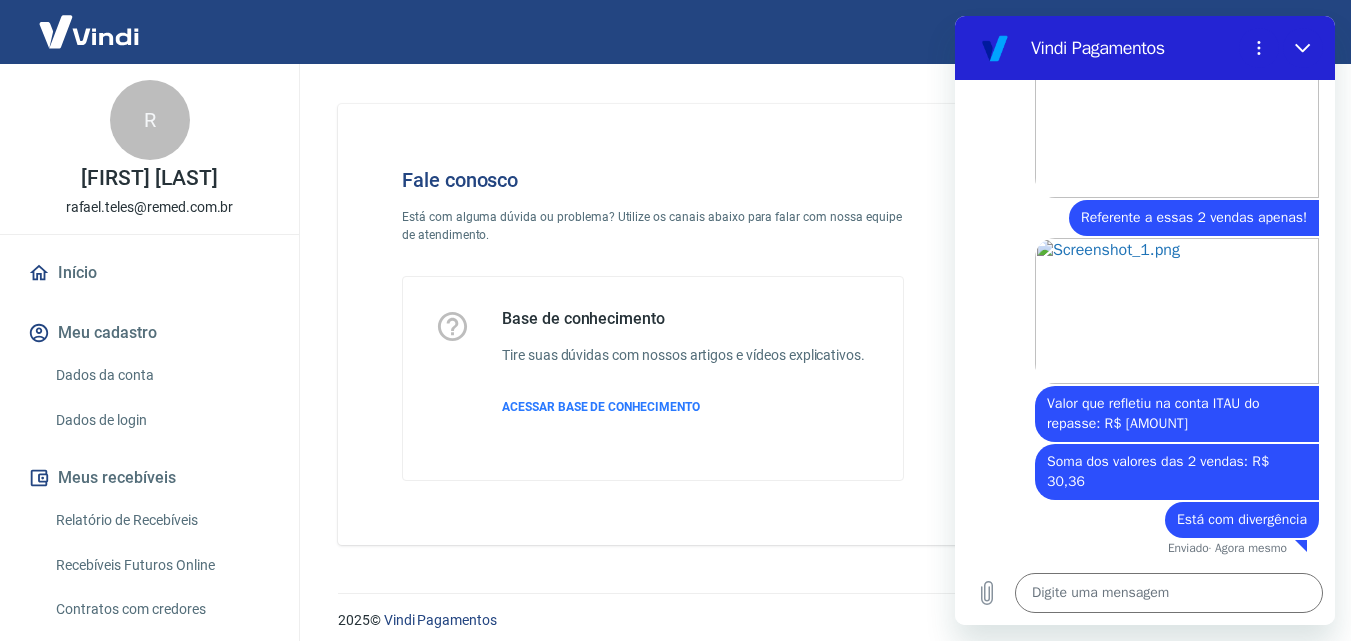 click on "Fale conosco Está com alguma dúvida ou problema? Utilize os canais abaixo para falar com nossa equipe de atendimento. Base de conhecimento Tire suas dúvidas com nossos artigos e vídeos explicativos. ACESSAR BASE DE CONHECIMENTO" at bounding box center [820, 316] 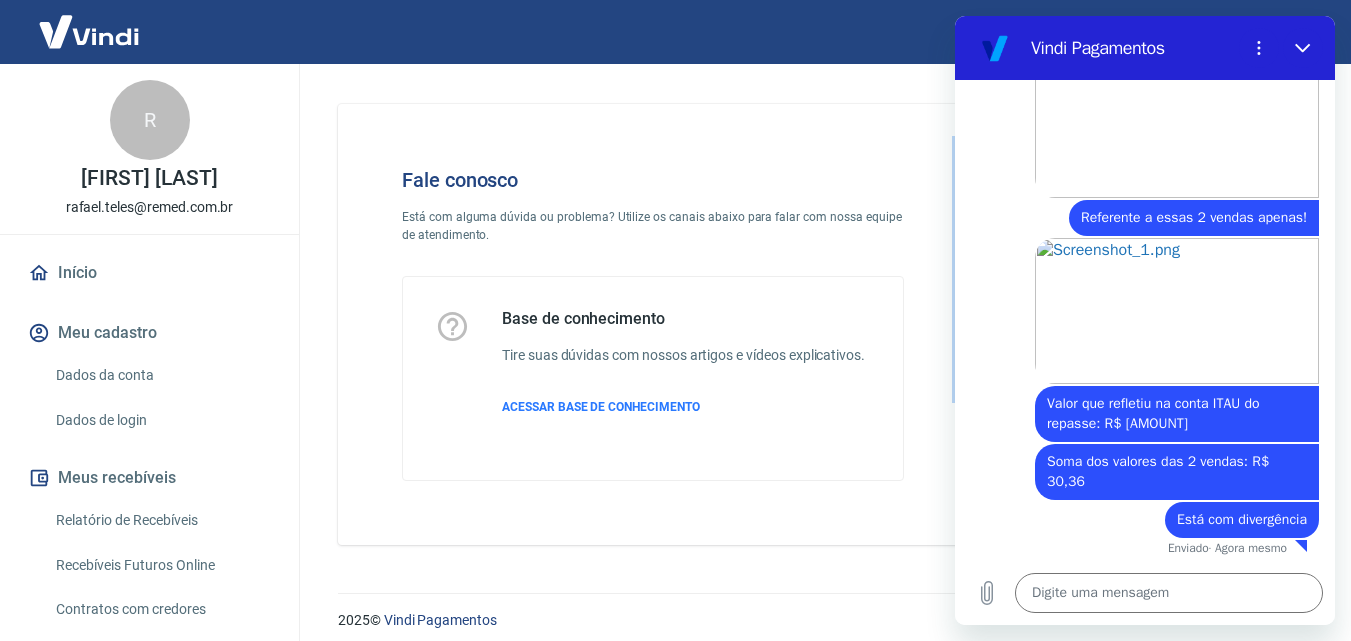 click on "Fale conosco Está com alguma dúvida ou problema? Utilize os canais abaixo para falar com nossa equipe de atendimento. Base de conhecimento Tire suas dúvidas com nossos artigos e vídeos explicativos. ACESSAR BASE DE CONHECIMENTO" at bounding box center [820, 316] 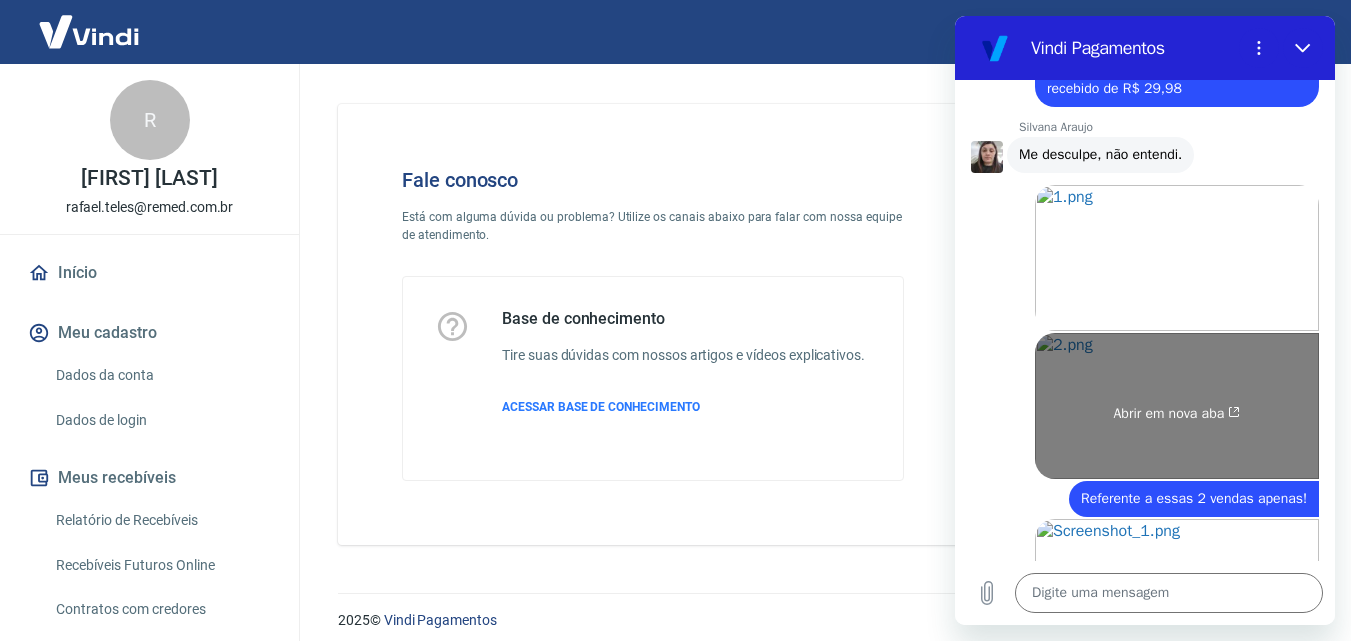 scroll, scrollTop: 3158, scrollLeft: 0, axis: vertical 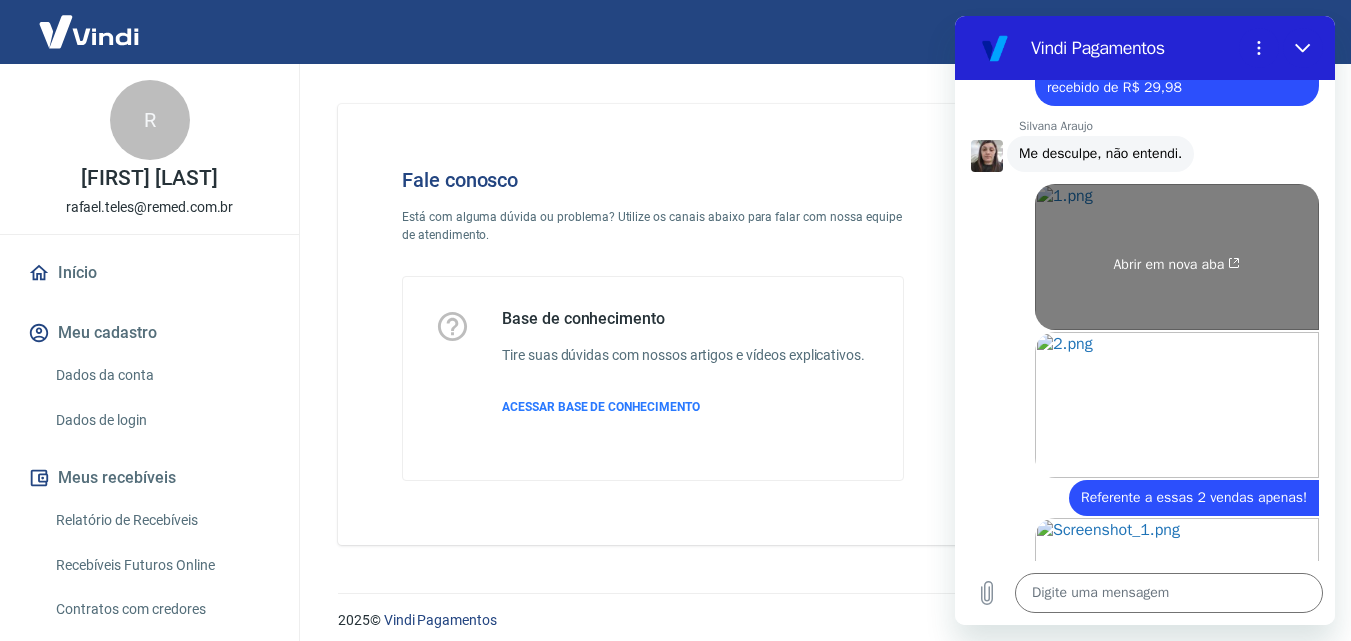 click on "Abrir em nova aba" at bounding box center (1177, 265) 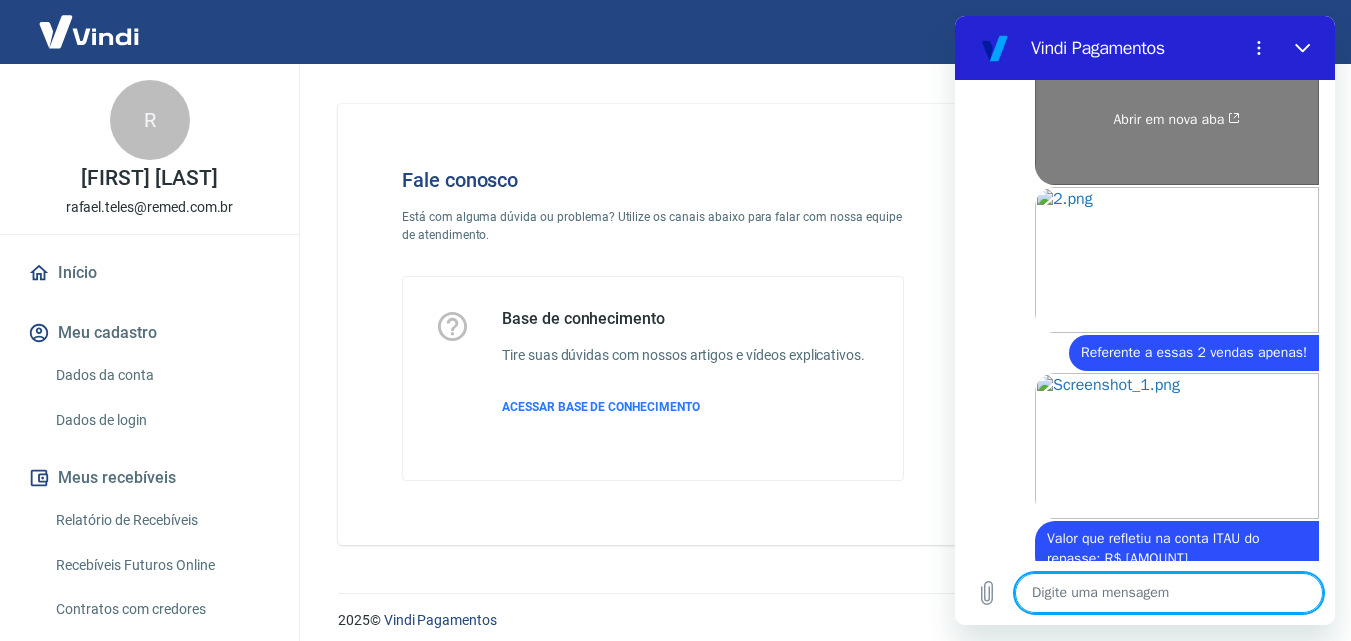 scroll, scrollTop: 3544, scrollLeft: 0, axis: vertical 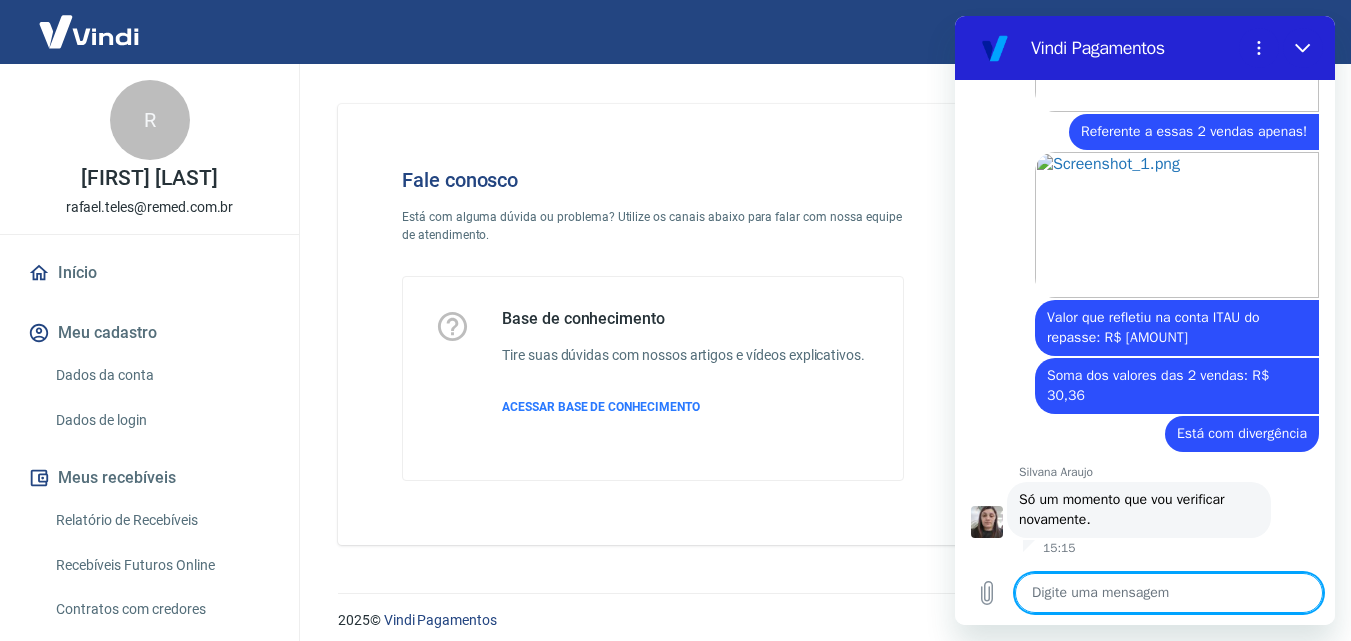 click at bounding box center [1169, 593] 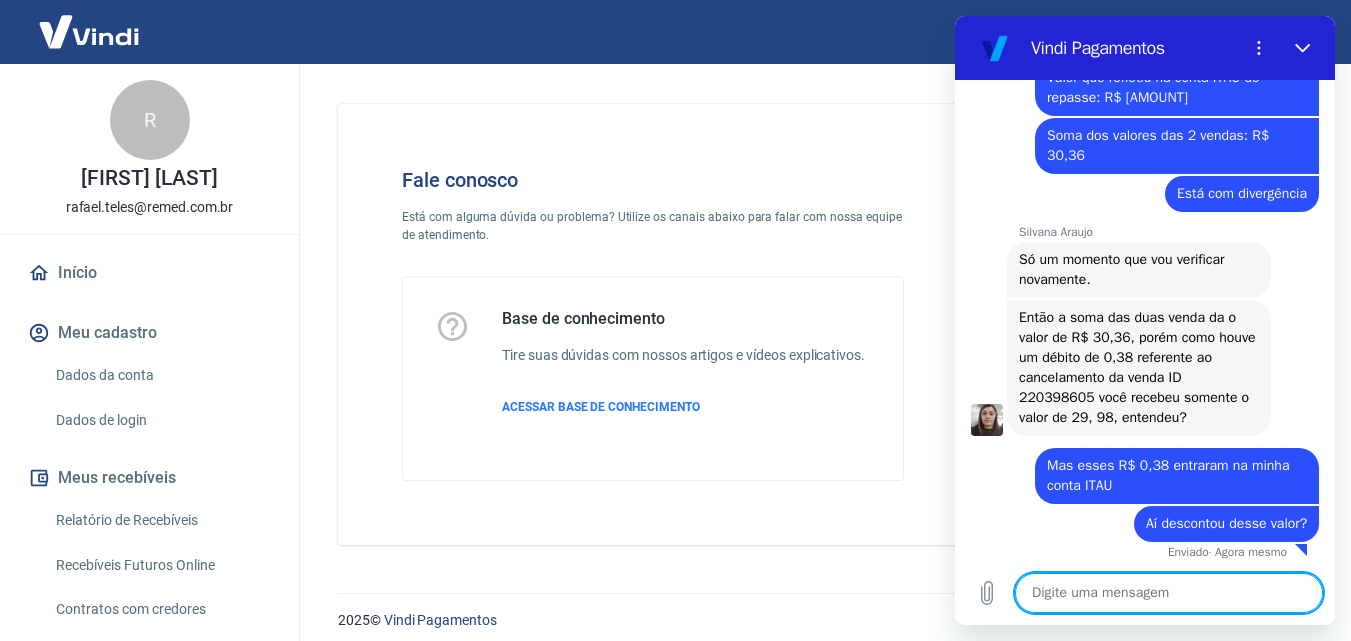 scroll, scrollTop: 3788, scrollLeft: 0, axis: vertical 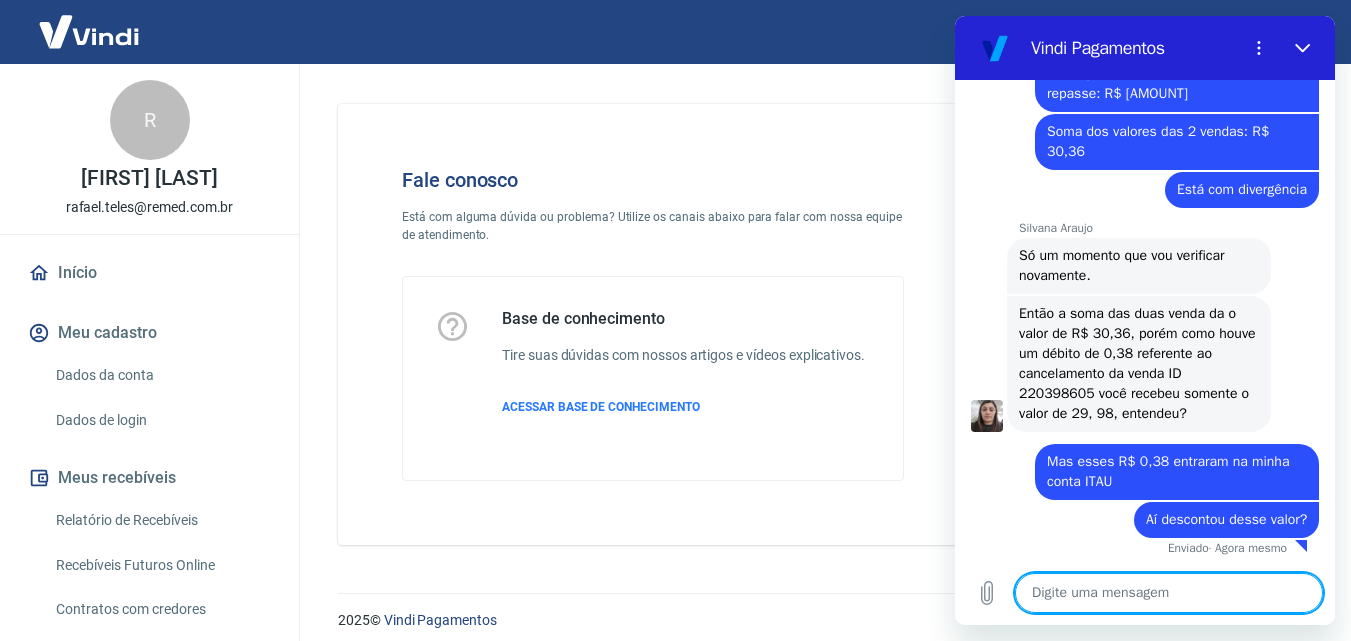 click at bounding box center [1169, 593] 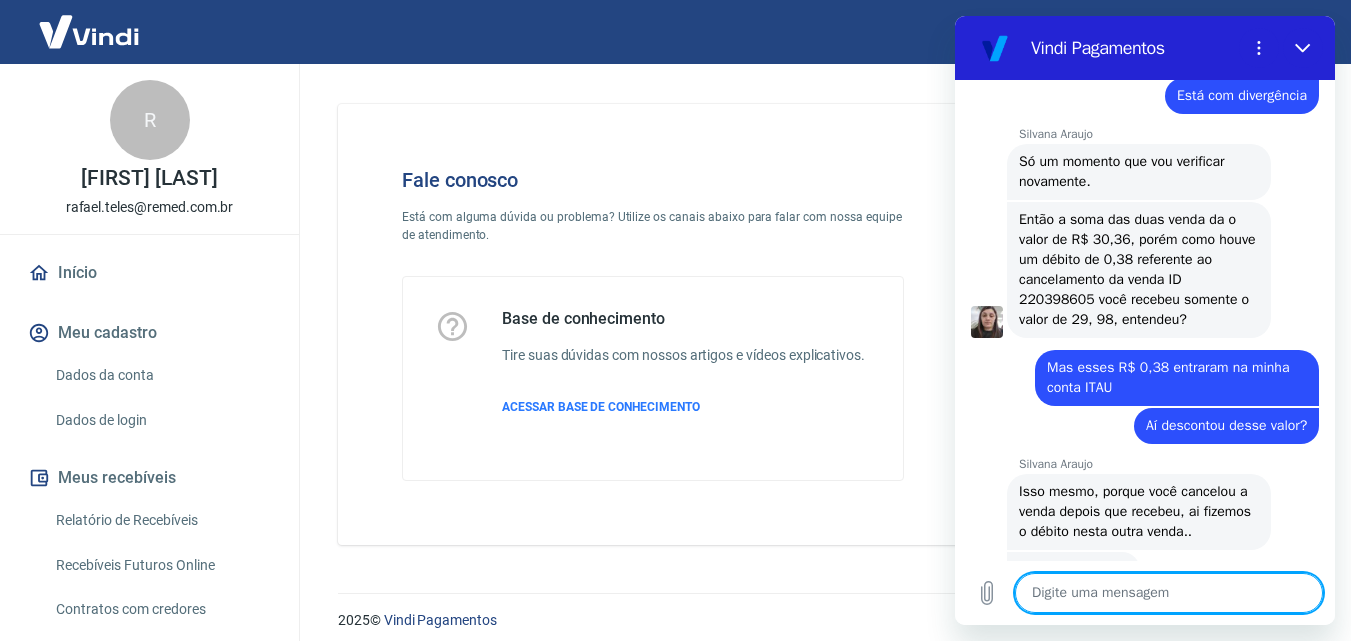 scroll, scrollTop: 3990, scrollLeft: 0, axis: vertical 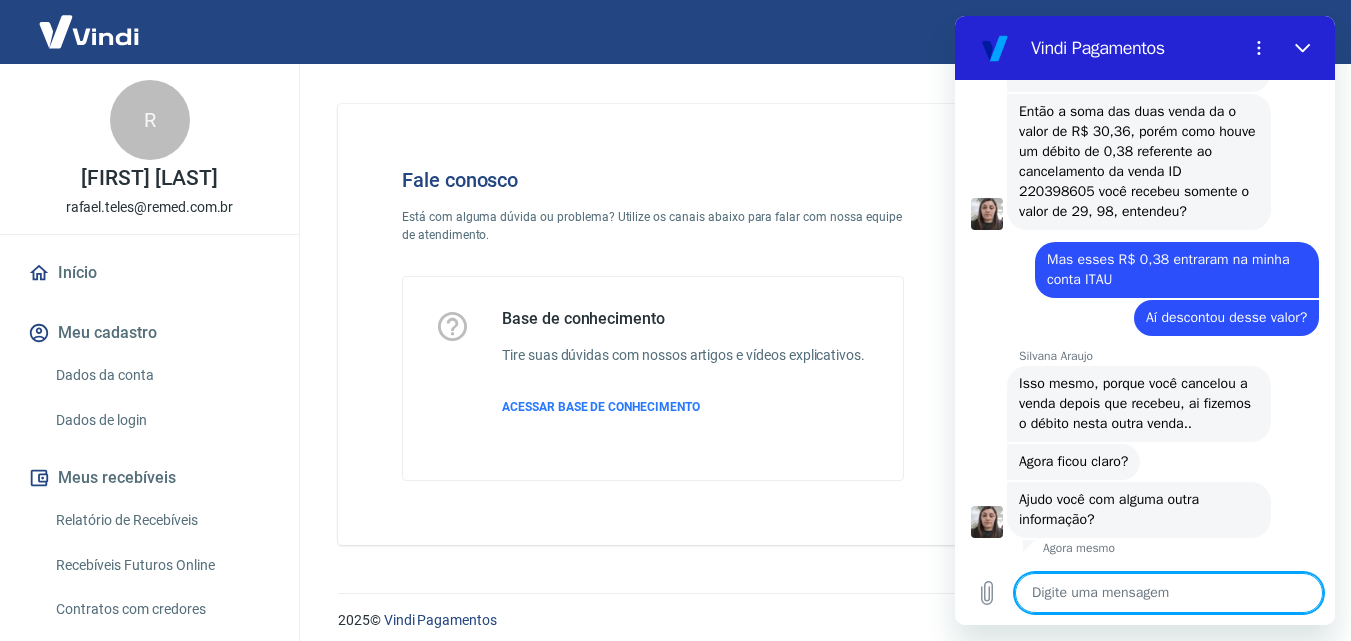 click at bounding box center (1169, 593) 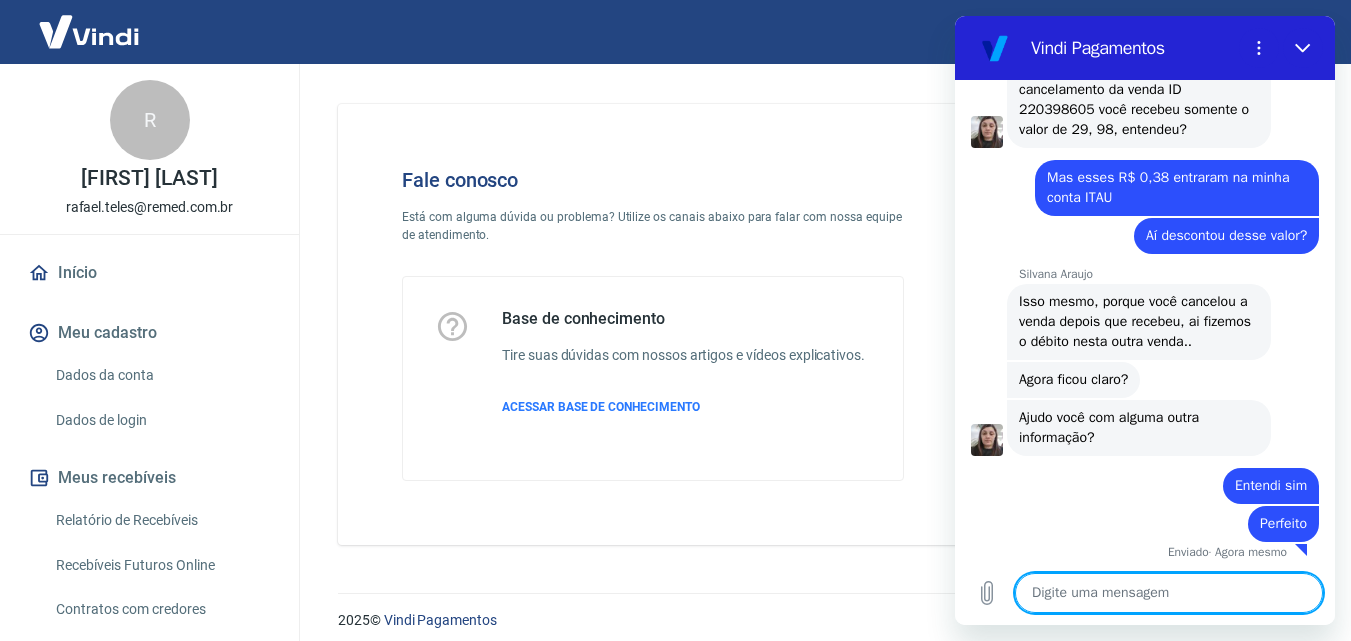 scroll, scrollTop: 4076, scrollLeft: 0, axis: vertical 